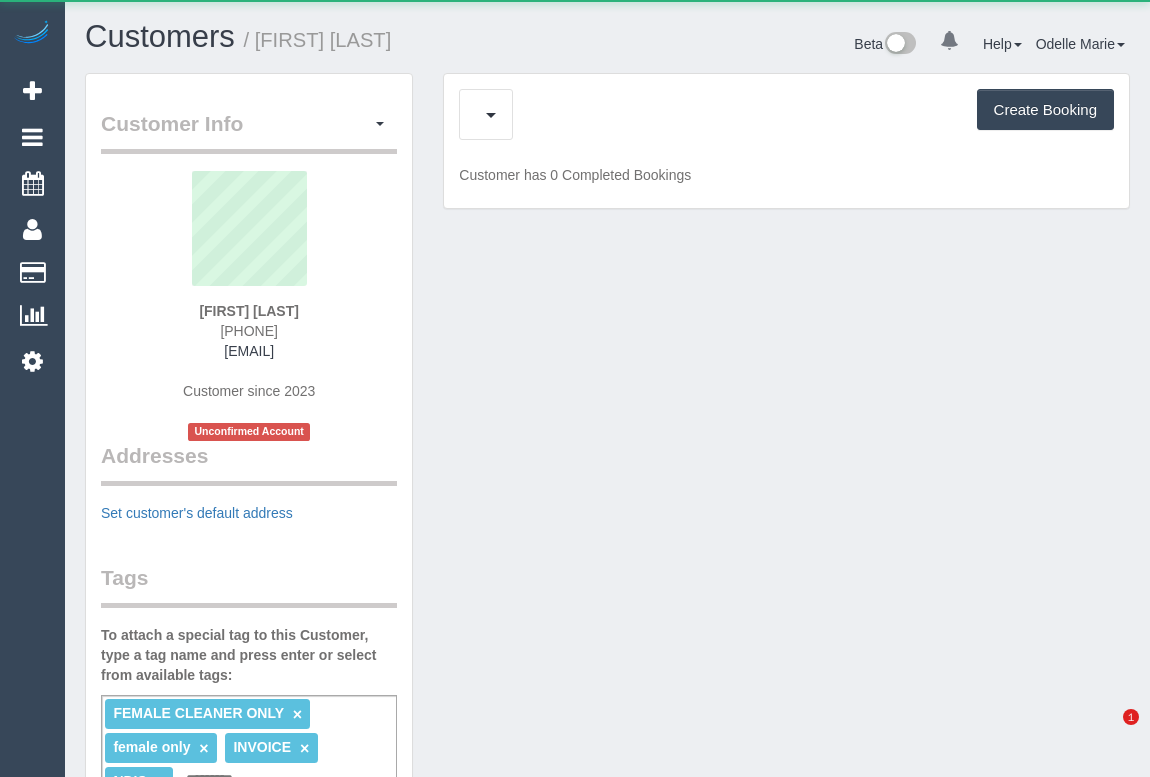 scroll, scrollTop: 0, scrollLeft: 0, axis: both 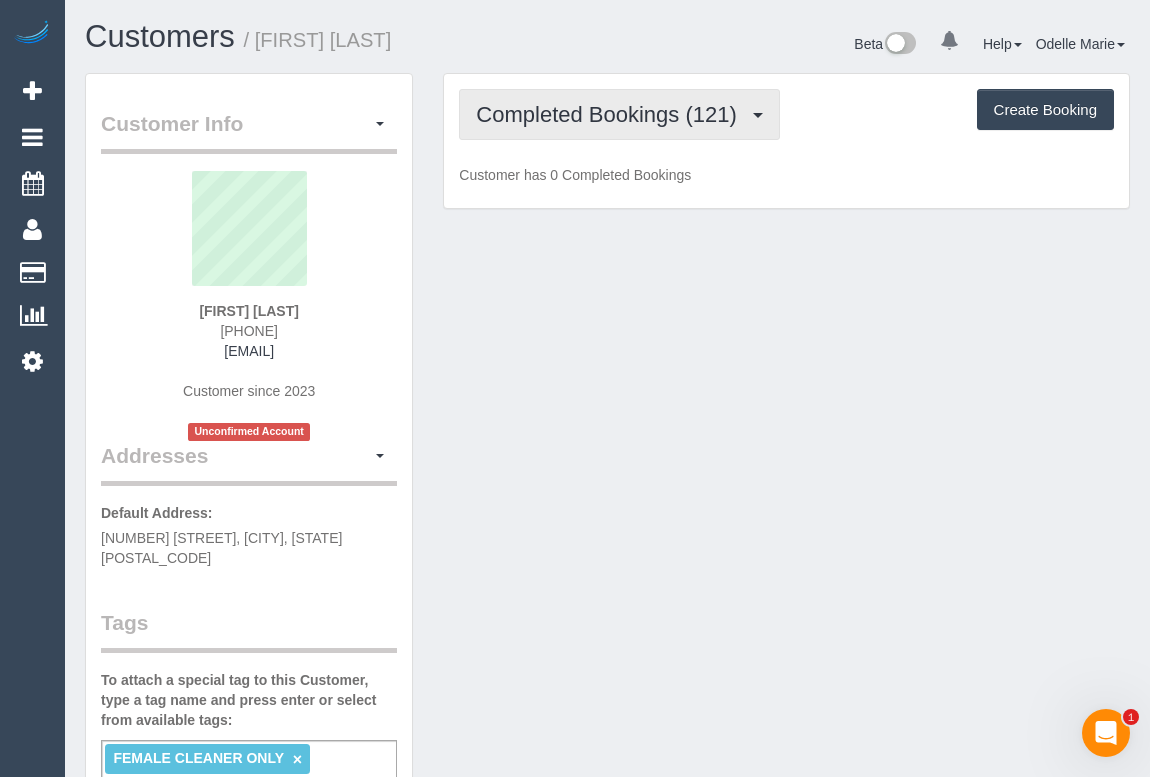 click on "Completed Bookings (121)" at bounding box center (611, 114) 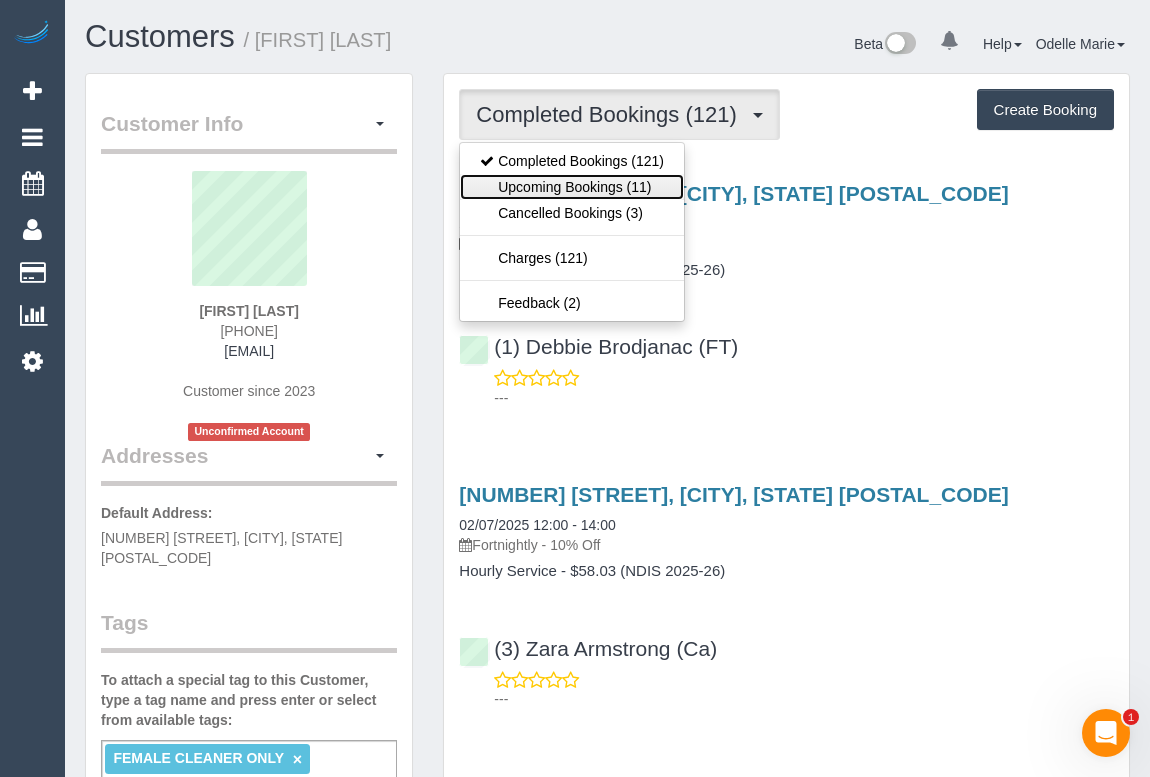 click on "Upcoming Bookings (11)" at bounding box center [572, 187] 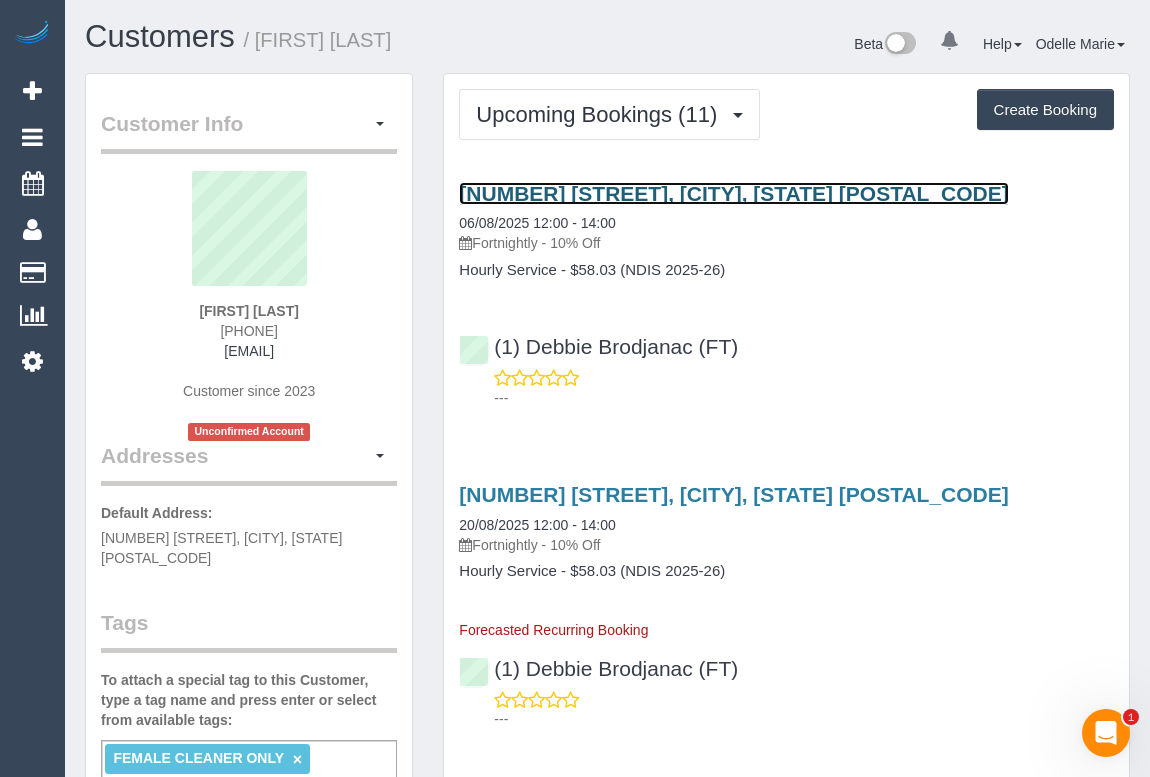 click on "6 Rose St, Brunswick, VIC 3056" at bounding box center [733, 193] 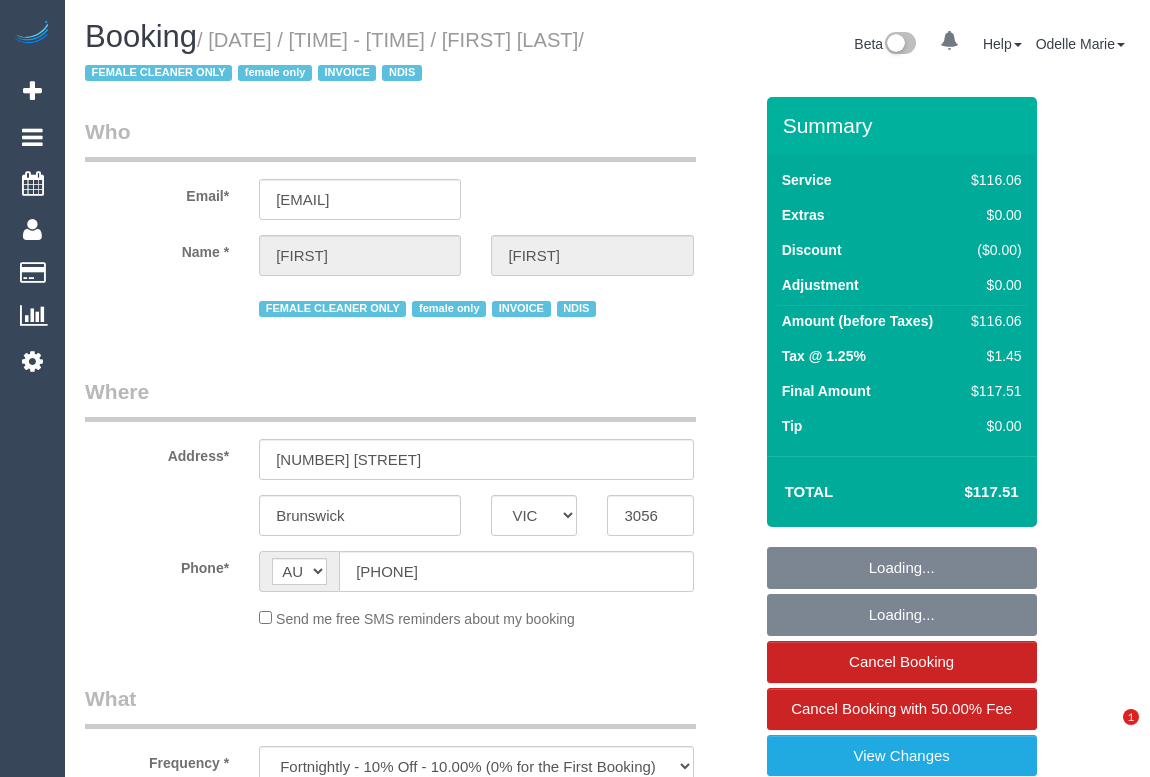 select on "VIC" 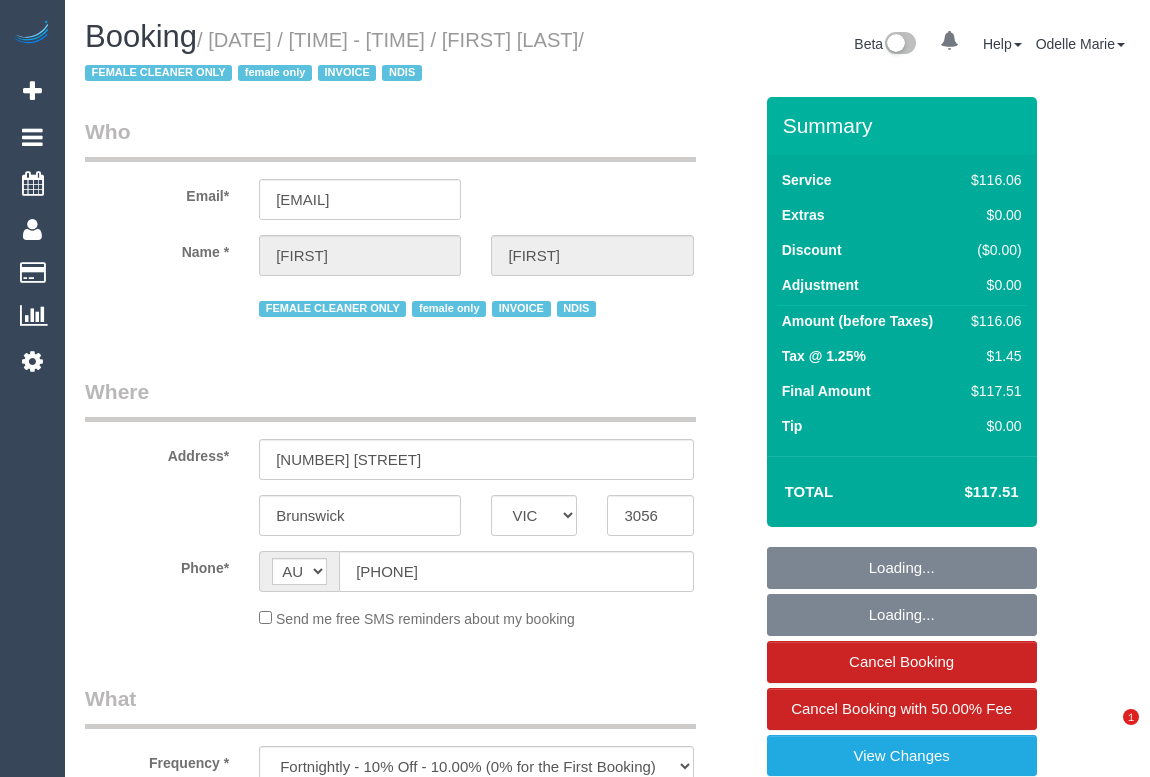 scroll, scrollTop: 0, scrollLeft: 0, axis: both 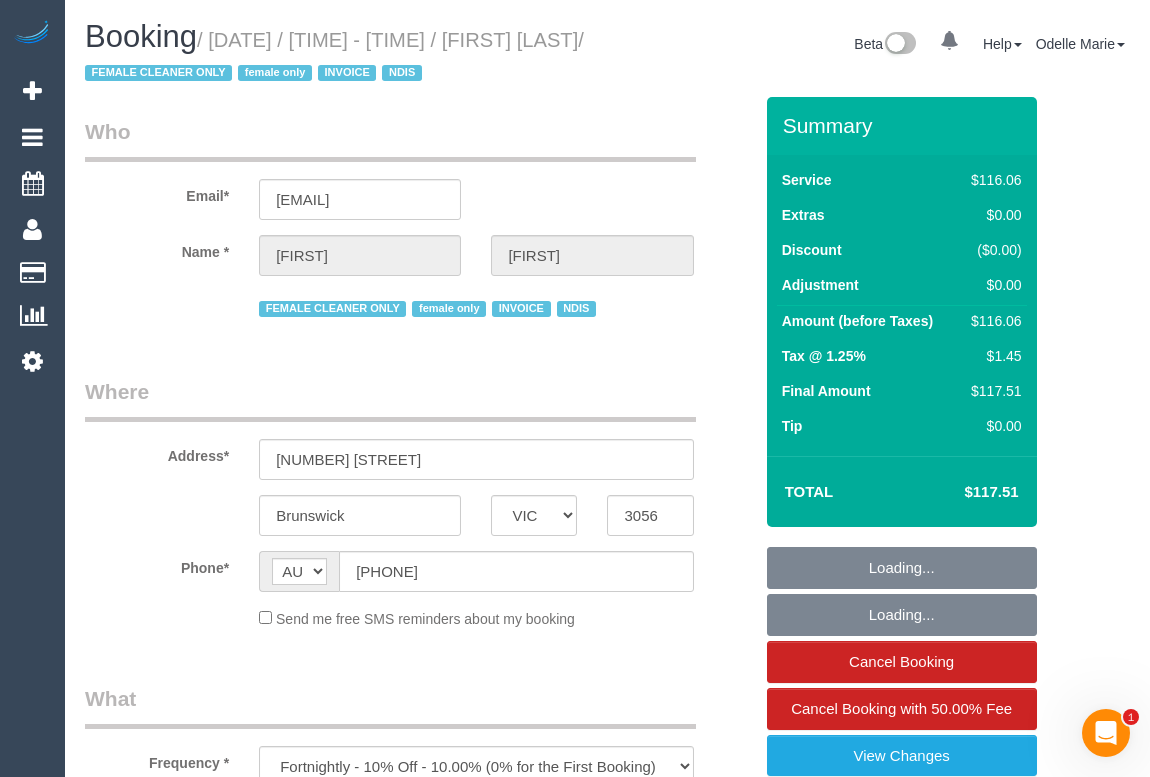 select on "number:27" 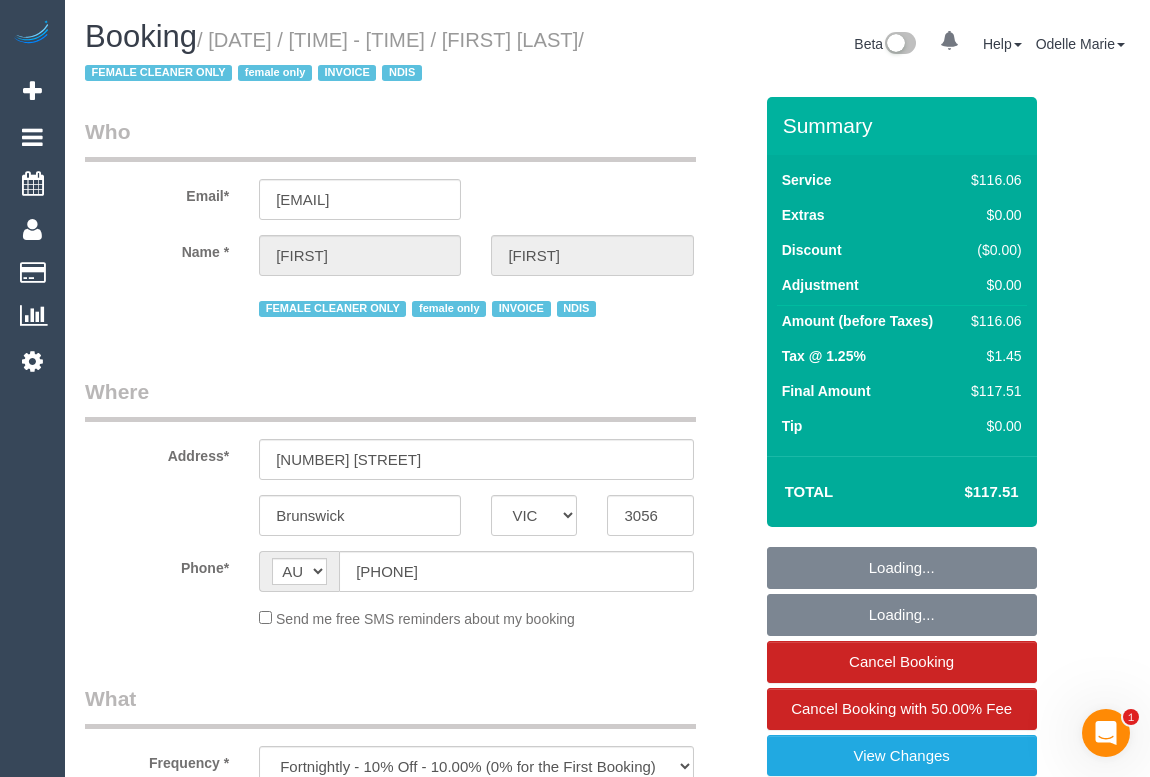 select on "number:14" 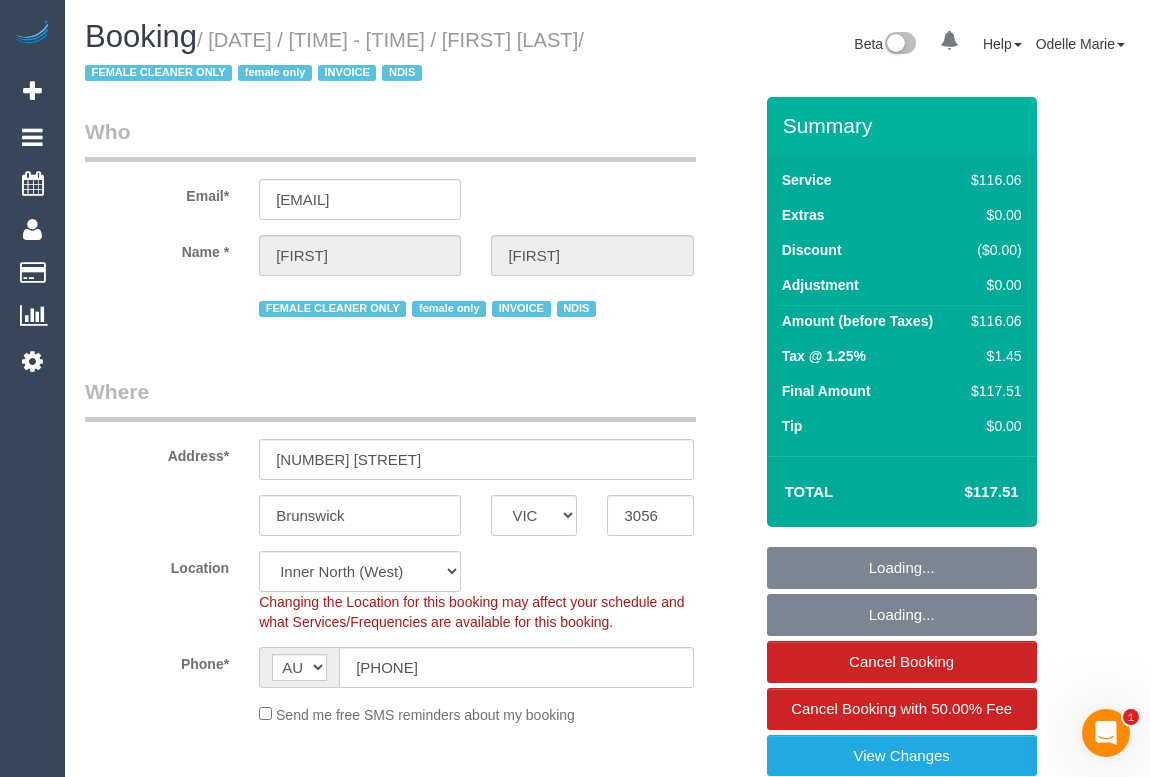 select on "spot1" 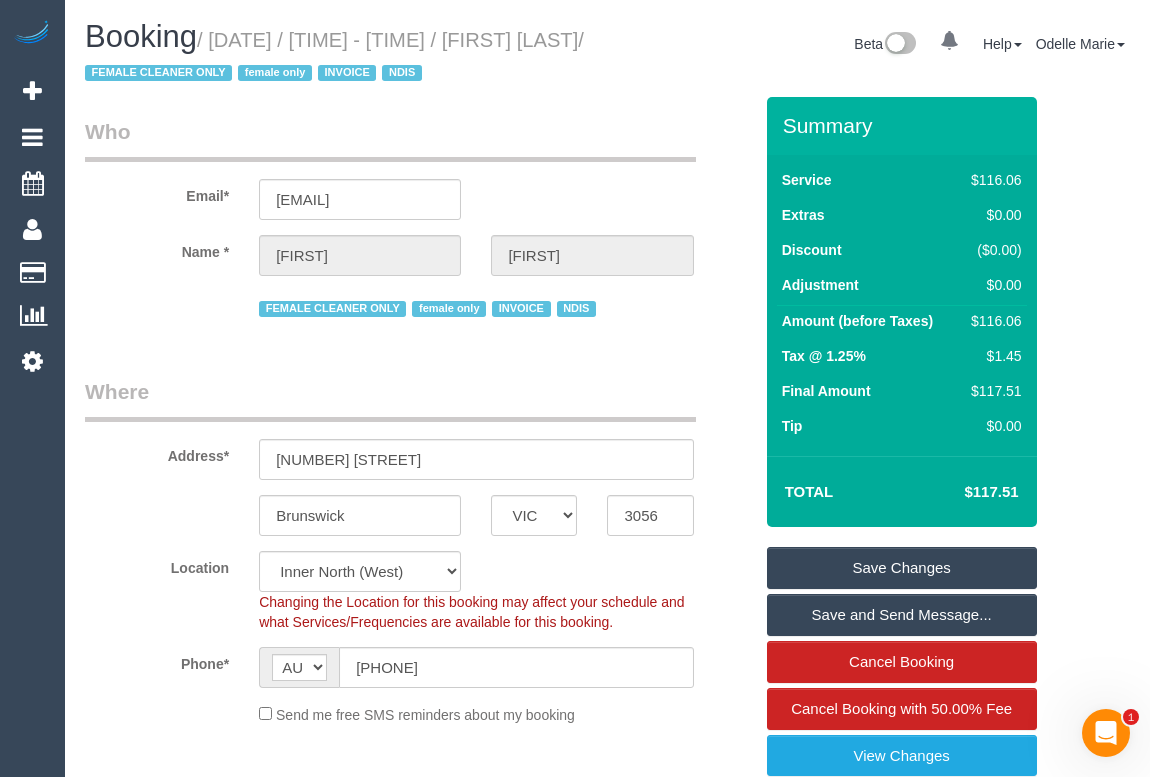 drag, startPoint x: 518, startPoint y: 385, endPoint x: 577, endPoint y: 400, distance: 60.876926 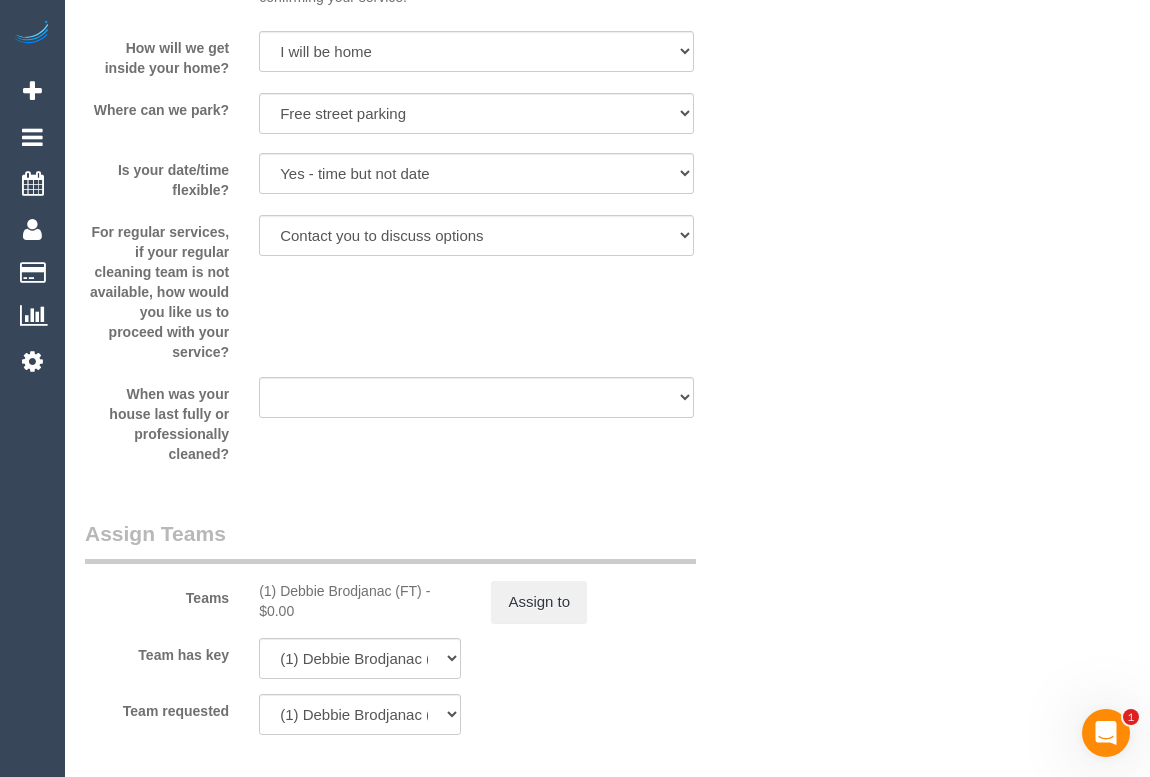 scroll, scrollTop: 2545, scrollLeft: 0, axis: vertical 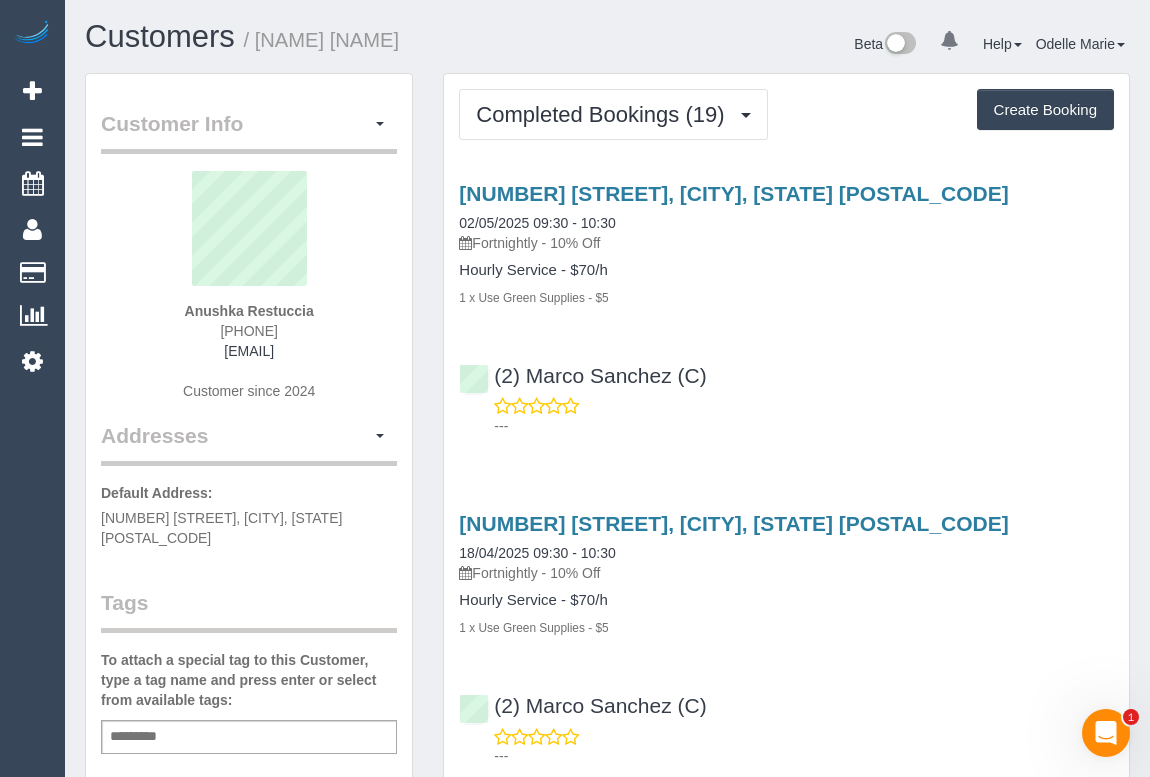 drag, startPoint x: 202, startPoint y: 329, endPoint x: 322, endPoint y: 322, distance: 120.203995 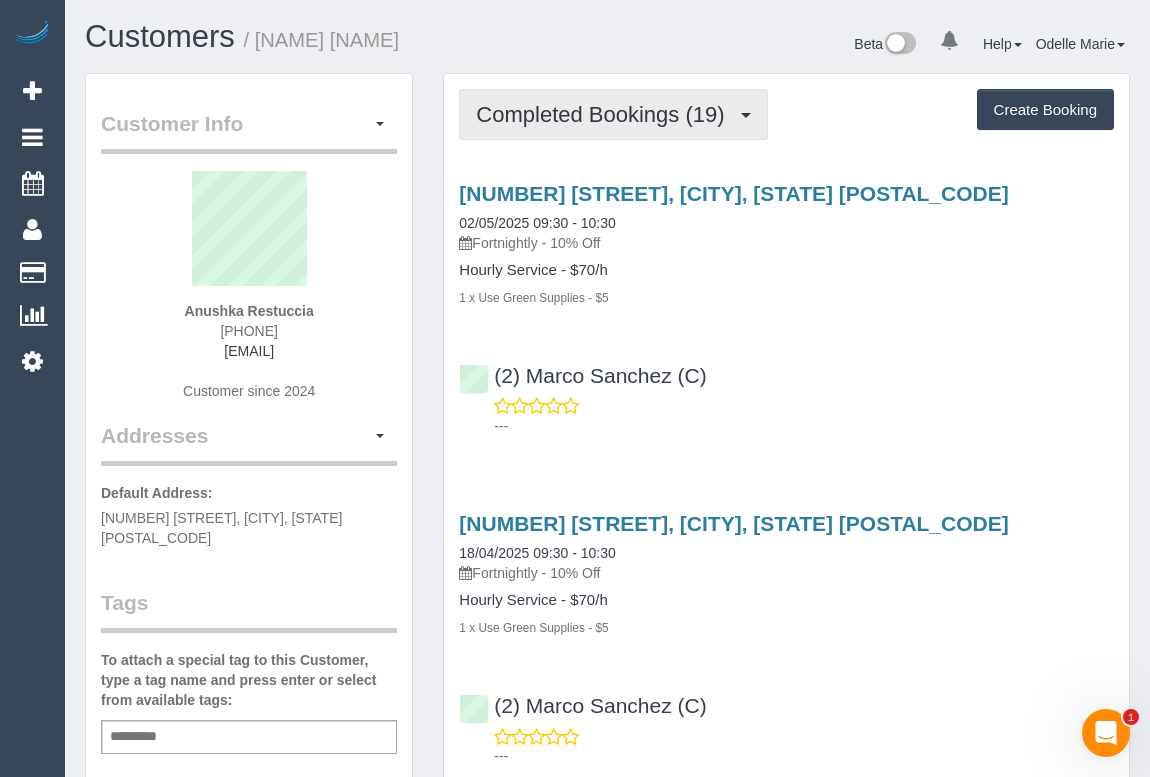 drag, startPoint x: 595, startPoint y: 130, endPoint x: 589, endPoint y: 146, distance: 17.088007 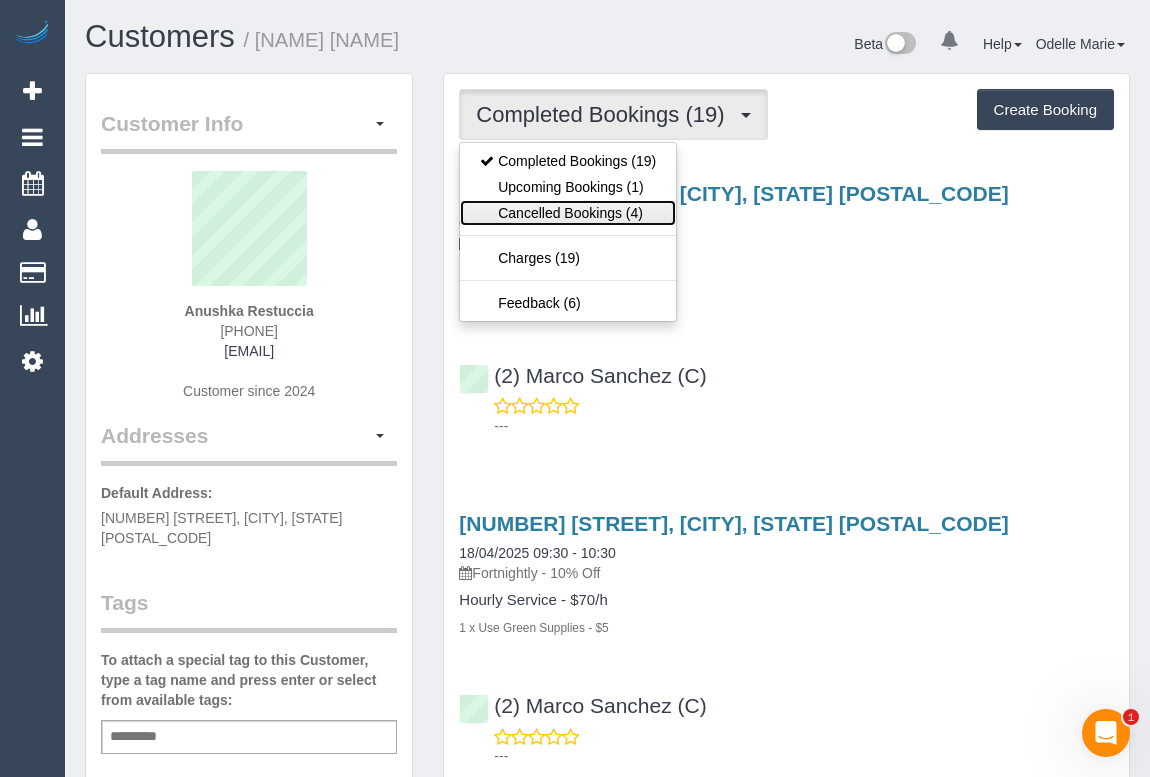 click on "Cancelled Bookings (4)" at bounding box center [568, 213] 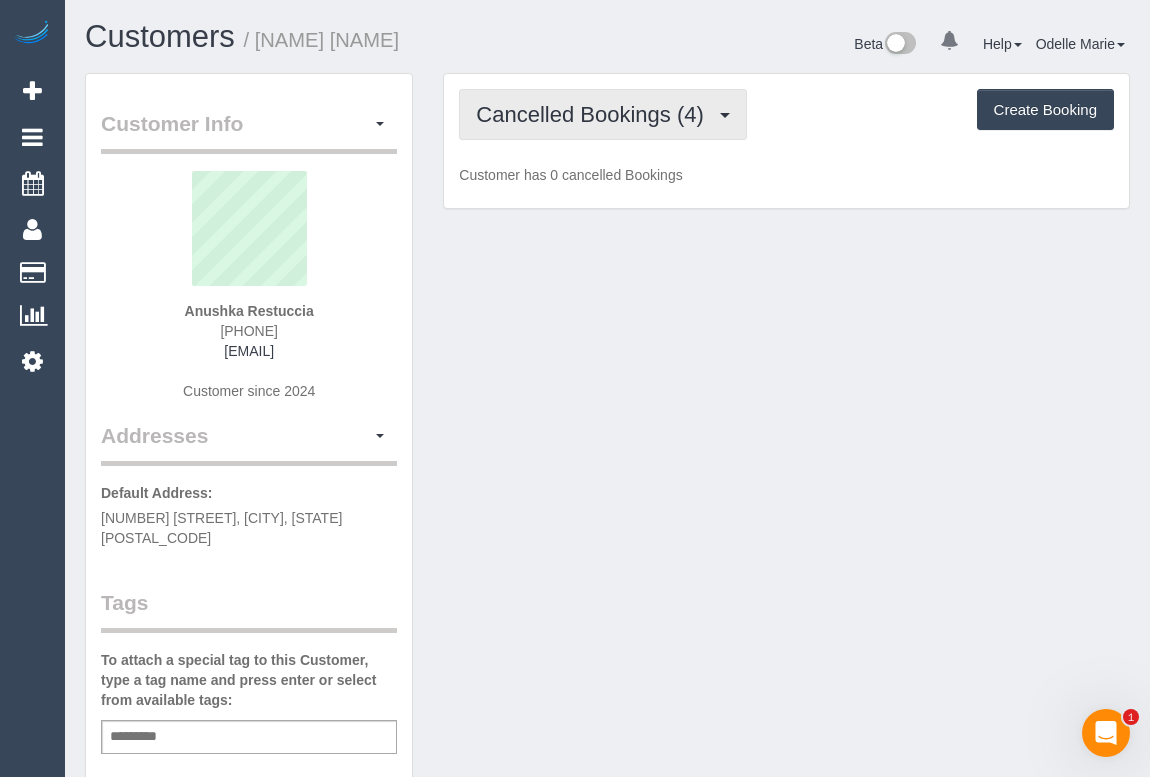 click on "Cancelled Bookings (4)" at bounding box center (594, 114) 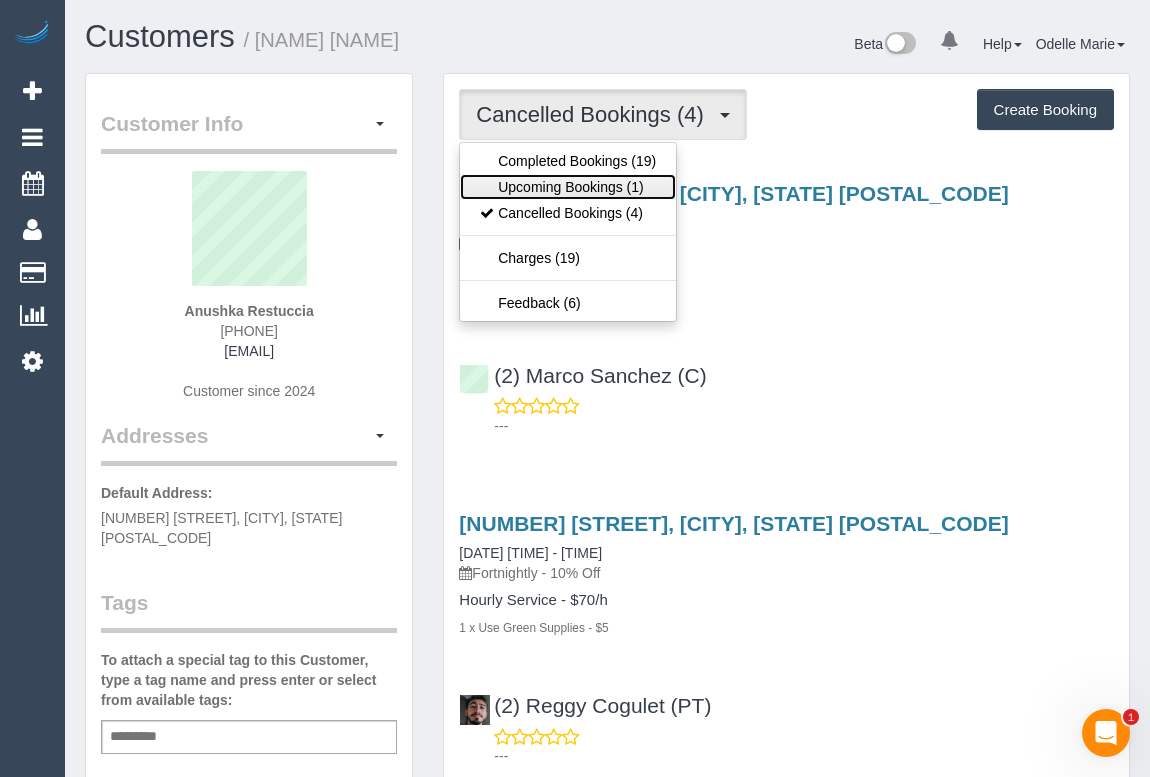 click on "Upcoming Bookings (1)" at bounding box center [568, 187] 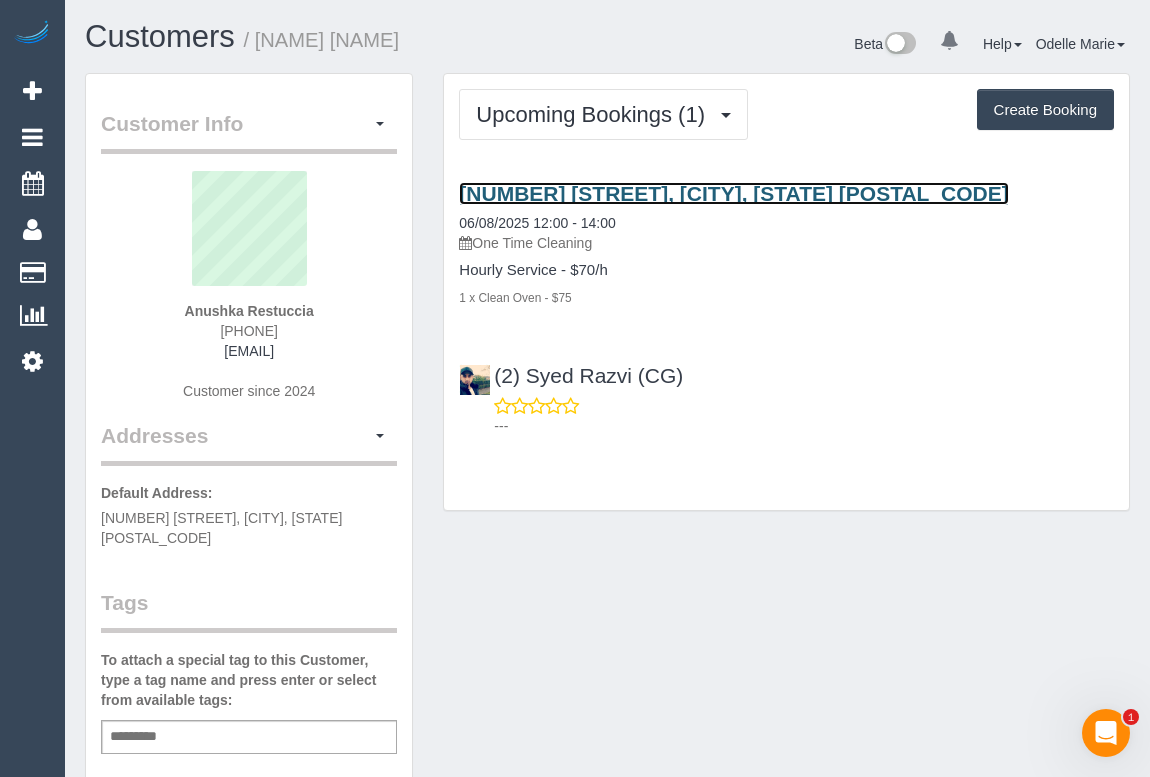 click on "18 Macrobertson Close, Fitzroy, VIC 3065" at bounding box center (733, 193) 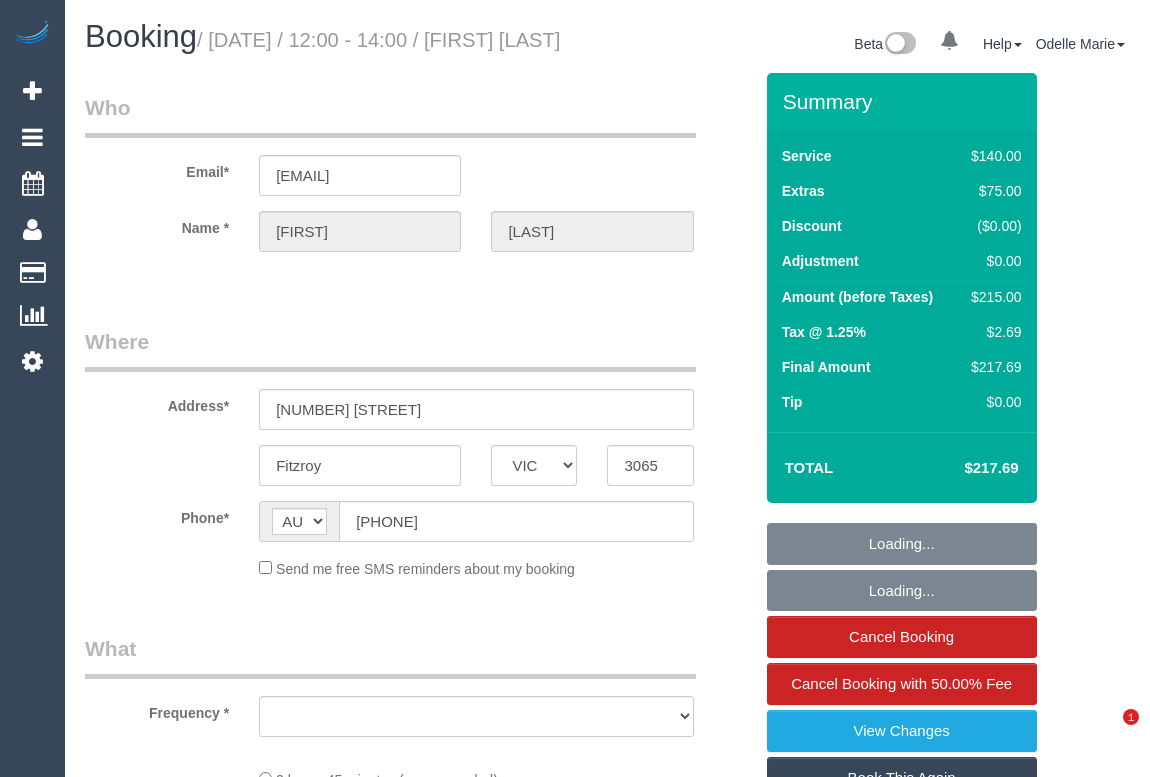select on "VIC" 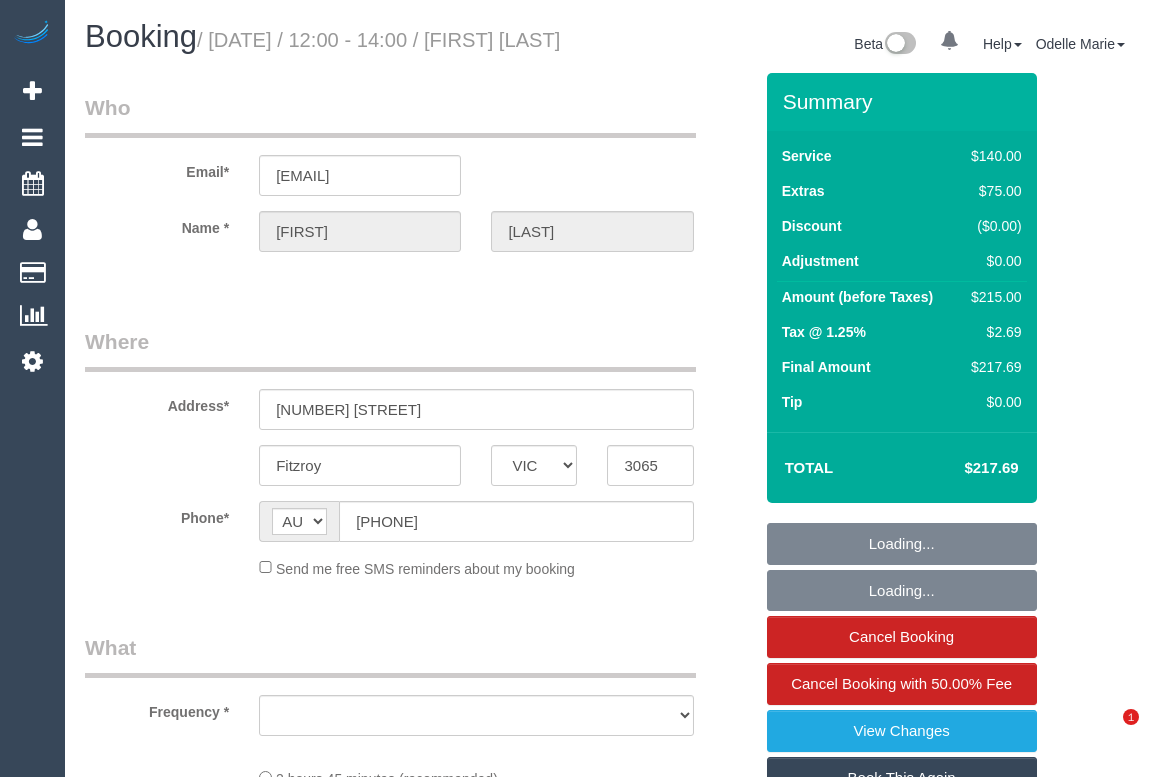 scroll, scrollTop: 0, scrollLeft: 0, axis: both 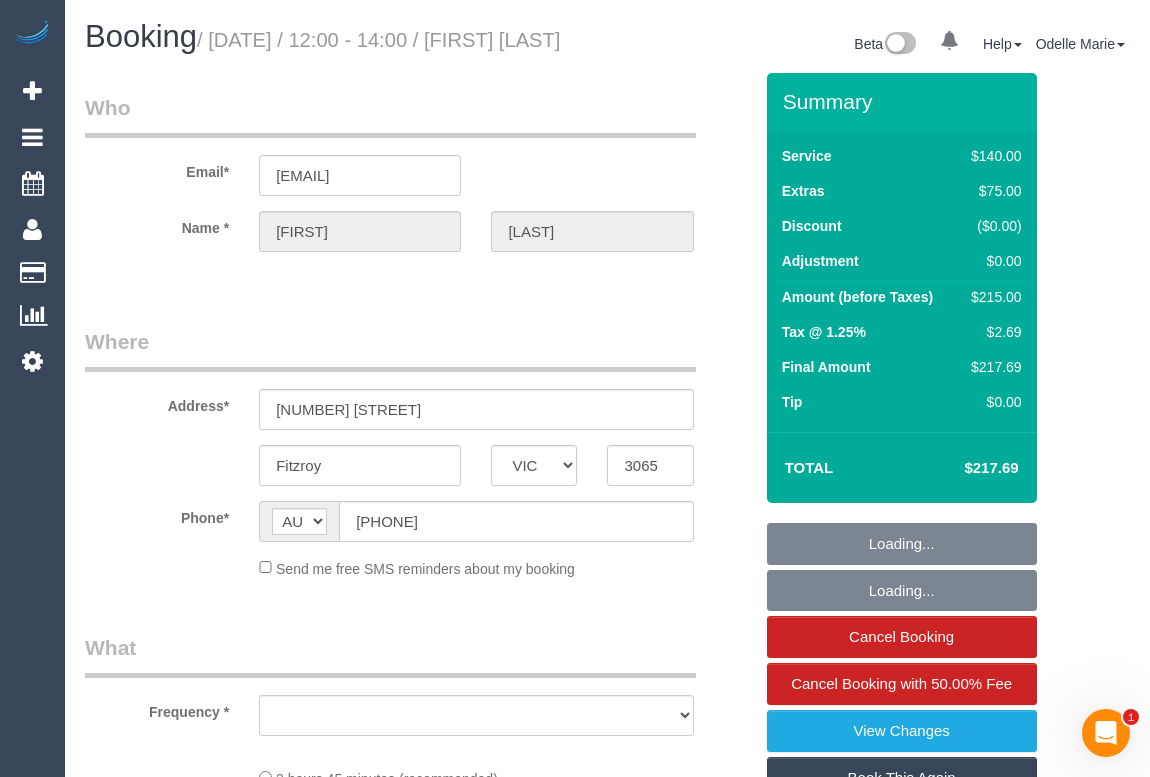 select on "number:28" 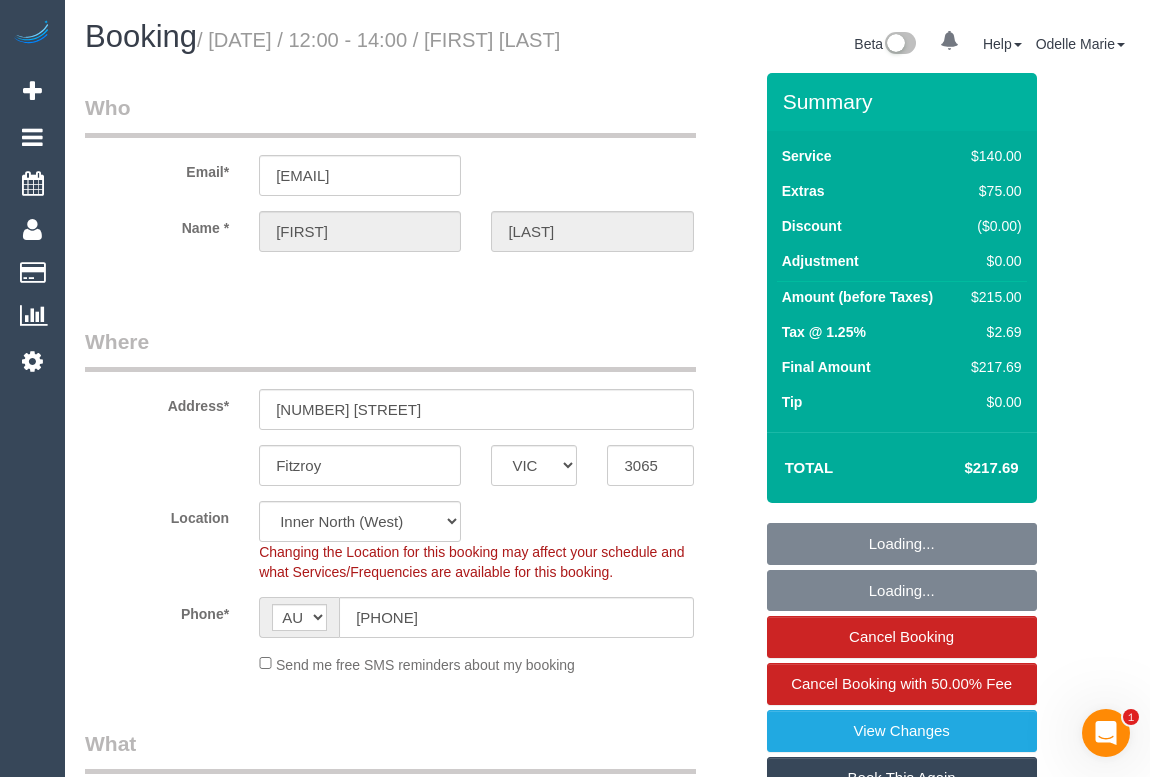 select on "object:704" 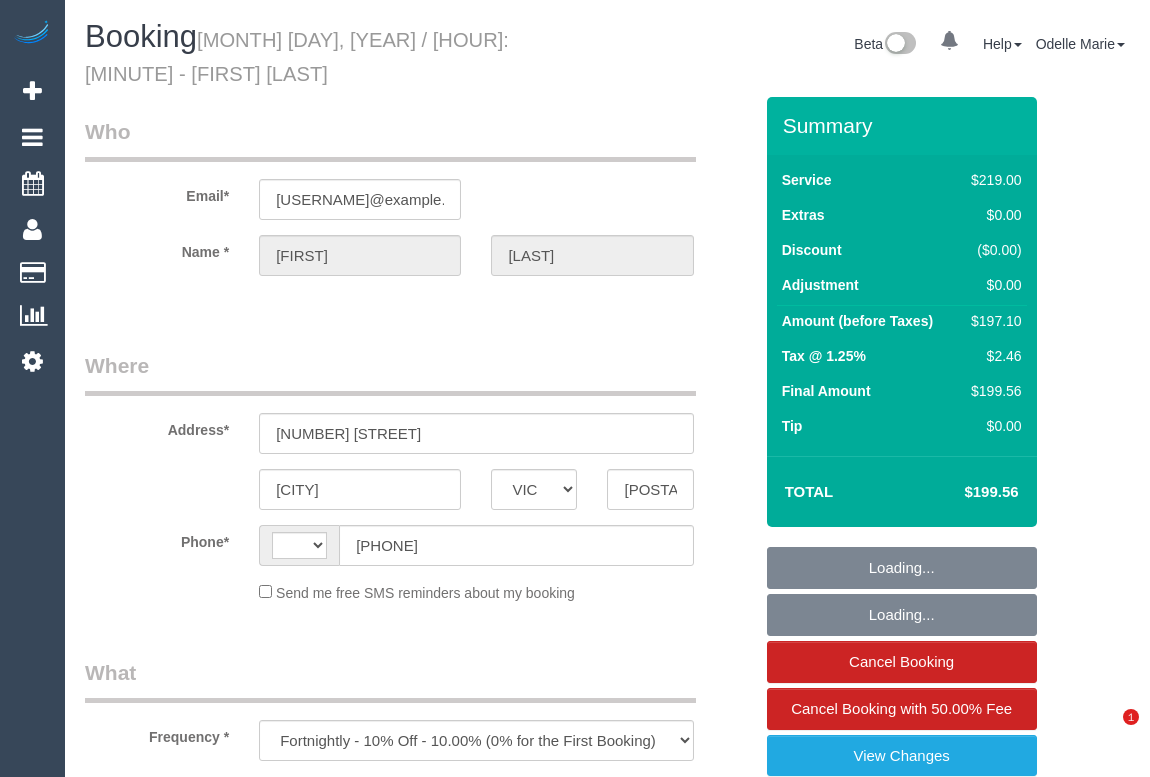 select on "VIC" 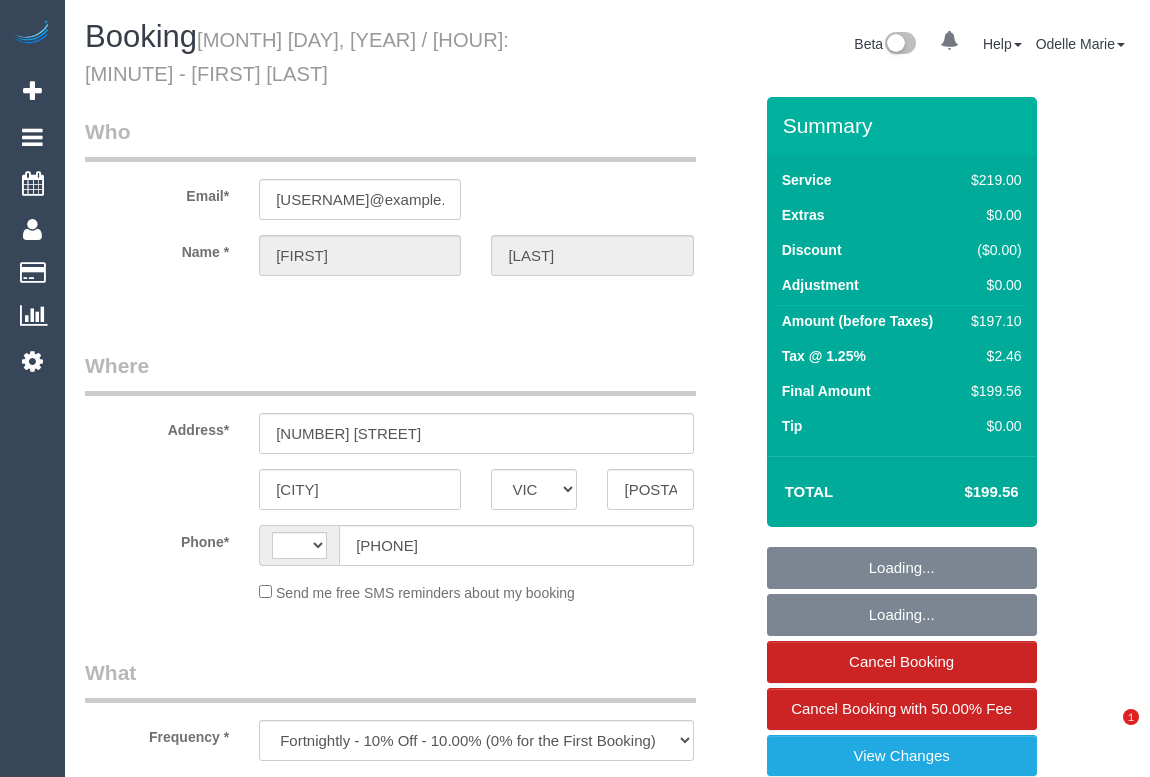 scroll, scrollTop: 0, scrollLeft: 0, axis: both 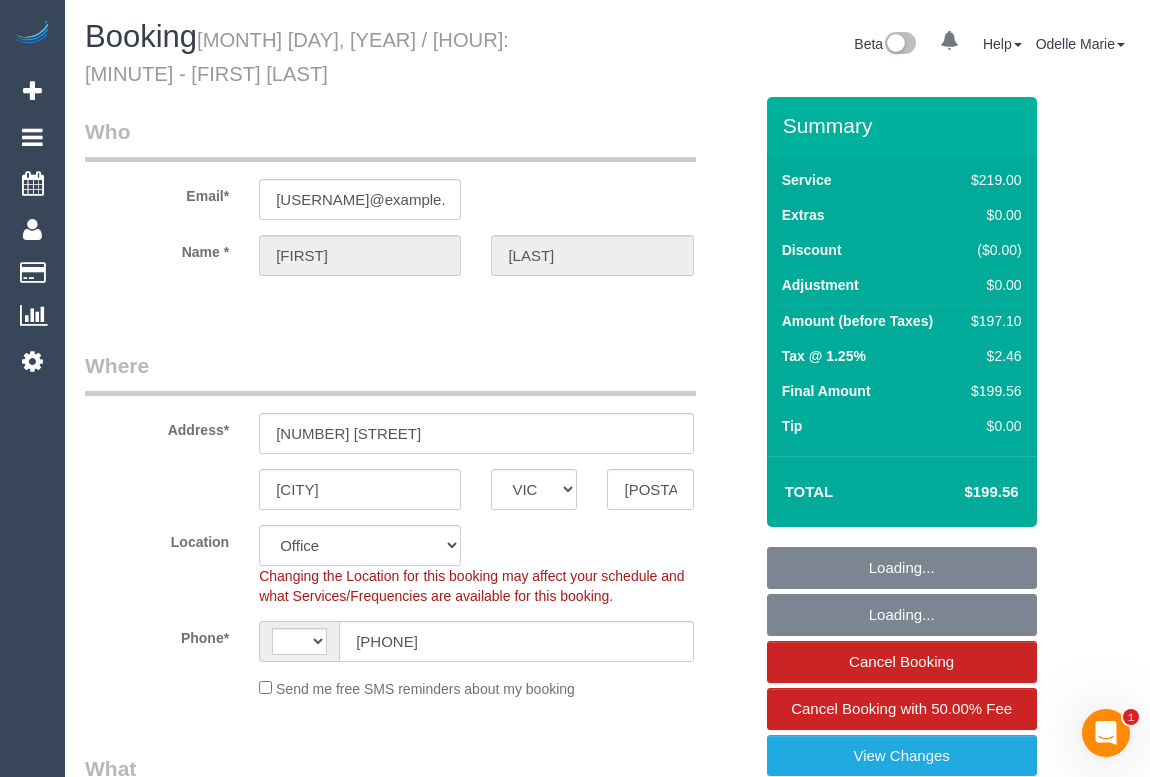 select on "object:728" 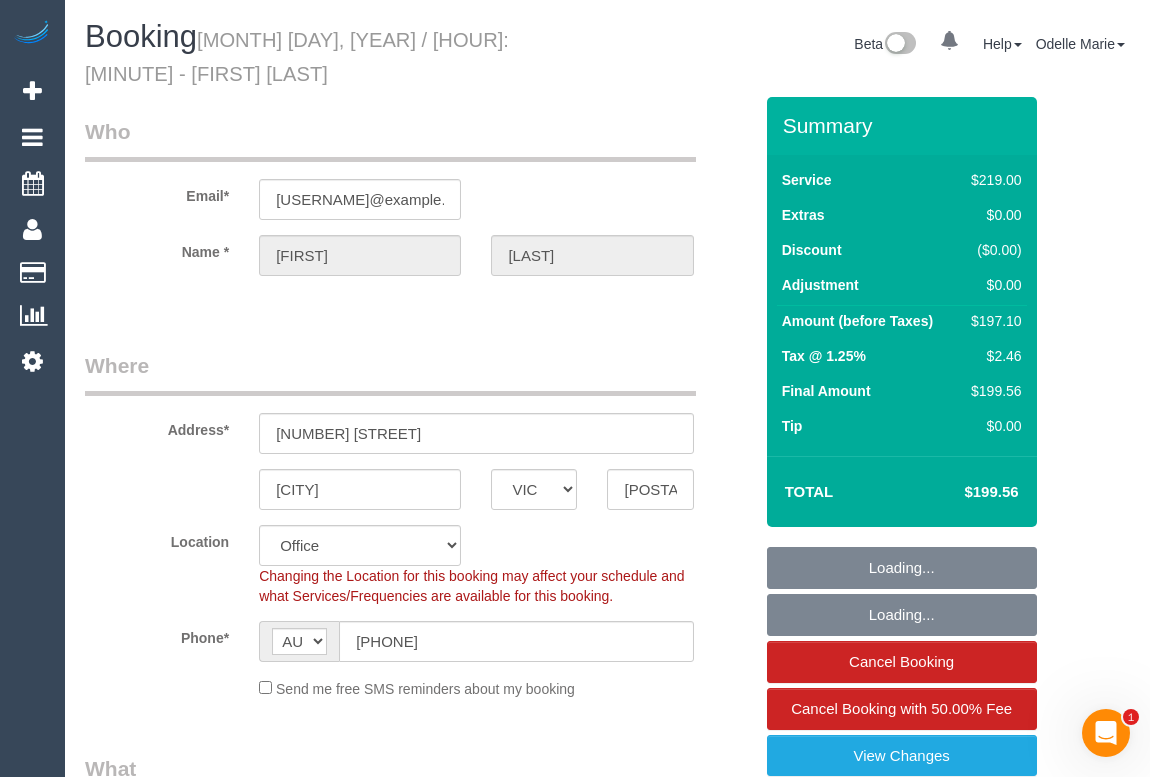 select on "string:stripe-pm_1RUQ9W2GScqysDRVBEWQwIWo" 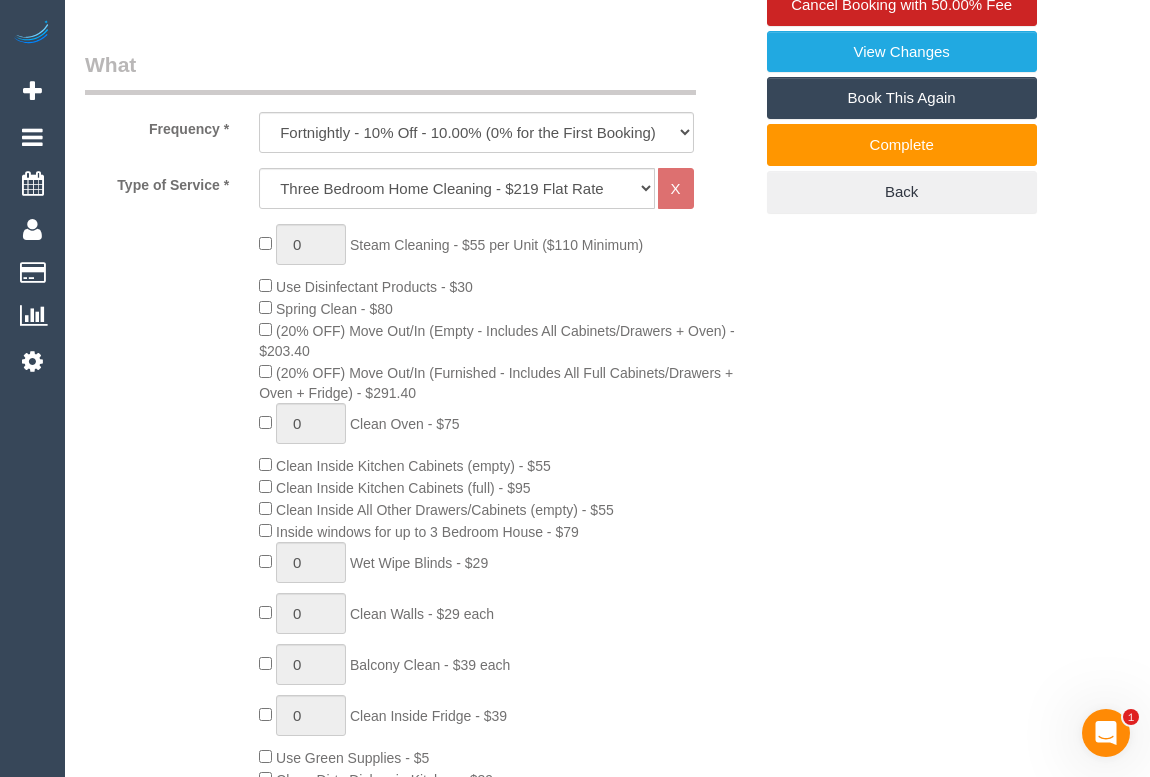 scroll, scrollTop: 454, scrollLeft: 0, axis: vertical 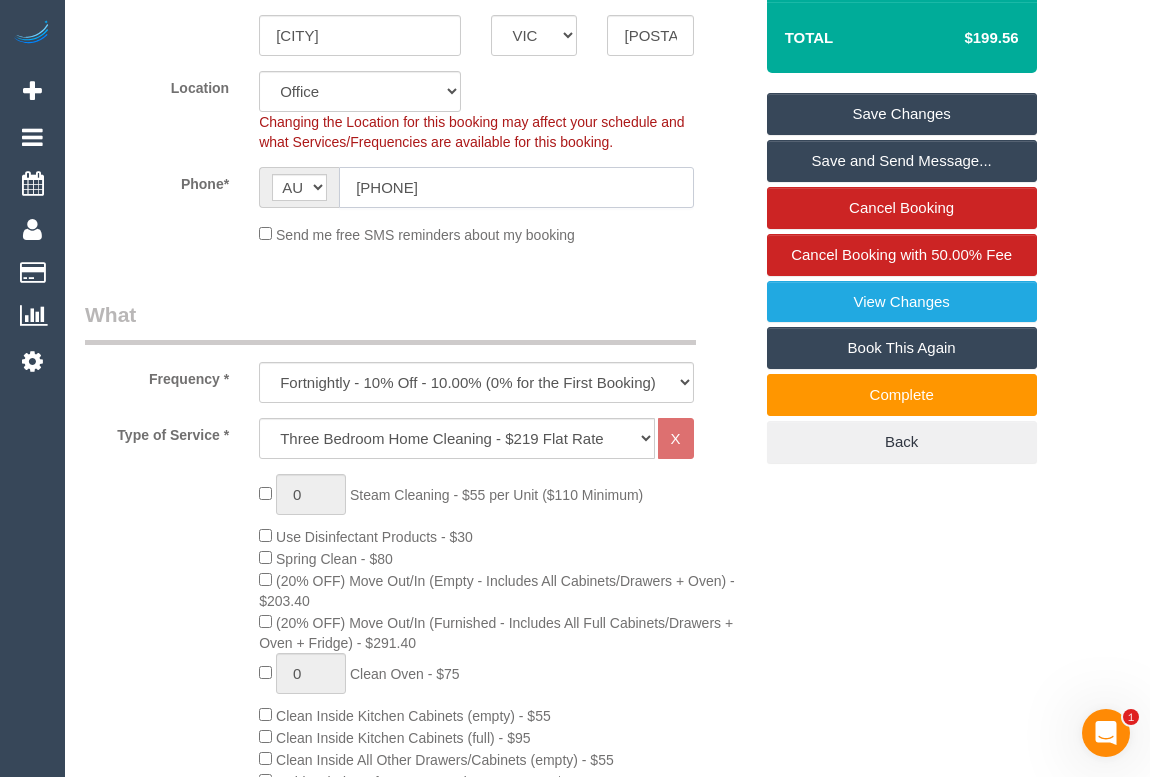 drag, startPoint x: 485, startPoint y: 178, endPoint x: 385, endPoint y: 772, distance: 602.3587 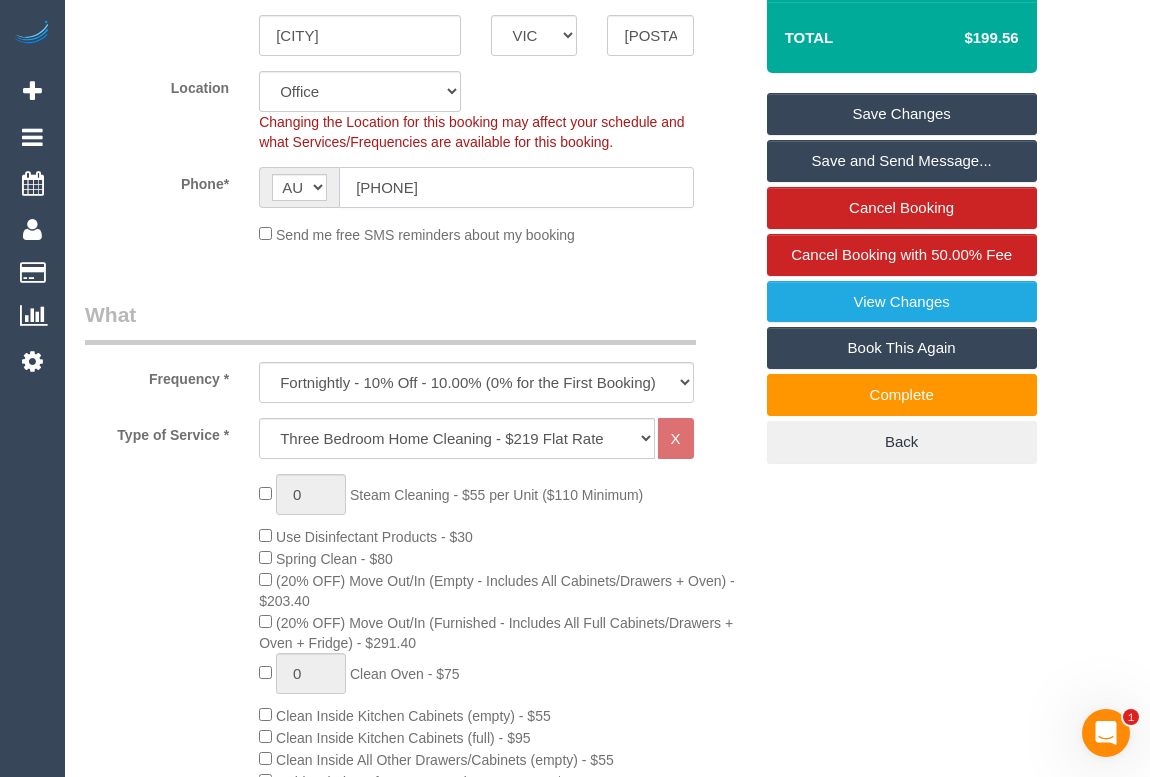 click on "AF AL DZ AD AO AI AQ AG AR AM AW AU AT AZ BS BH BD BB BY BE BZ BJ BM BT BO BA BW BR GB IO BN BG BF BI KH CM CA CV BQ KY CF TD CL CN CX CC CO KM CD CG CK CR HR CU CW CY CZ CI DK DJ DM DO TL EC EG SV GQ ER EE ET FK FO FJ FI FR GF PF TF GA GM GE DE GH GI GR GL GD GP GU GT GG GN GW GY HT HN HK HU IS IN ID IR IQ IE IM IL IT JM JP JE JO KZ KE KI KP KR KW KG LA LV LB LS LR LY LI LT LU MO MK MG MW MY MV ML MT MH MQ MR MU YT MX FM MD MC MN ME MS MA MZ MM NA NR NP NL NC NZ NI NE NG NU NF MP NO OM PK PW PS PA PG PY PE PH PN PL PT PR QA RO RU RW RE AS WS SM ST SA SN RS SC SL SG SK SI SB SO ZA GS SS ES LK BL SH KN LC SX MF PM VC SD SR SJ SZ SE CH SY TW TJ TZ TH TG TK TO TT TN TR TM TC TV UM UG UA AE US UY UZ VU VA VE VN VG VI WF EH YE ZM ZW AX
0431 174 776" 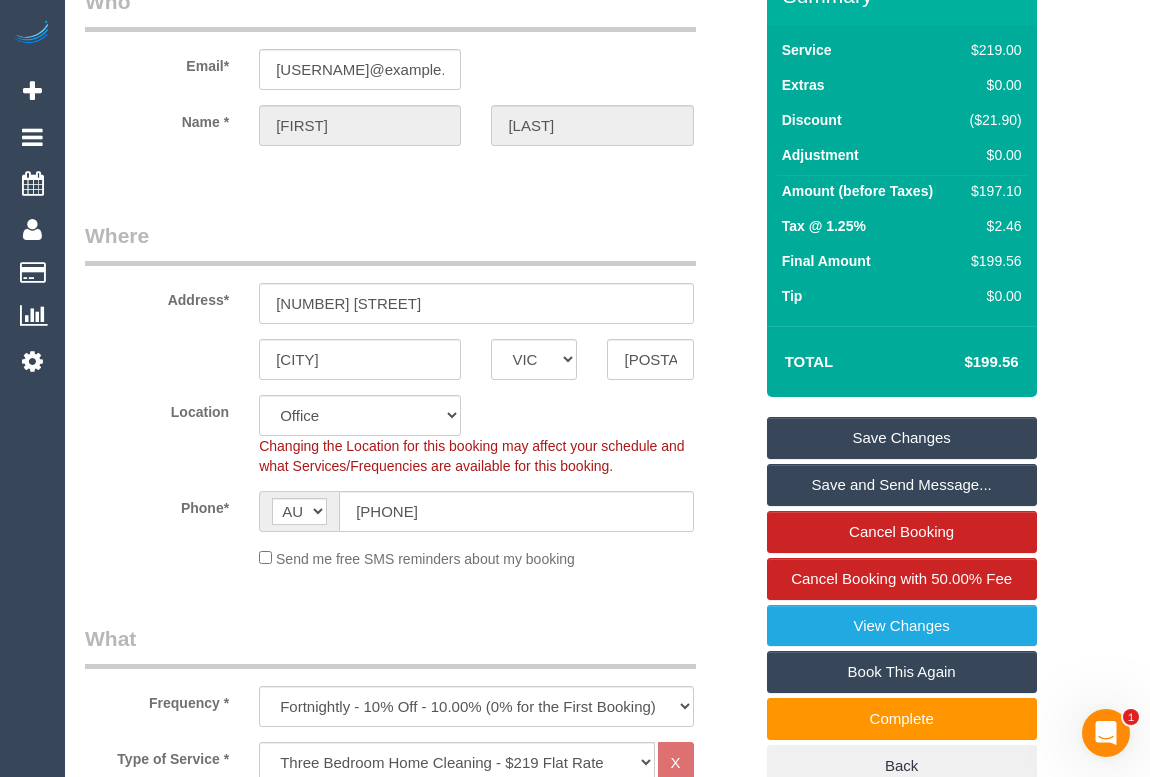 scroll, scrollTop: 0, scrollLeft: 0, axis: both 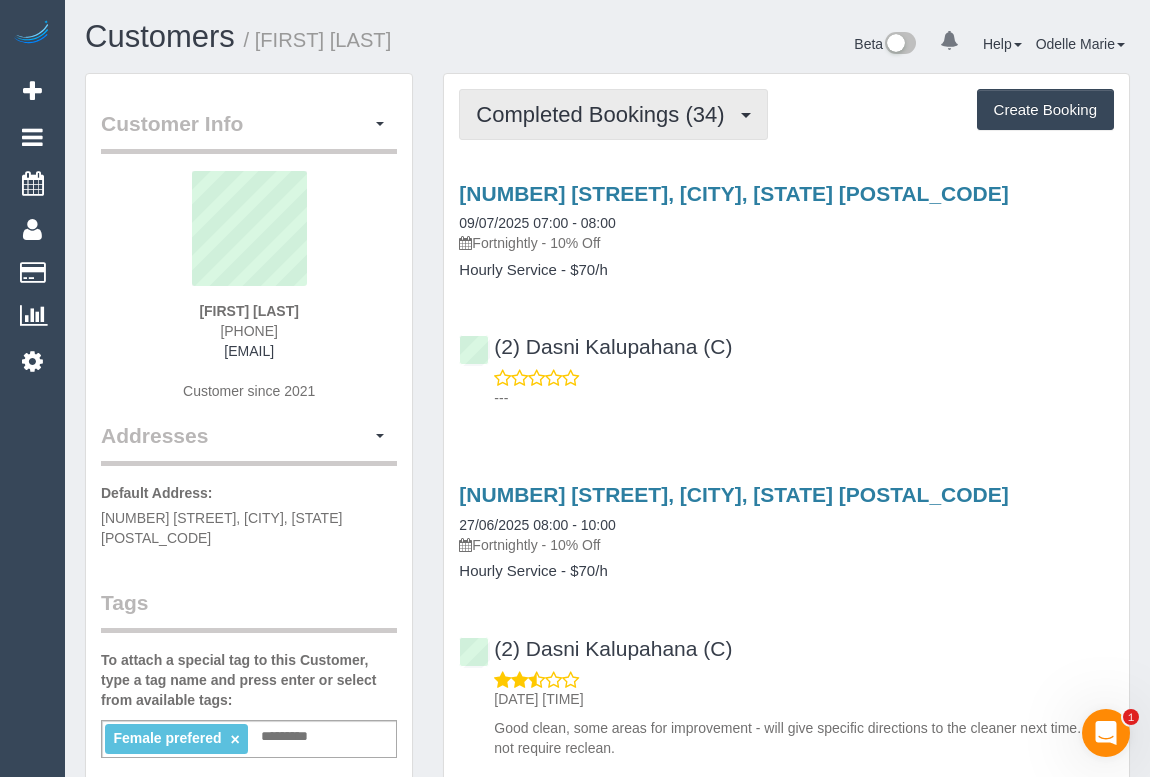 click on "Completed Bookings (34)" at bounding box center (605, 114) 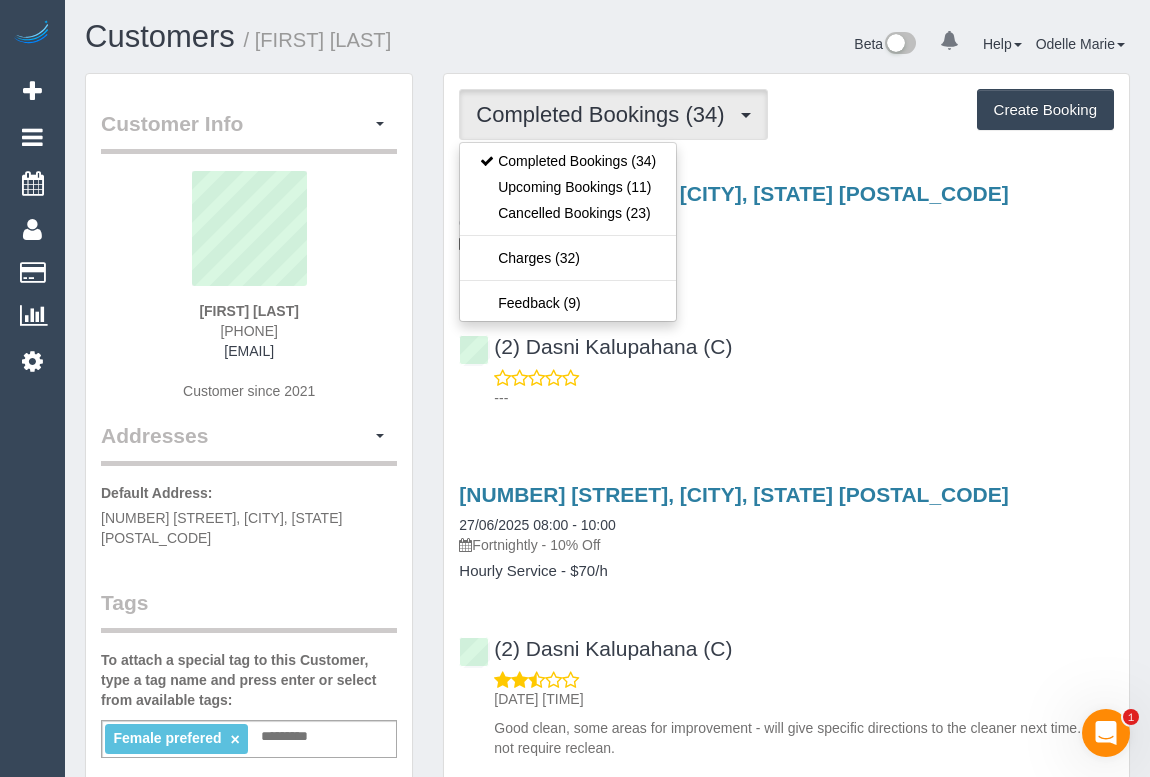 click on "Service
Feedback
[NUMBER] [STREET], [CITY], [STATE] [POSTAL_CODE]
[DATE] [TIME] - [TIME]
Fortnightly - 10% Off
Hourly Service - $70/h
(2) [FIRST] [LAST] ([STATE_CODE])
---
[NUMBER] [STREET], [CITY], [STATE] [POSTAL_CODE]
[DATE] [TIME] - [TIME]" at bounding box center [786, 4031] 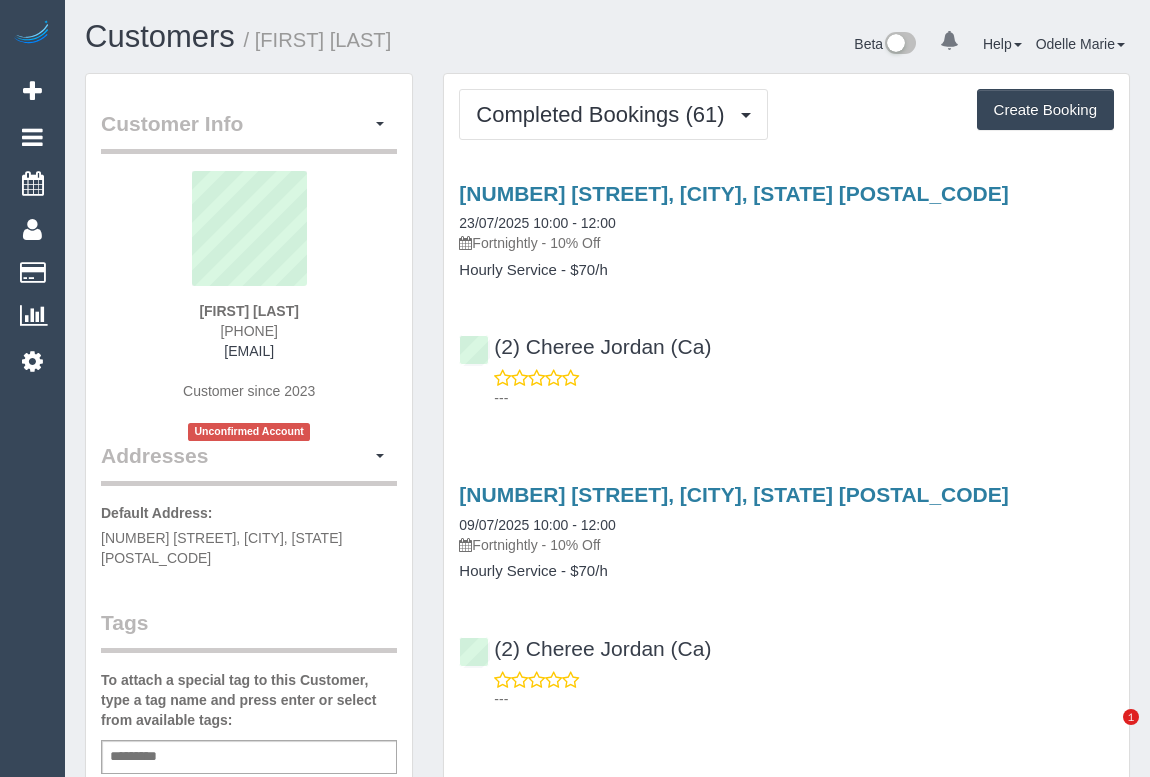 scroll, scrollTop: 0, scrollLeft: 0, axis: both 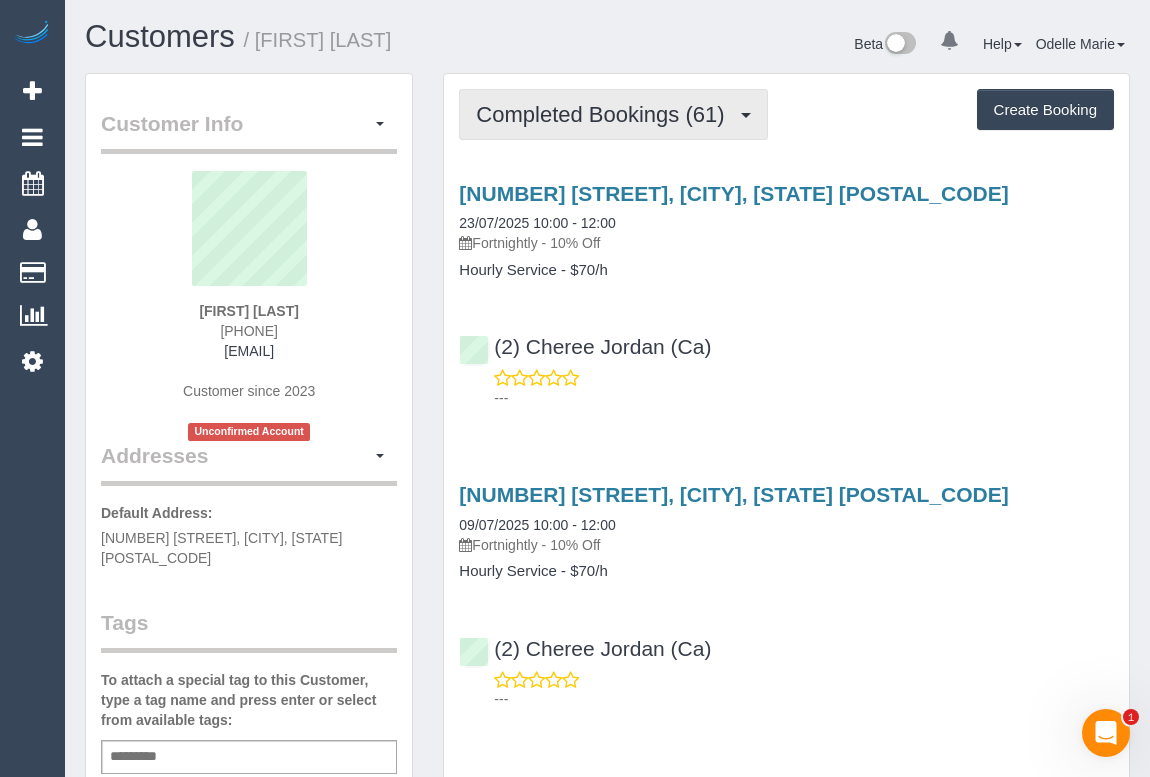 click on "Completed Bookings (61)" at bounding box center (605, 114) 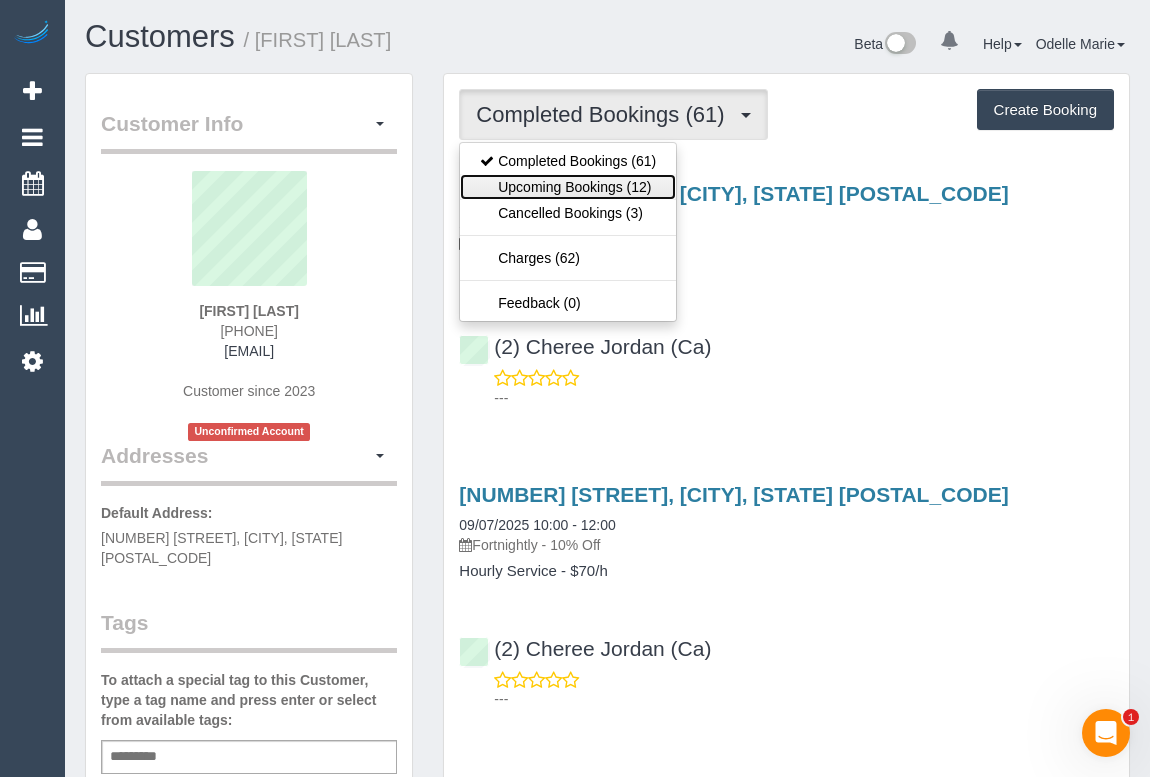 click on "Upcoming Bookings (12)" at bounding box center (568, 187) 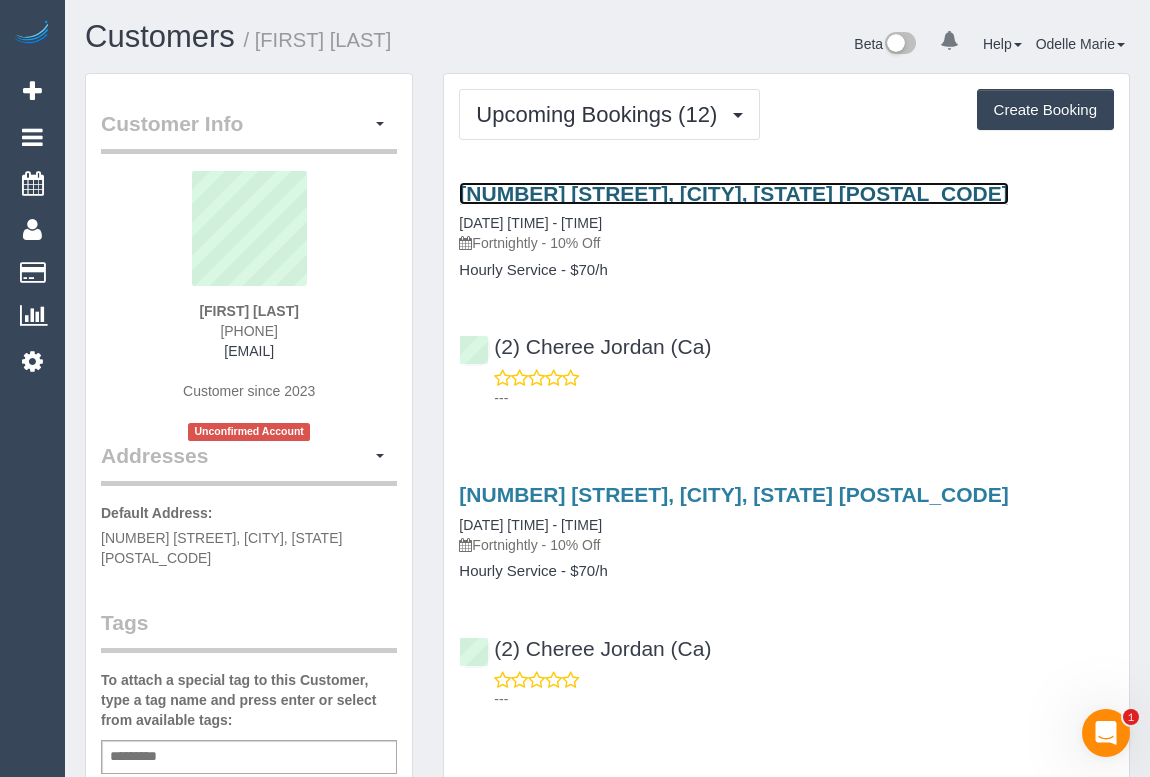 click on "[NUMBER] [STREET], [CITY], [STATE] [POSTAL_CODE]" at bounding box center (733, 193) 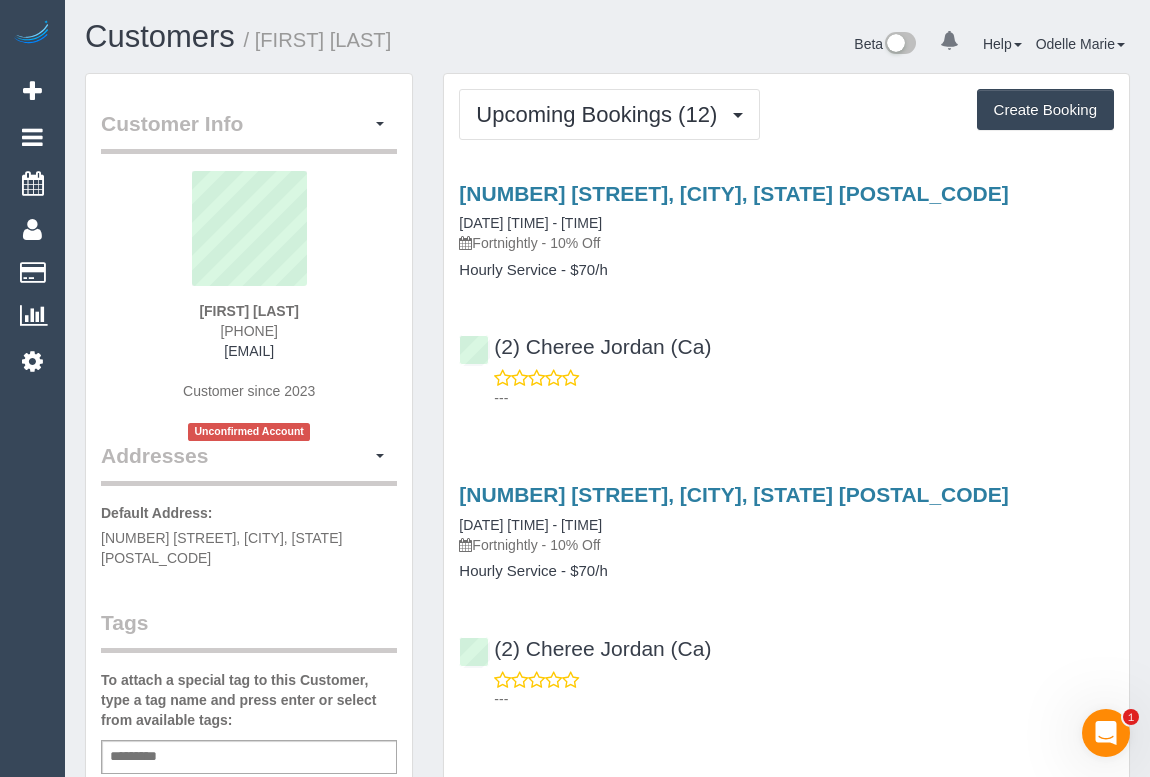 click on "Customers
/ [FIRST] [LAST]" at bounding box center (339, 37) 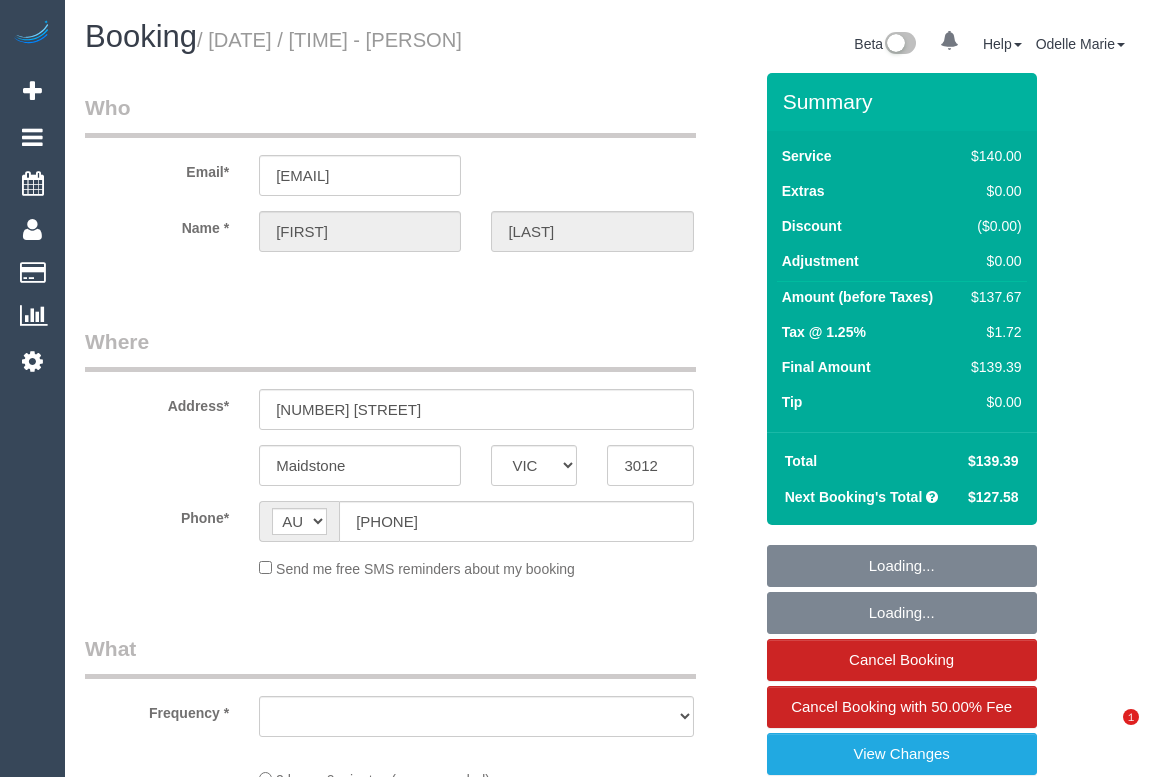 select on "VIC" 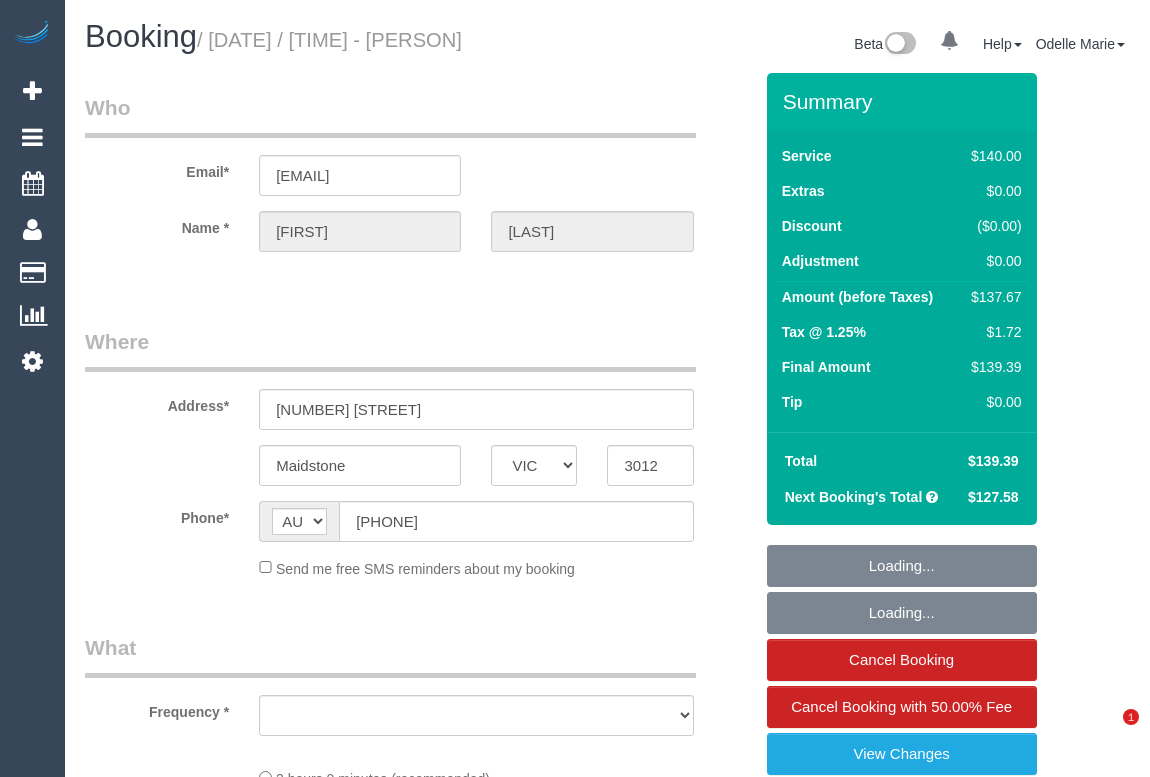 scroll, scrollTop: 0, scrollLeft: 0, axis: both 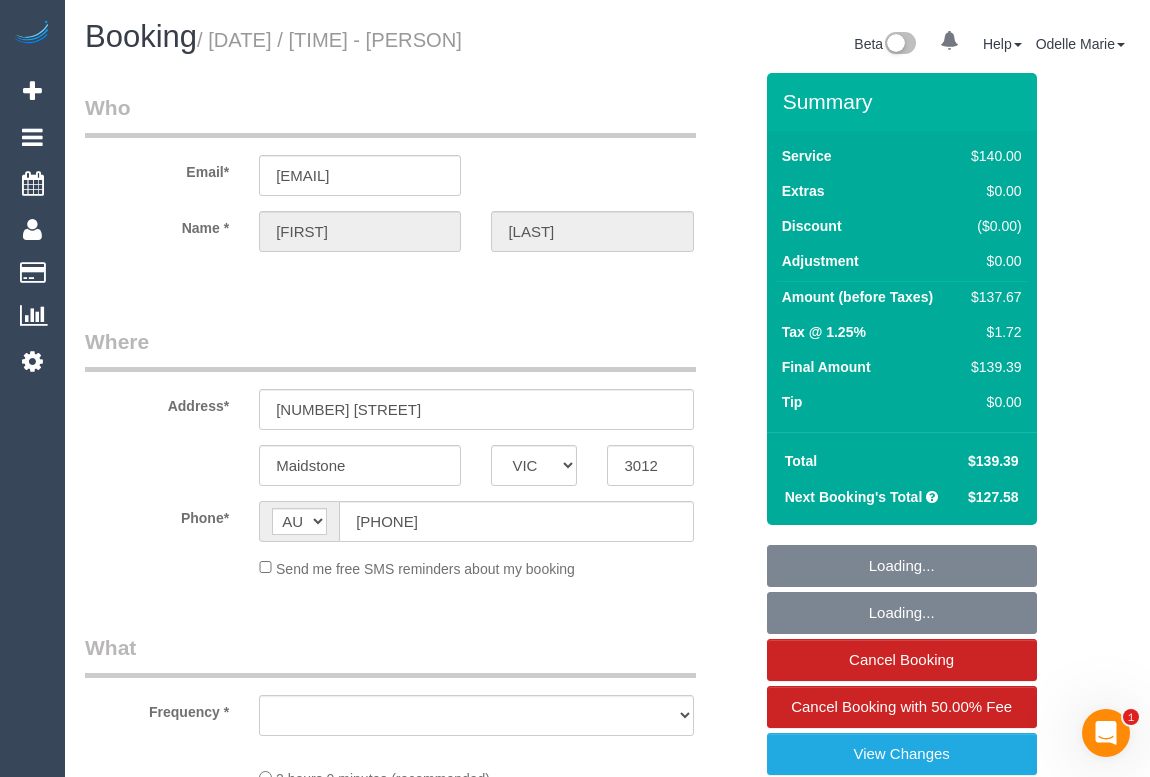 select on "string:stripe-pm_1Maol32GScqysDRVhyOB4xug" 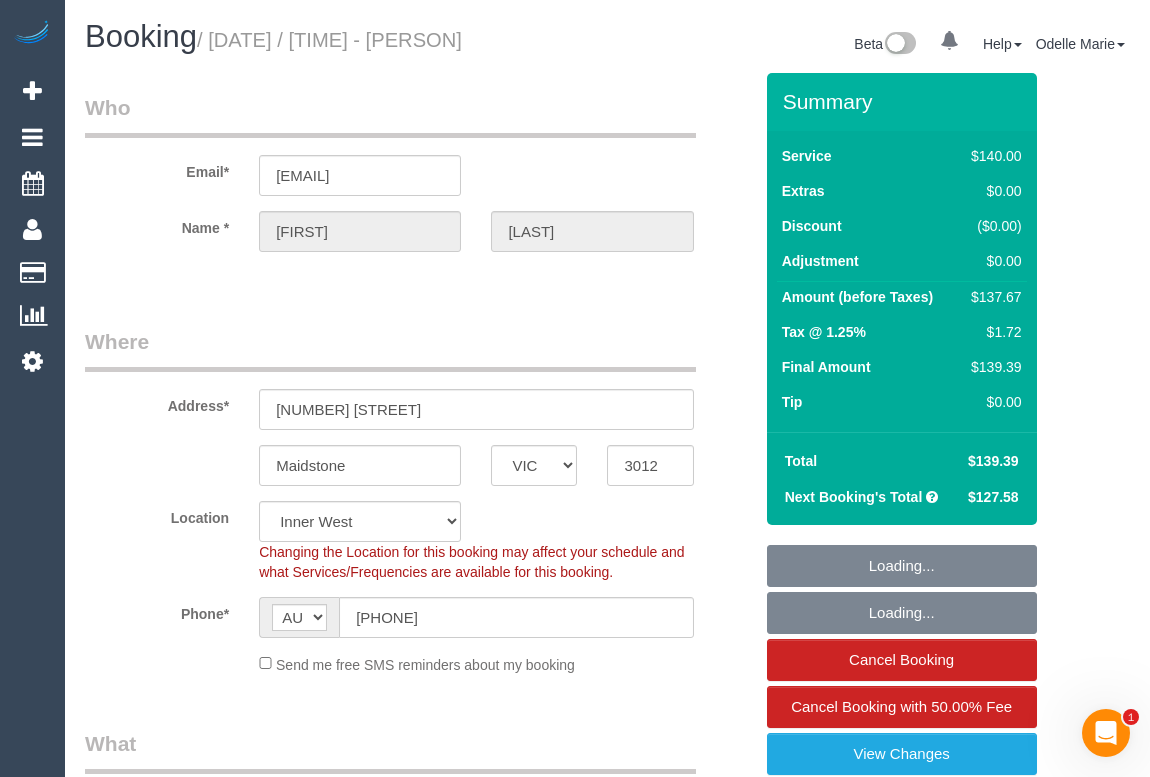 select on "spot1" 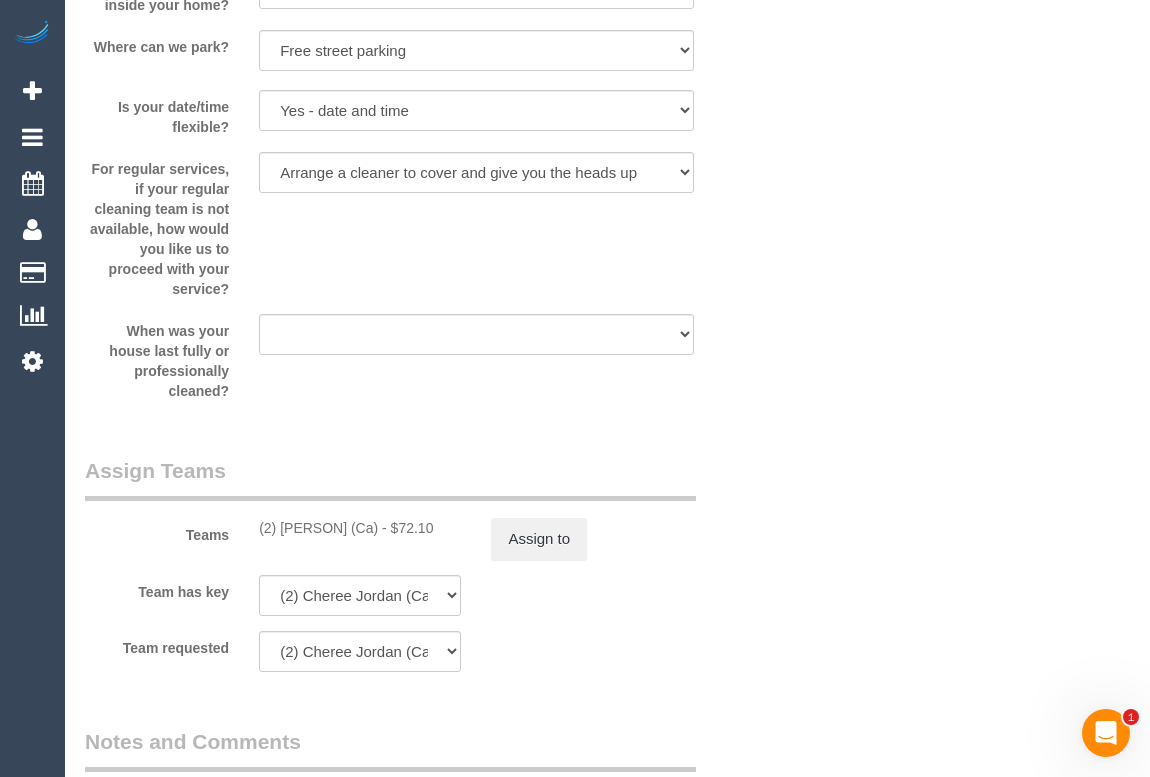 scroll, scrollTop: 3268, scrollLeft: 0, axis: vertical 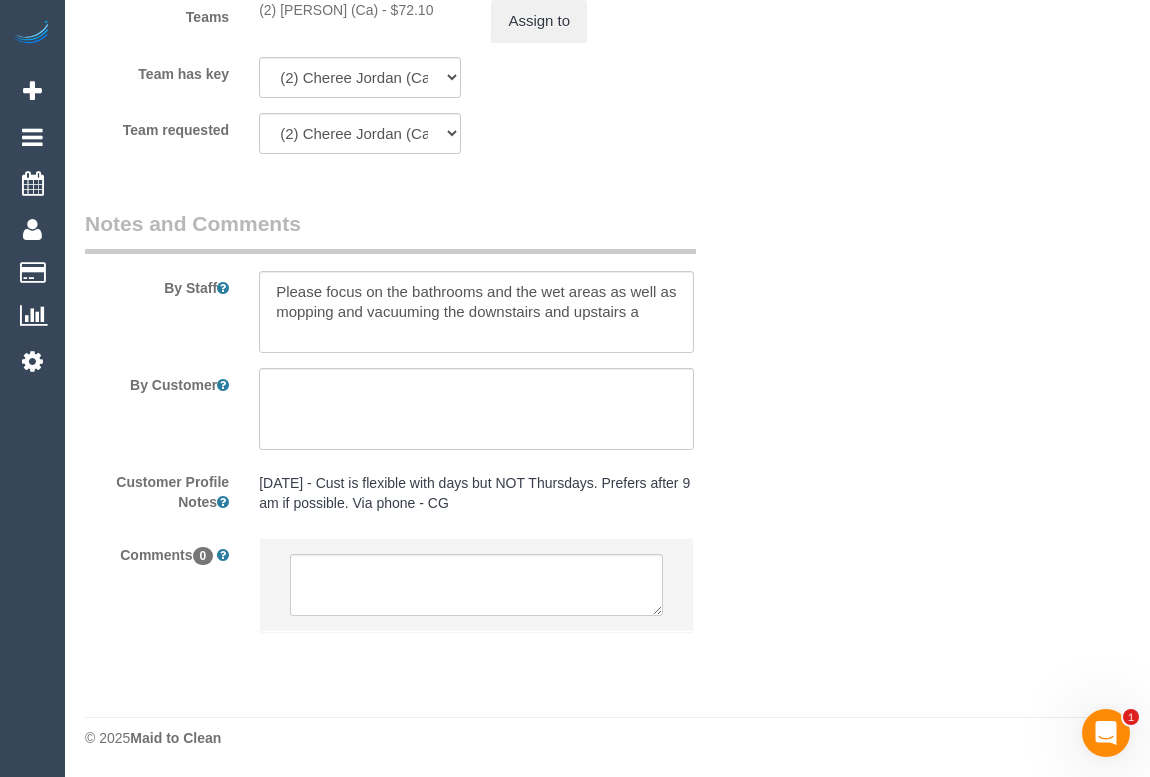 click on "Who
Email*
nida.sajjadiemami@yahoo.com
Name *
Nida
Sajjadi-Emami
Where
Address*
9 Crefden Street
Maidstone
ACT
NSW
NT
QLD
SA
TAS
VIC
WA
3012
Location
Office City East (North) East (South) Inner East Inner North (East) Inner North (West) Inner South East Inner West North (East) North (West) Outer East Outer North (East) Outer North (West) Outer South East Outer West South East (East) South East (West) West (North) West (South) ZG - Central ZG - East ZG - North ZG - South" at bounding box center (607, -1233) 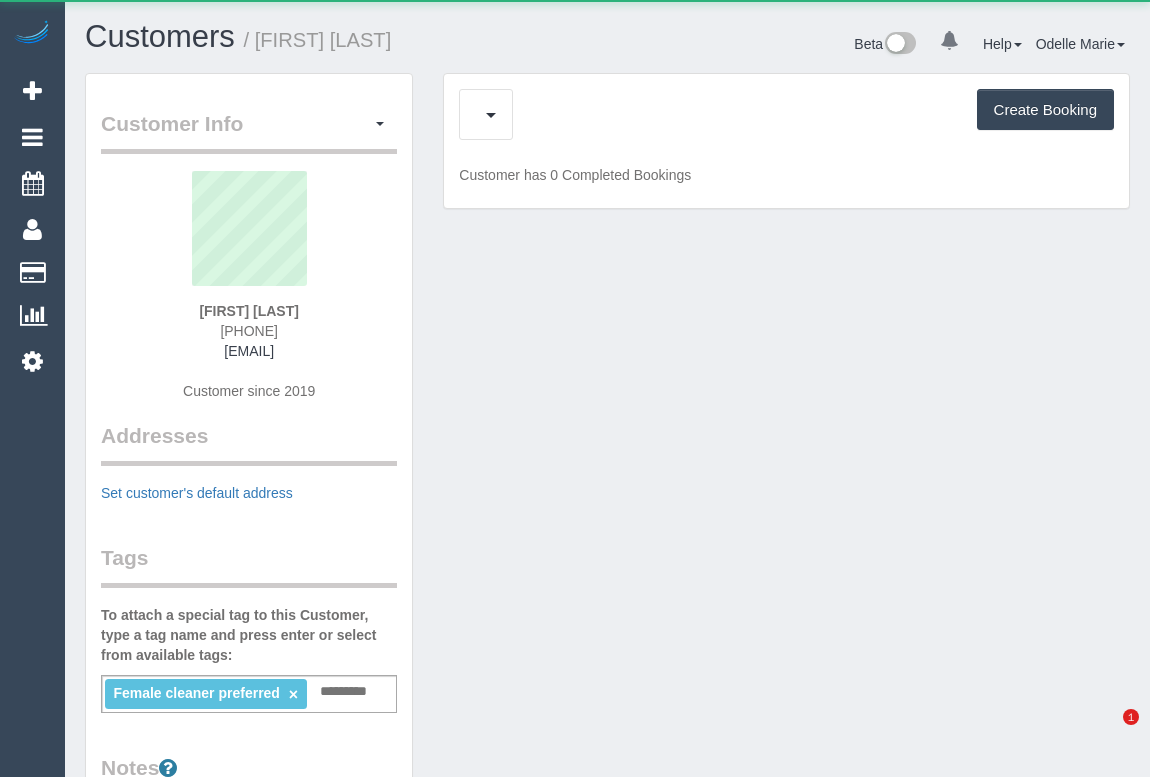 scroll, scrollTop: 0, scrollLeft: 0, axis: both 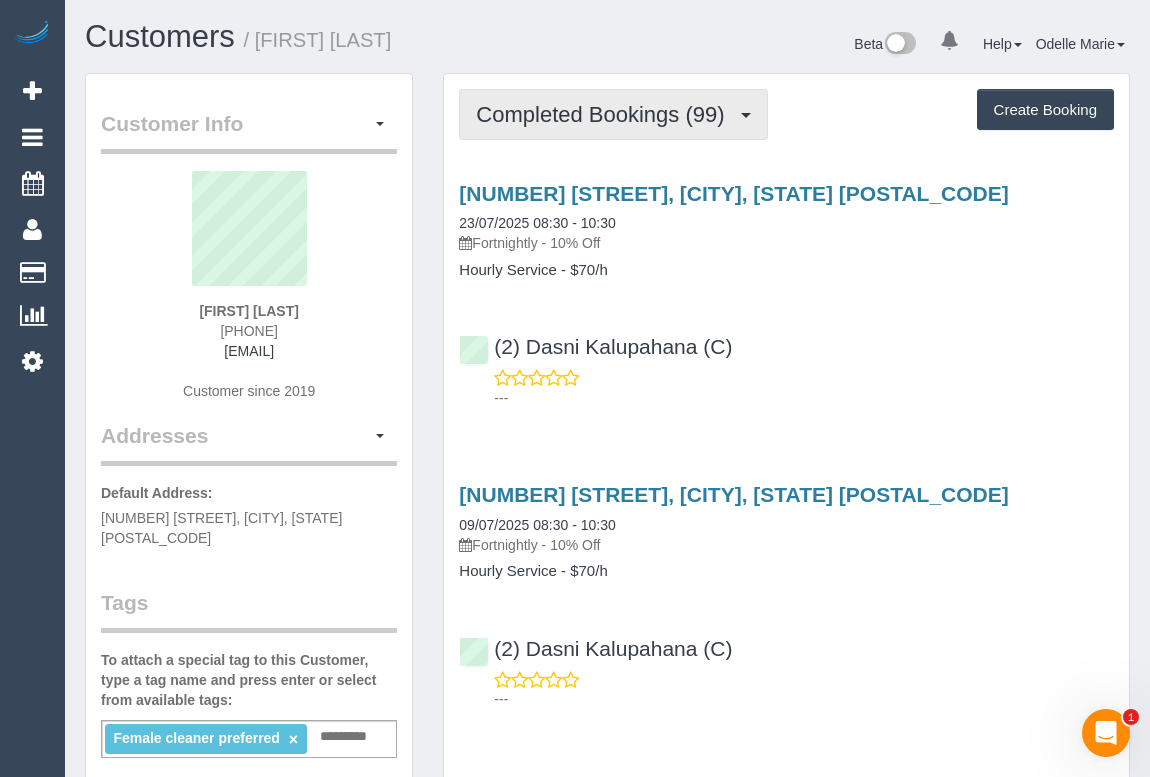 click on "Completed Bookings (99)" at bounding box center (605, 114) 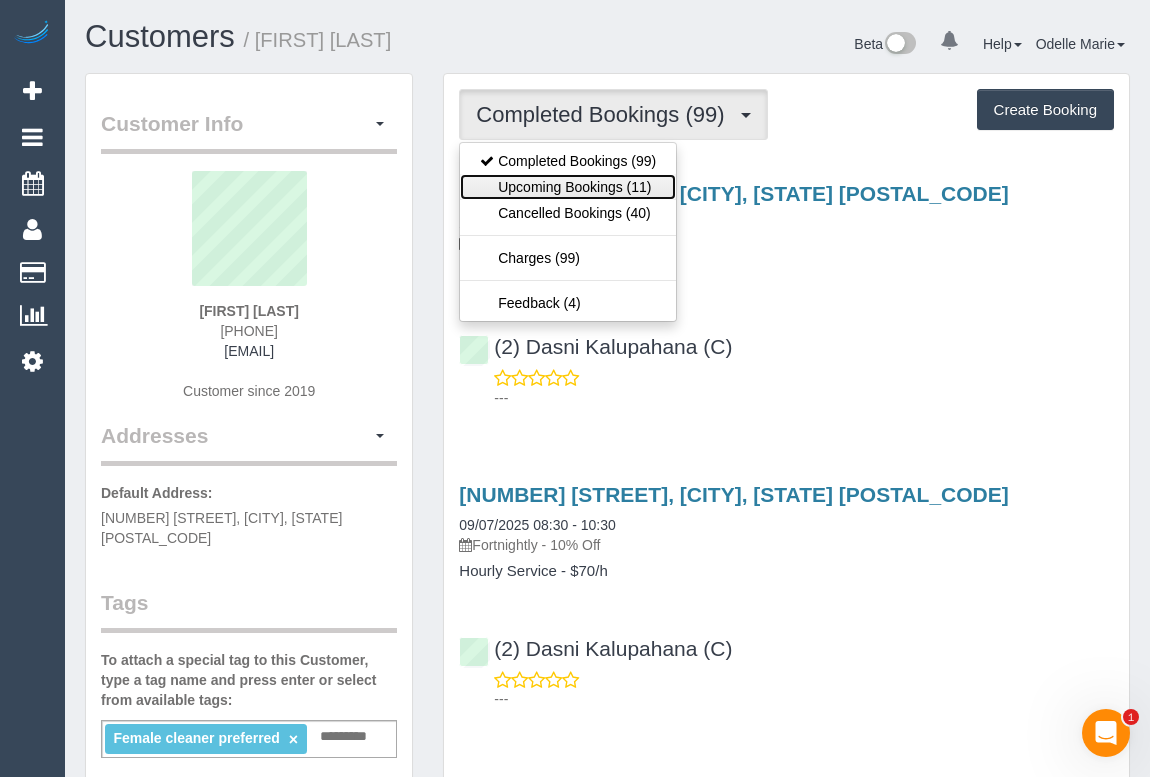click on "Upcoming Bookings (11)" at bounding box center (568, 187) 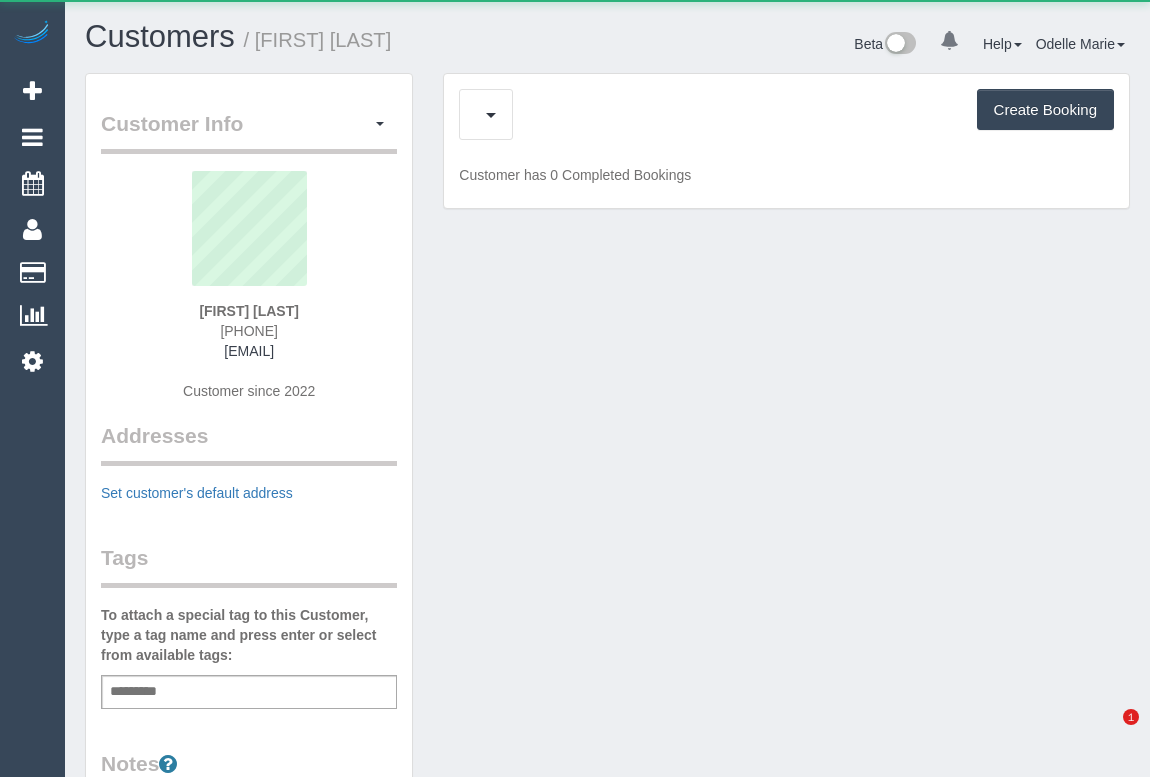 scroll, scrollTop: 0, scrollLeft: 0, axis: both 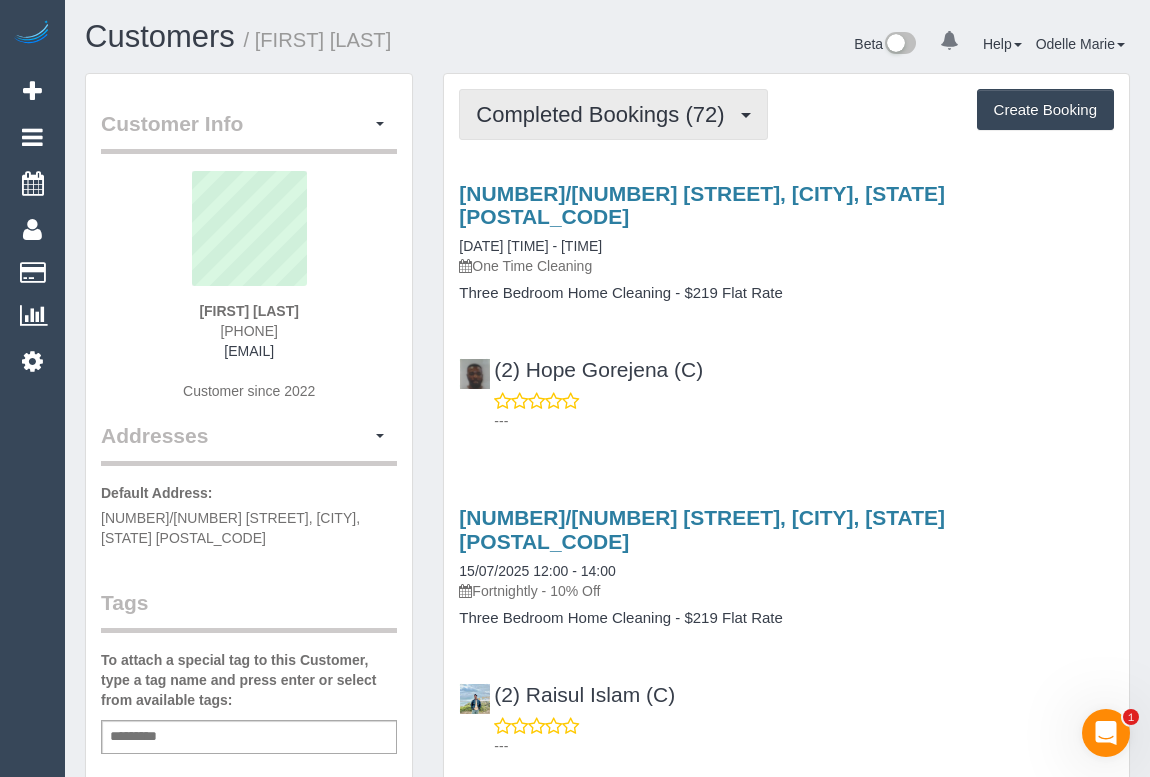 click on "Completed Bookings (72)" at bounding box center (605, 114) 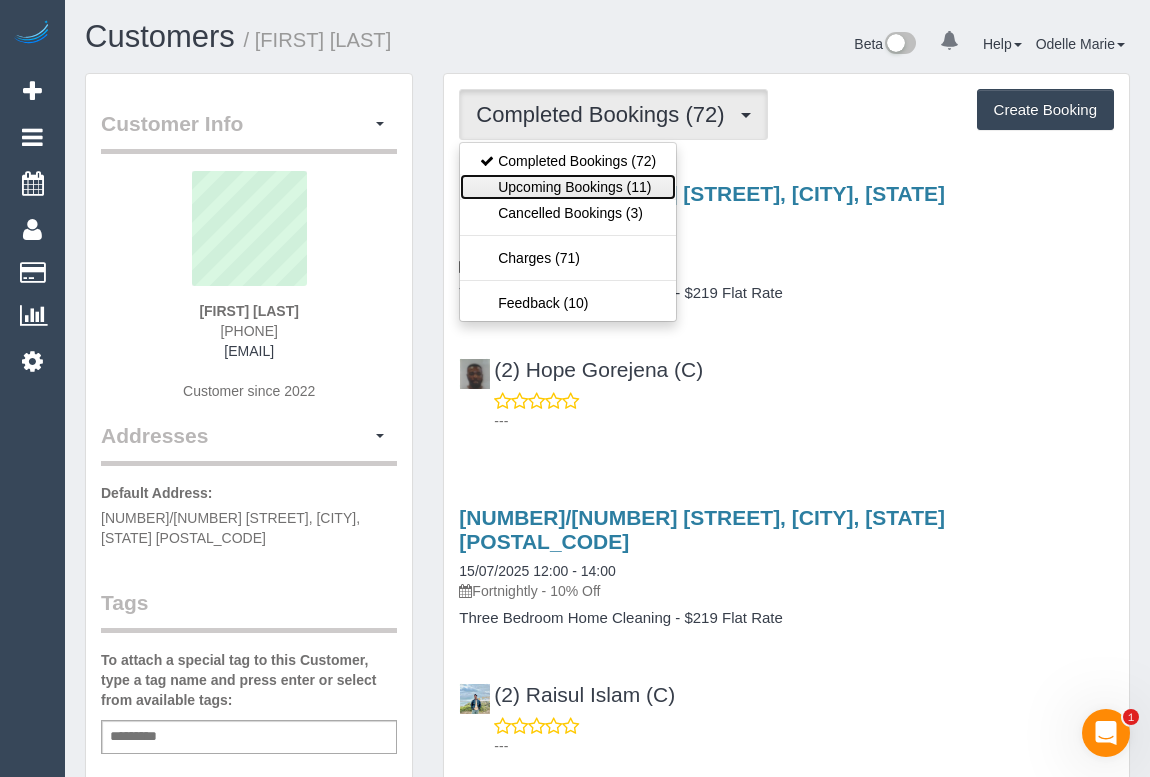 click on "Upcoming Bookings (11)" at bounding box center (568, 187) 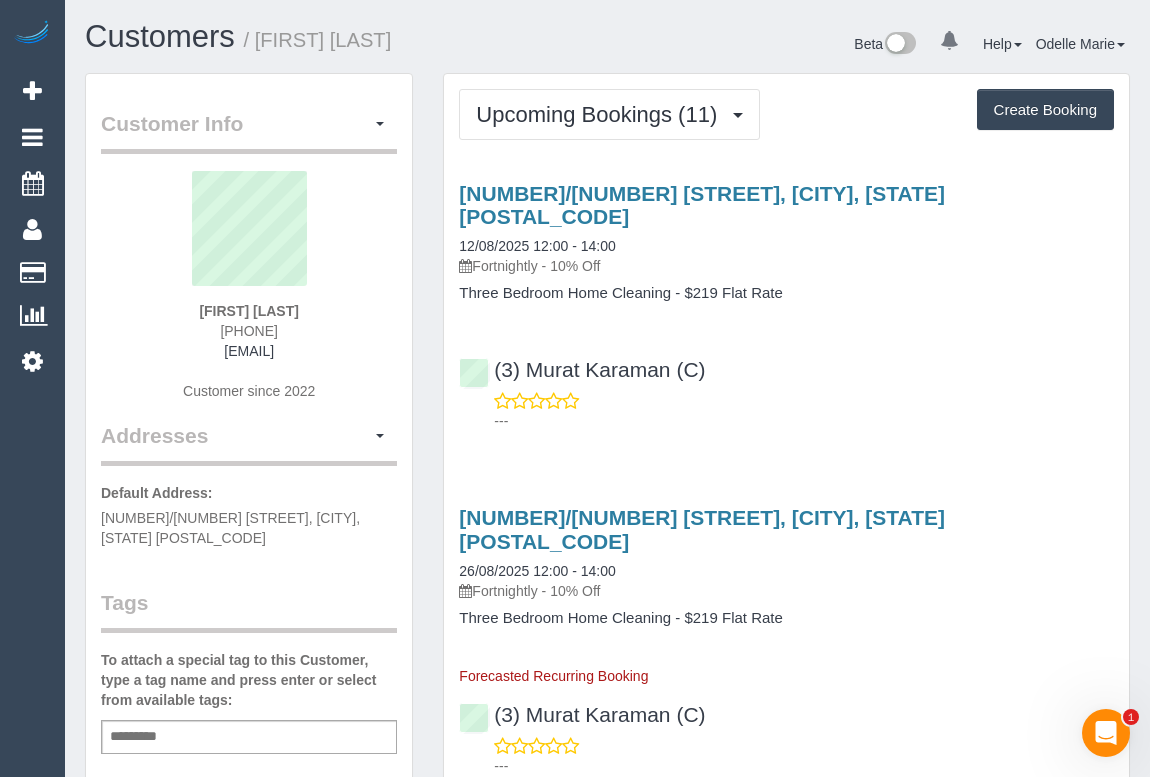 drag, startPoint x: 204, startPoint y: 328, endPoint x: 331, endPoint y: 330, distance: 127.01575 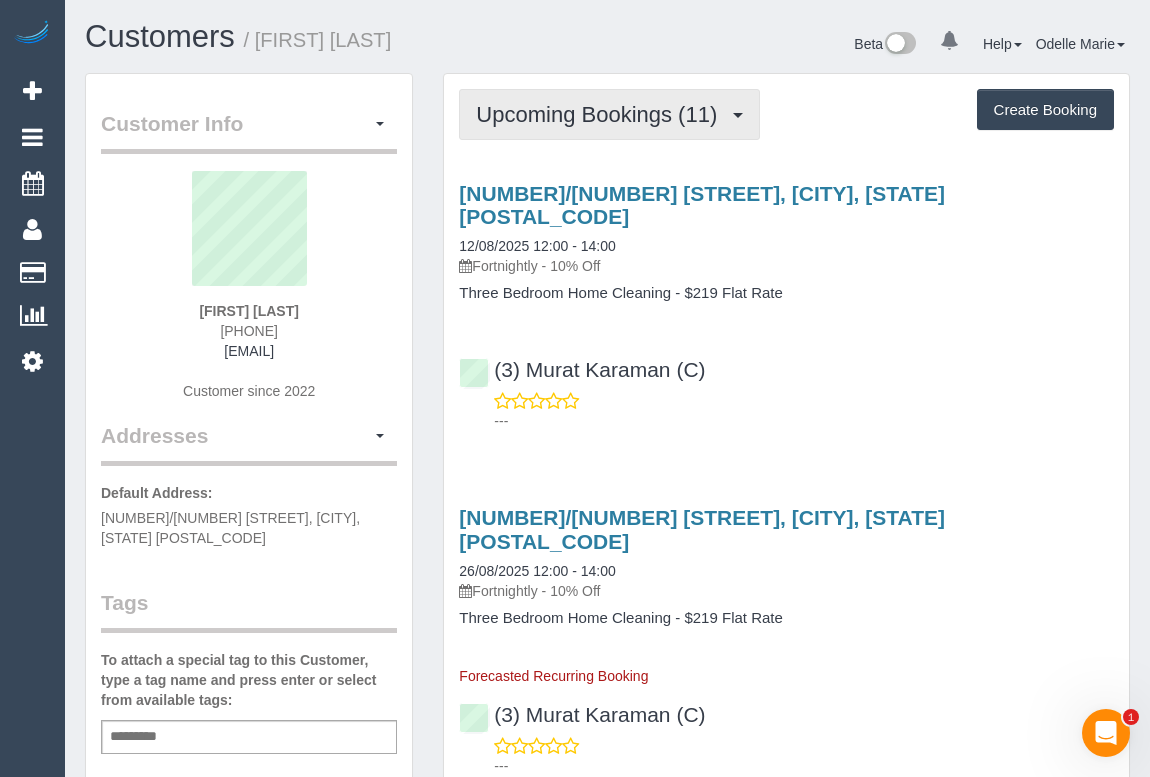 click on "Upcoming Bookings (11)" at bounding box center (601, 114) 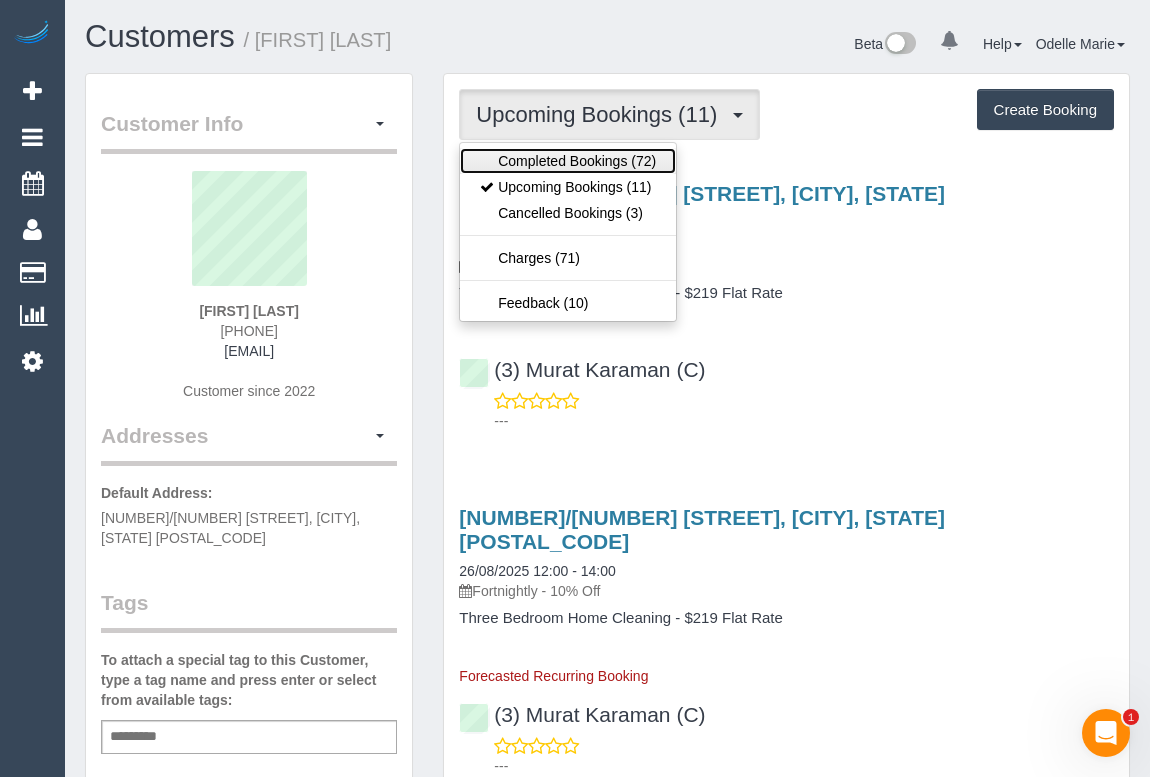 click on "Completed Bookings (72)" at bounding box center (568, 161) 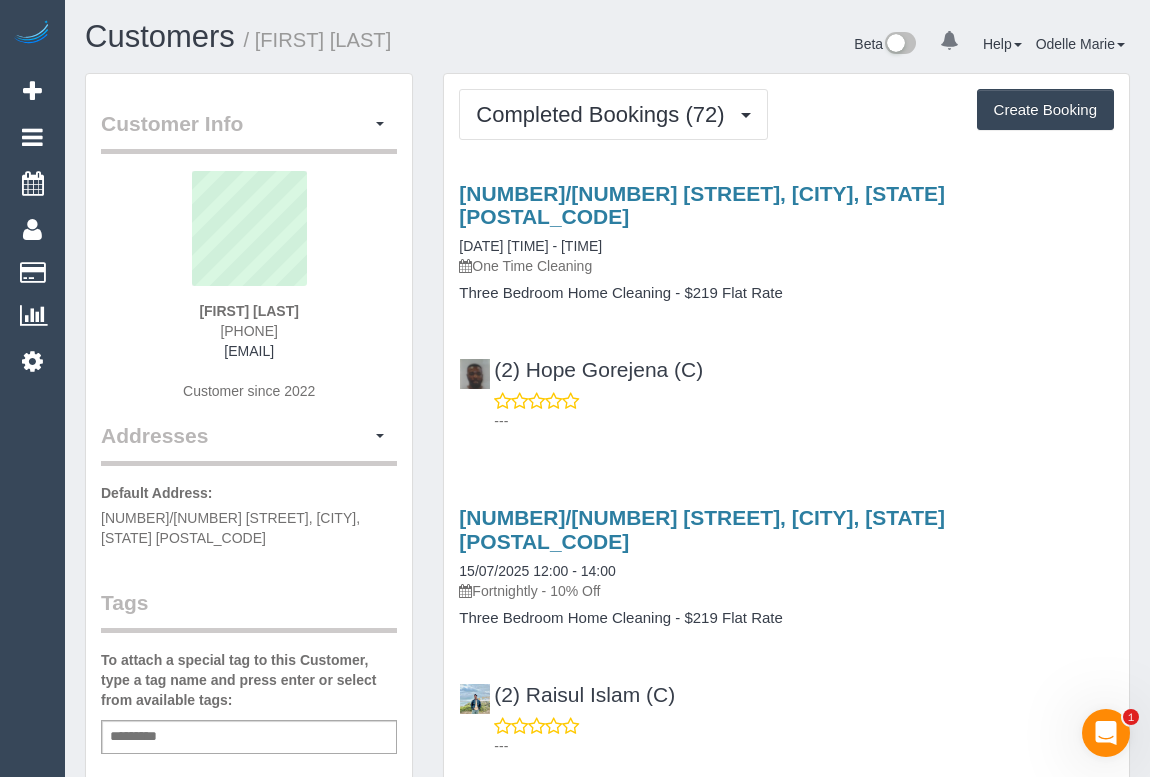 click on "(2) Hope Gorejena (C)
---" at bounding box center [786, 386] 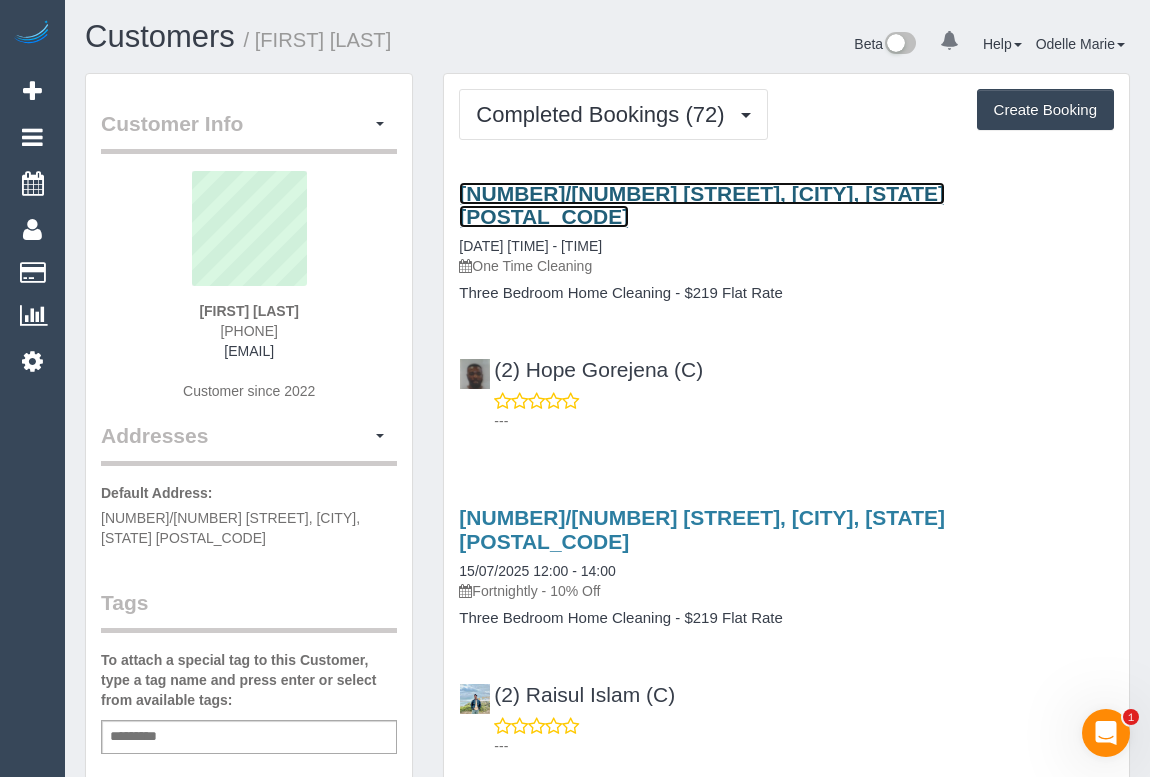 click on "3/129 Flinders St, Thornbury, VIC 3071" at bounding box center [702, 205] 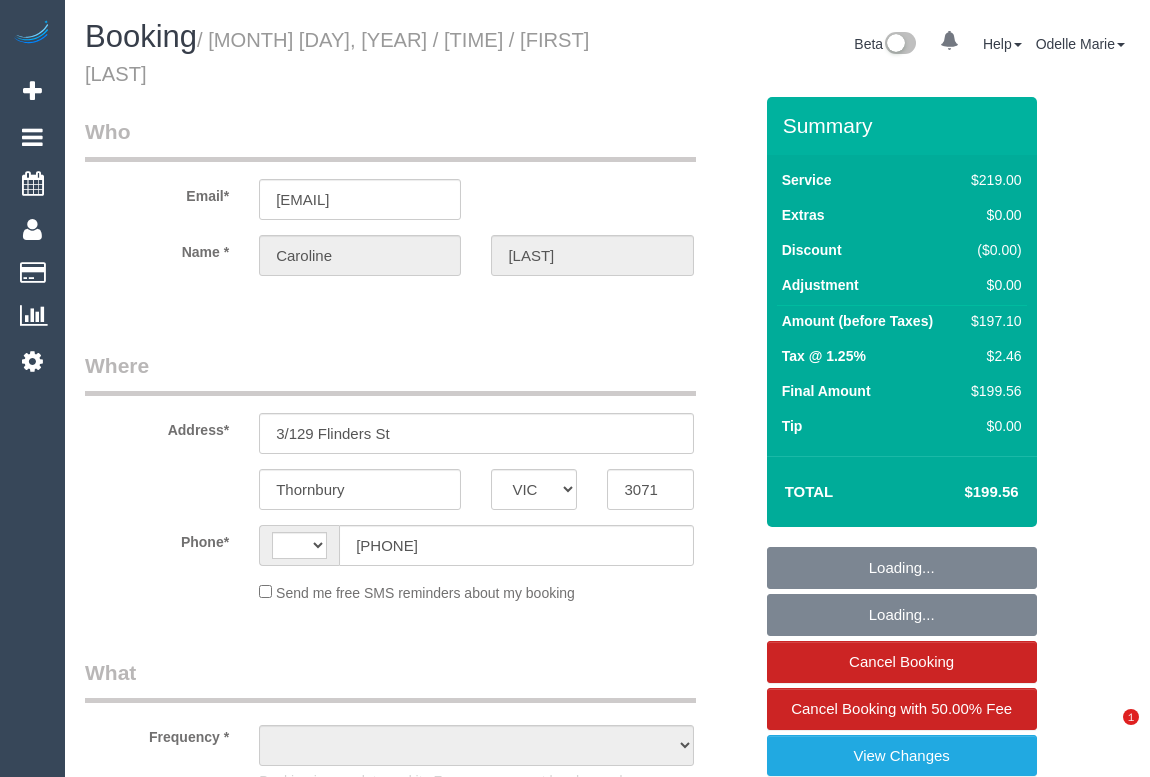 select on "VIC" 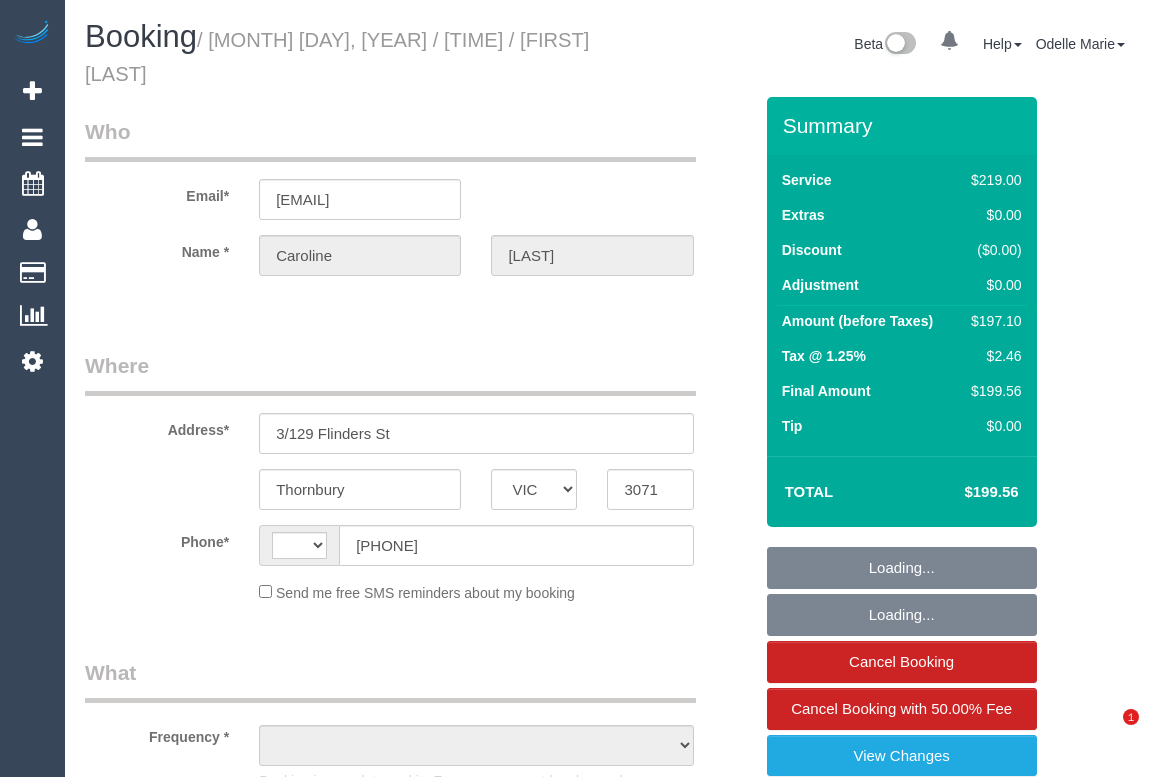 scroll, scrollTop: 0, scrollLeft: 0, axis: both 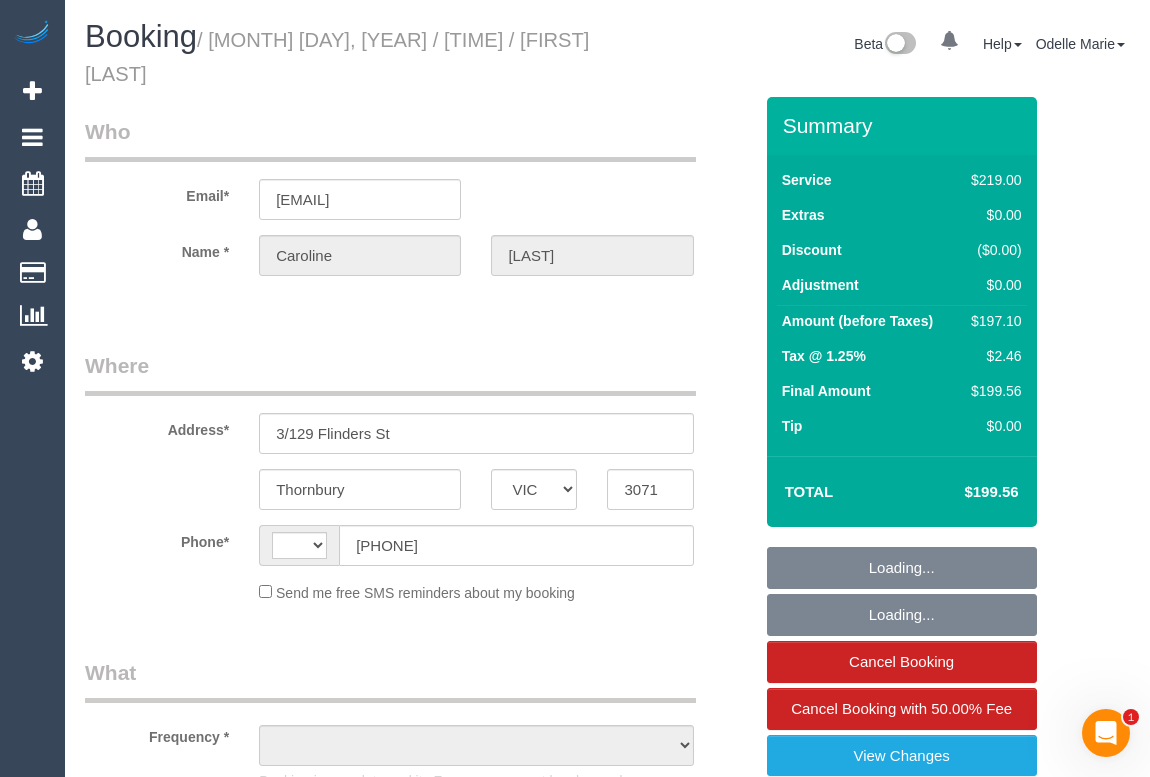 select on "object:290" 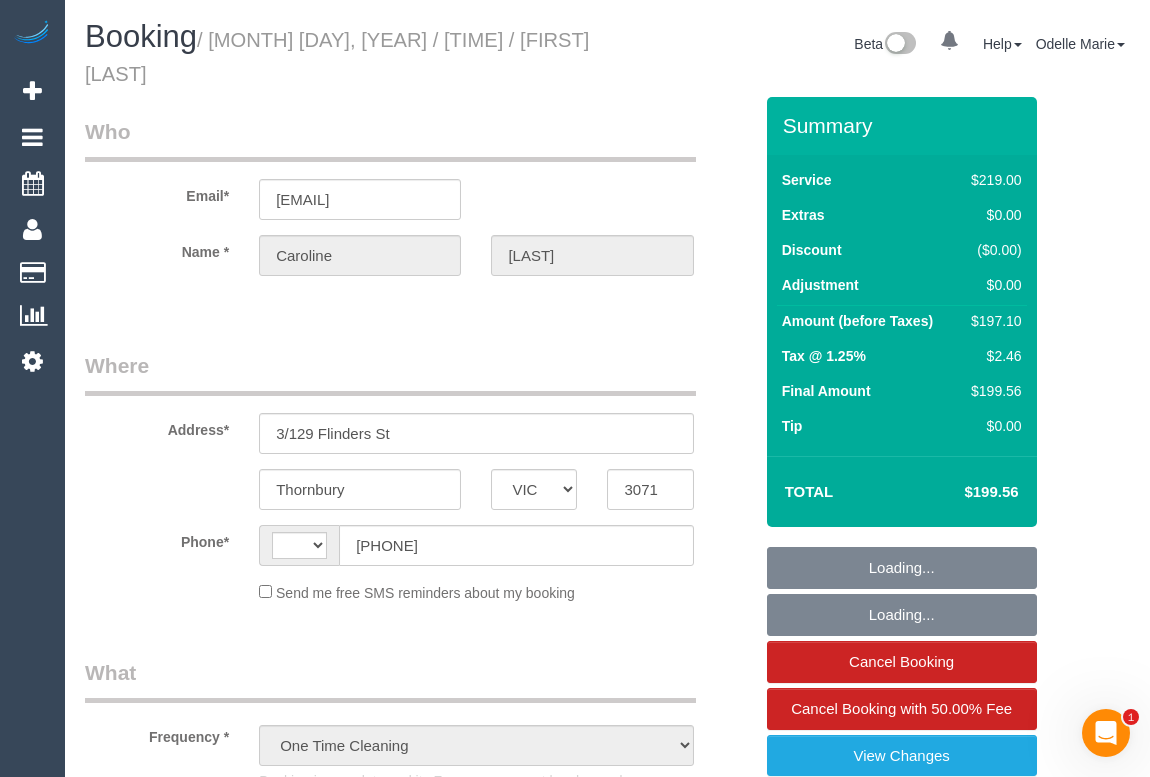 select on "string:AU" 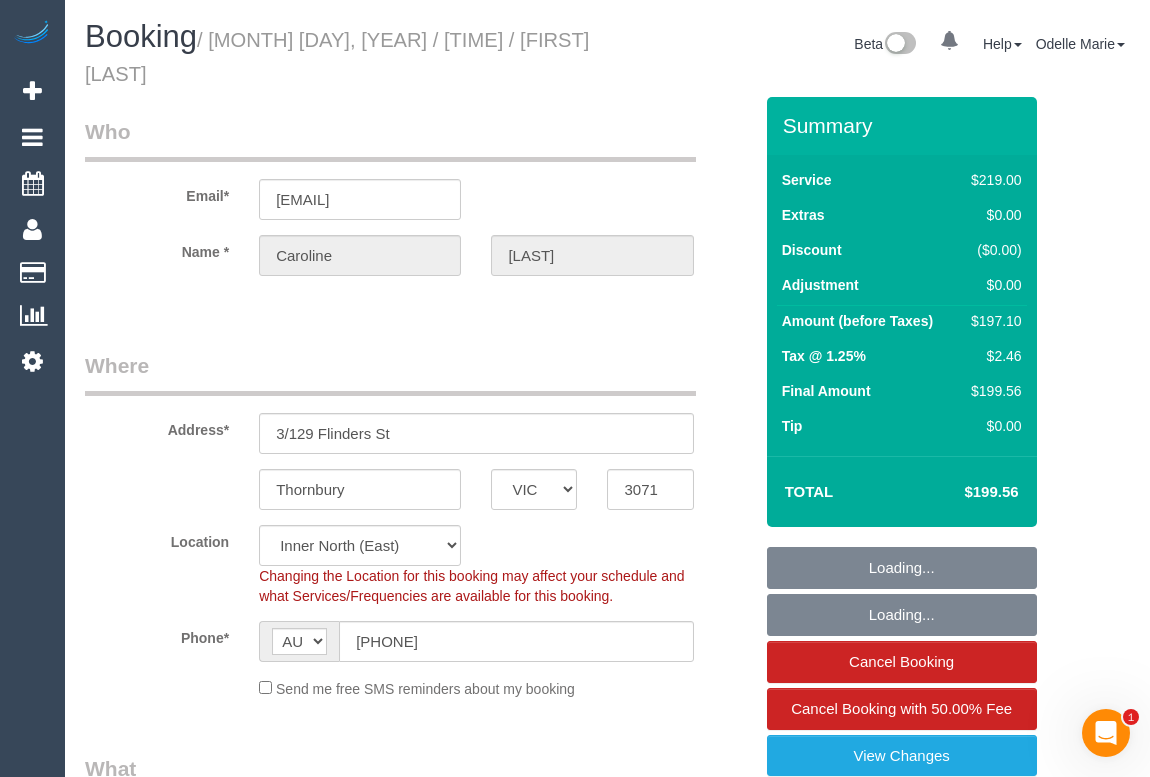 select on "object:810" 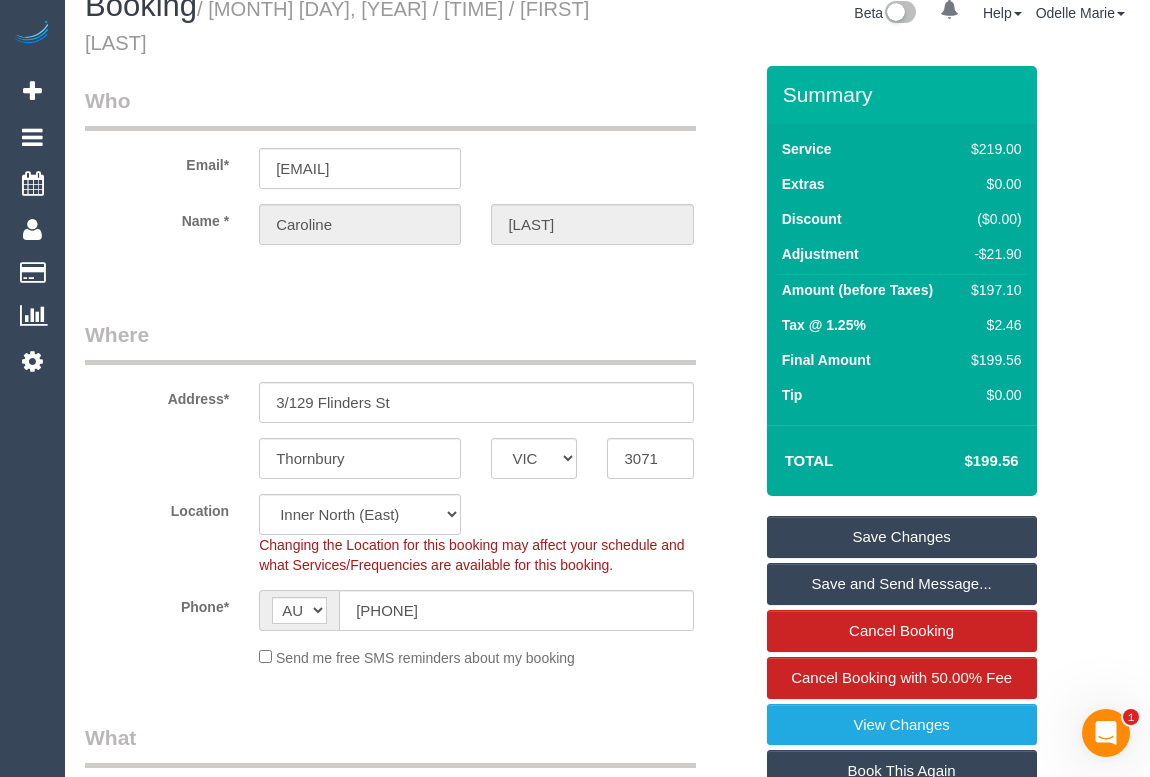 scroll, scrollTop: 0, scrollLeft: 0, axis: both 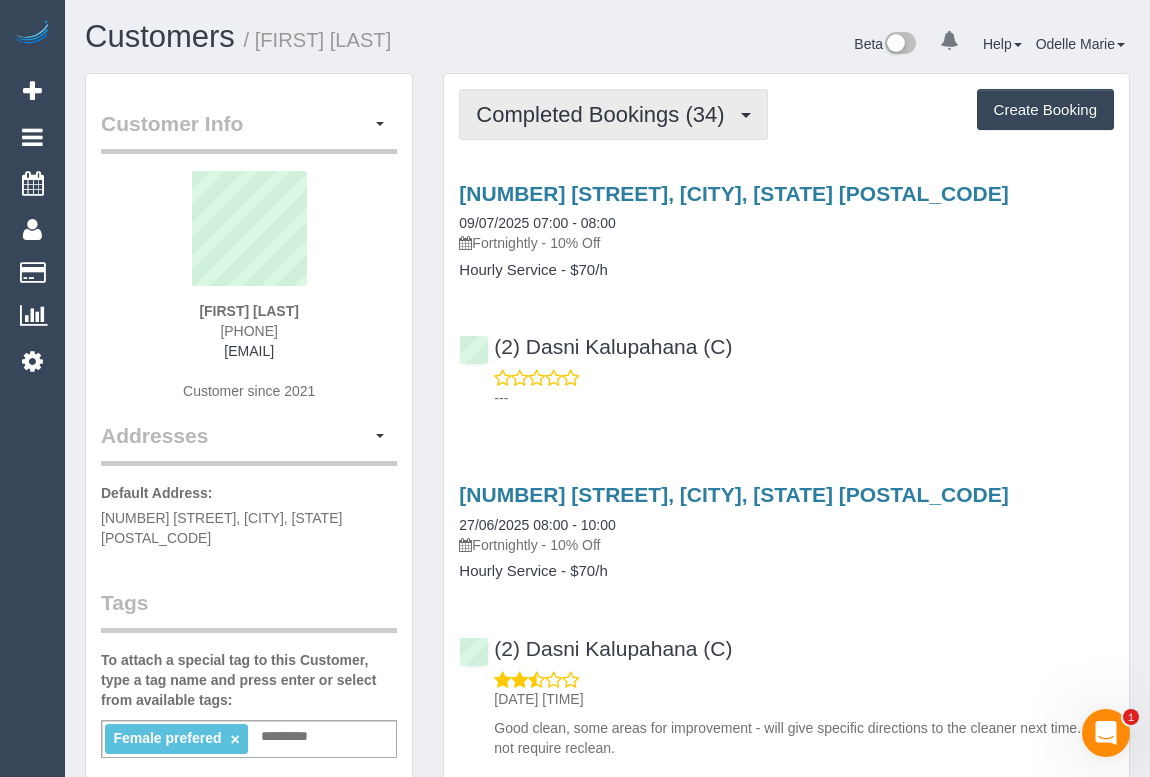 click on "Completed Bookings (34)" at bounding box center (613, 114) 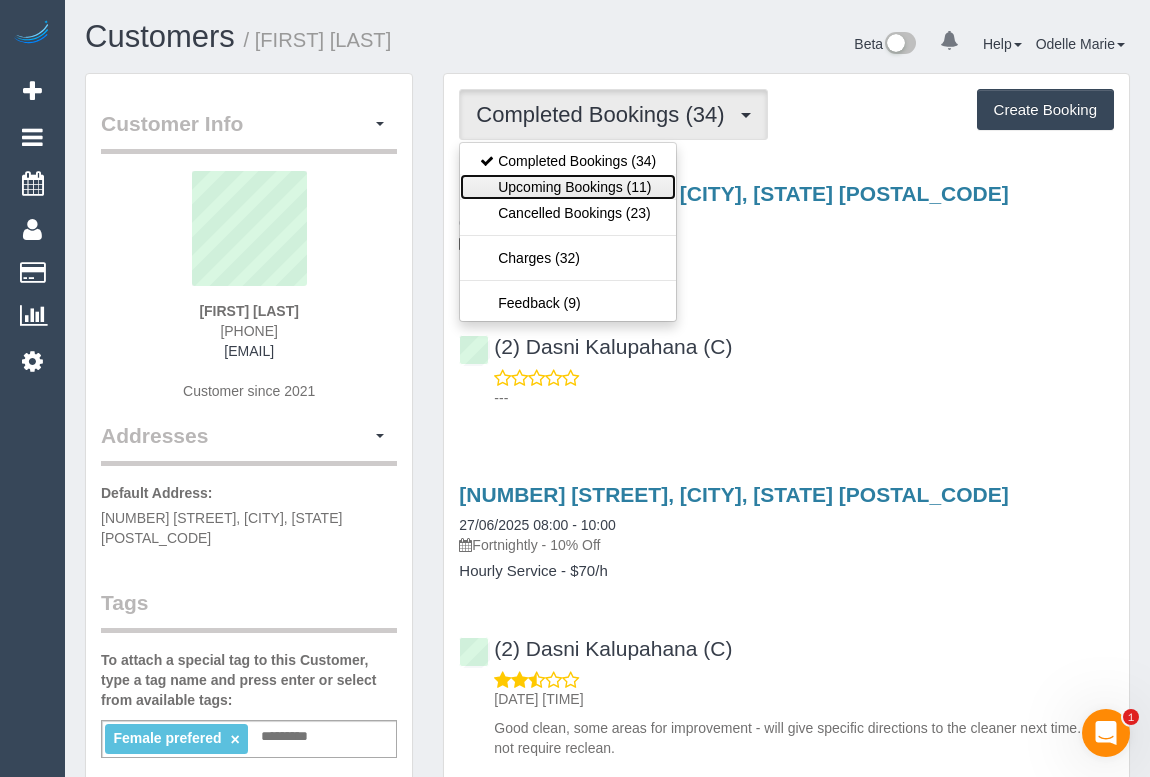 click on "Upcoming Bookings (11)" at bounding box center (568, 187) 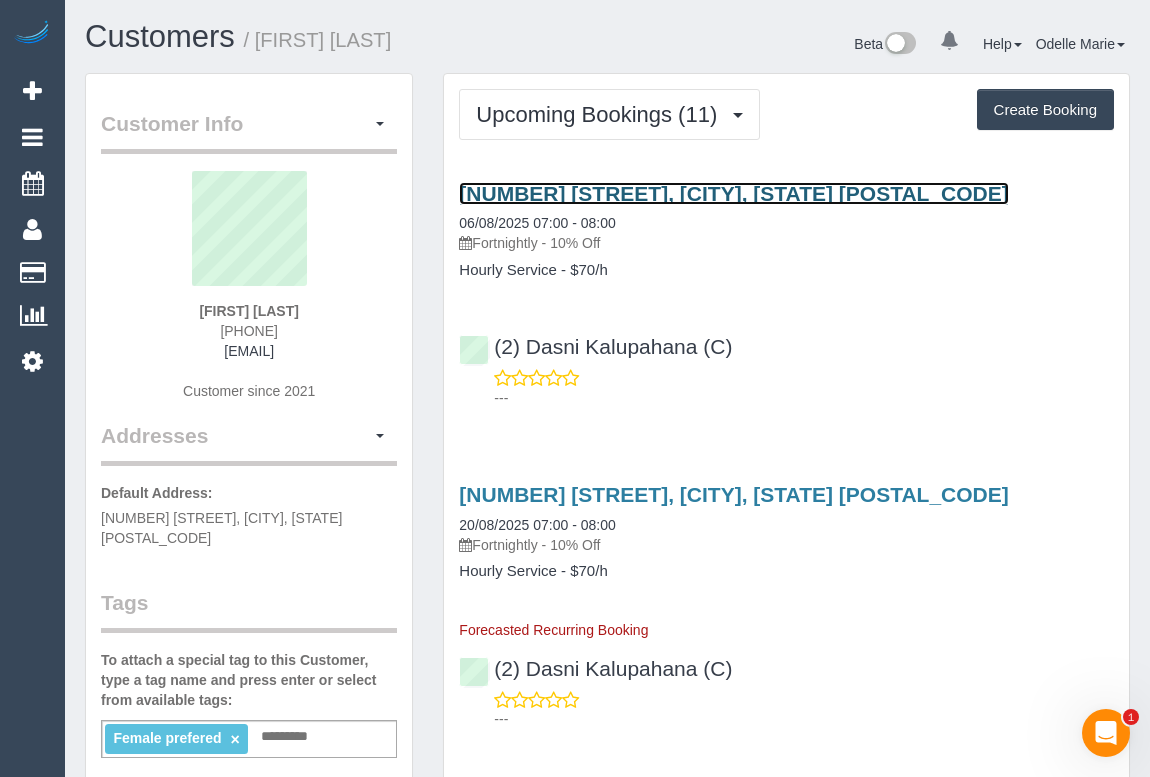 click on "[NUMBER] [STREET], [CITY], [STATE] [POSTAL_CODE]" at bounding box center [733, 193] 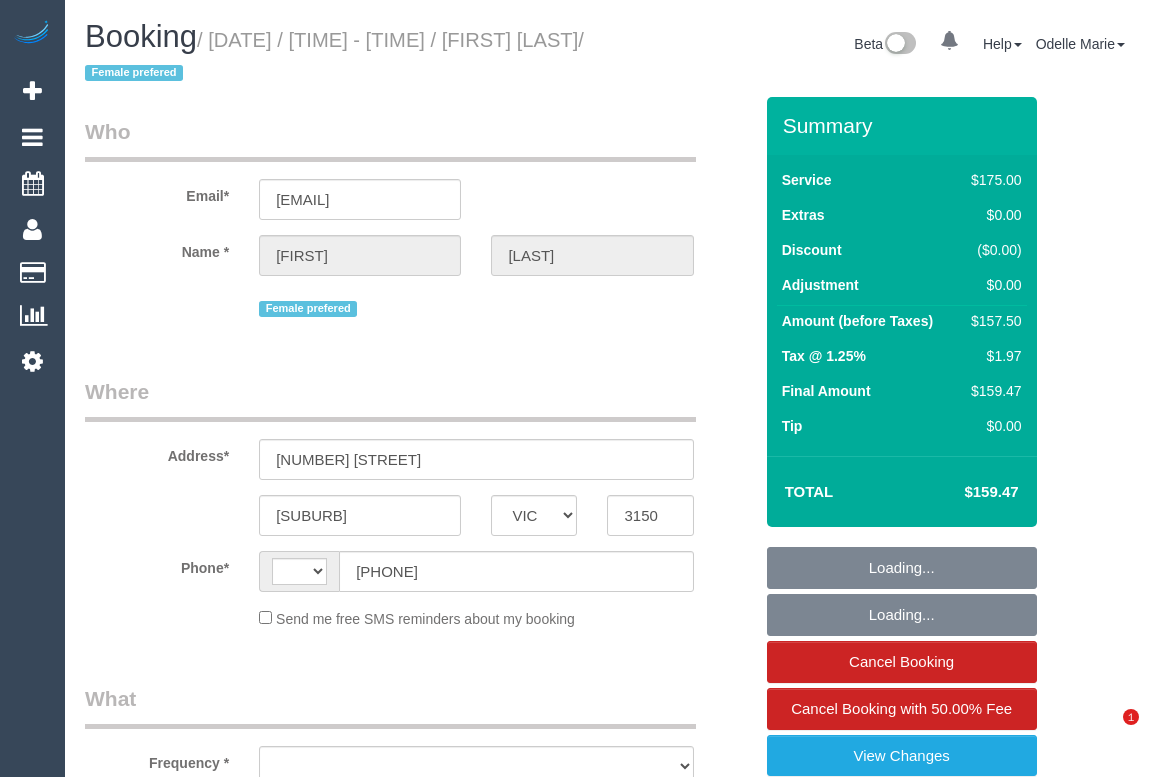 select on "VIC" 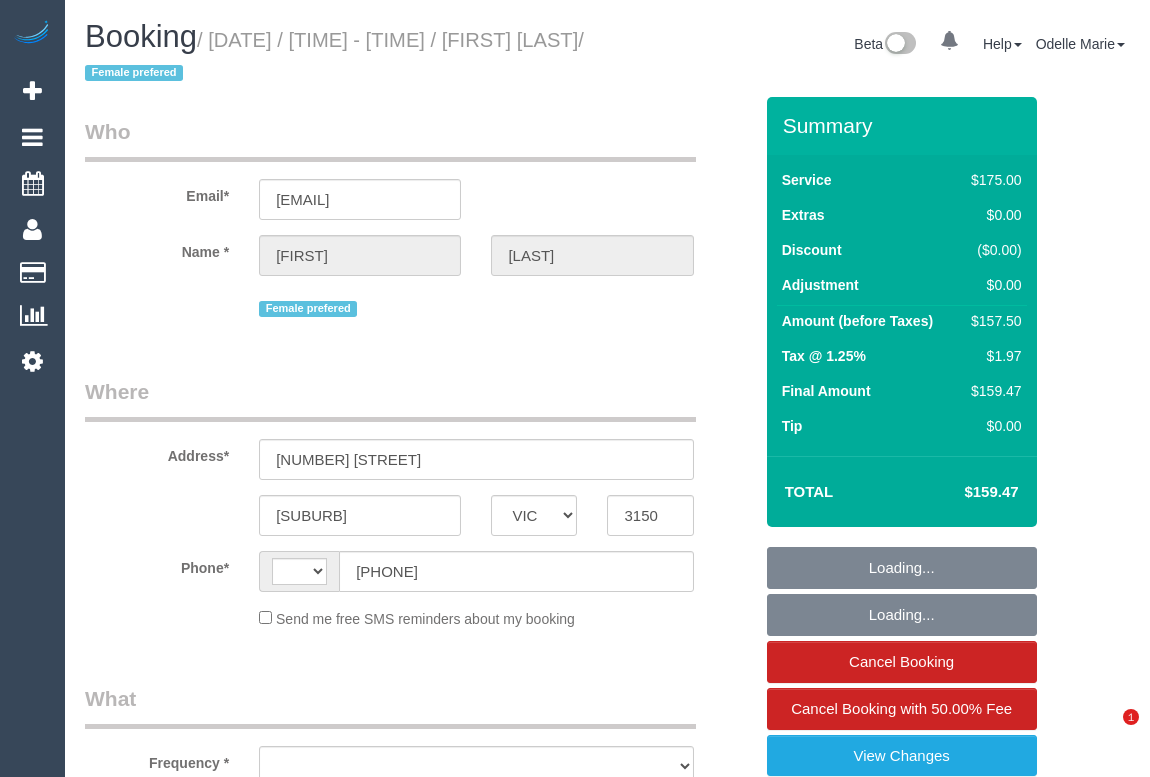 scroll, scrollTop: 0, scrollLeft: 0, axis: both 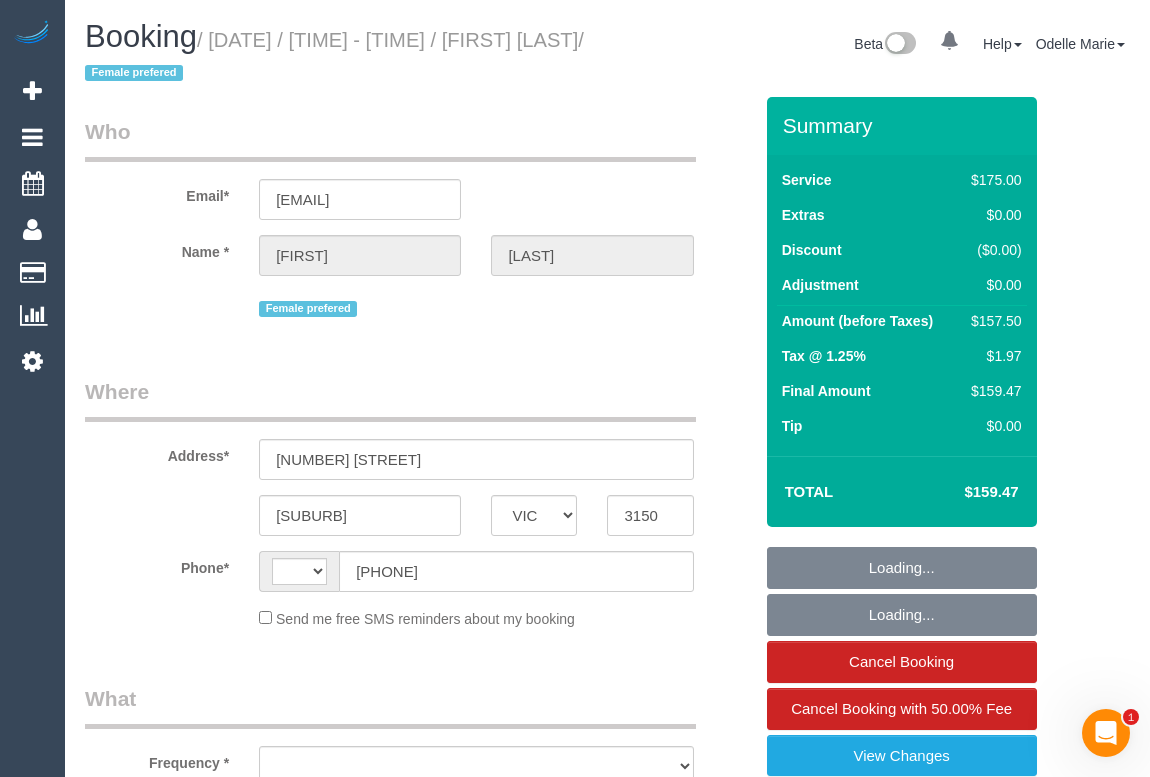 select on "string:AU" 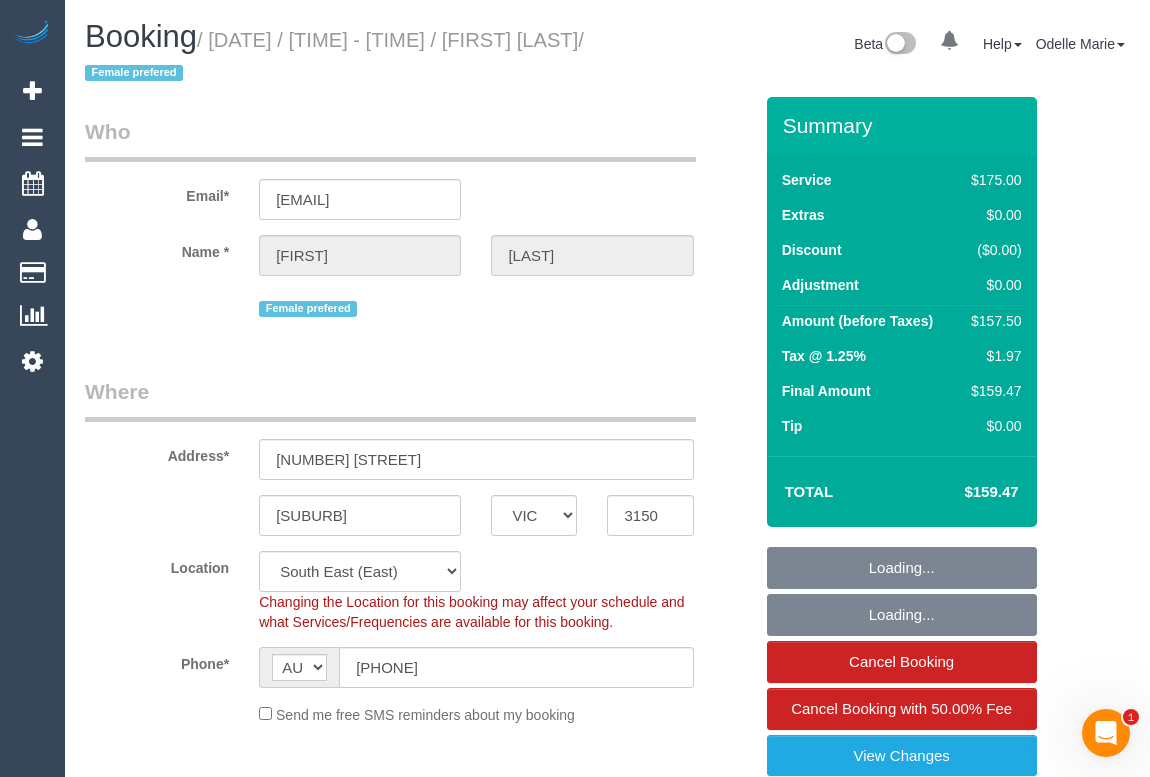 select on "object:548" 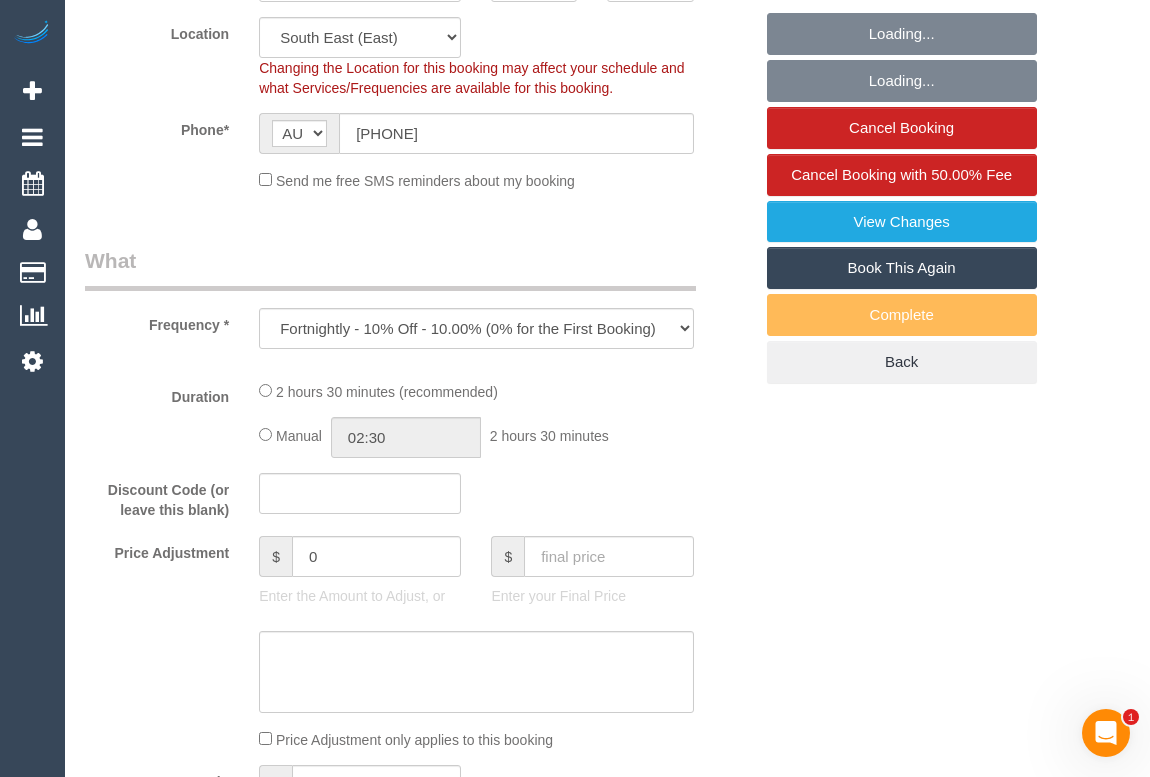 select on "string:stripe-pm_1LNV0f2GScqysDRVeYPsmRa0" 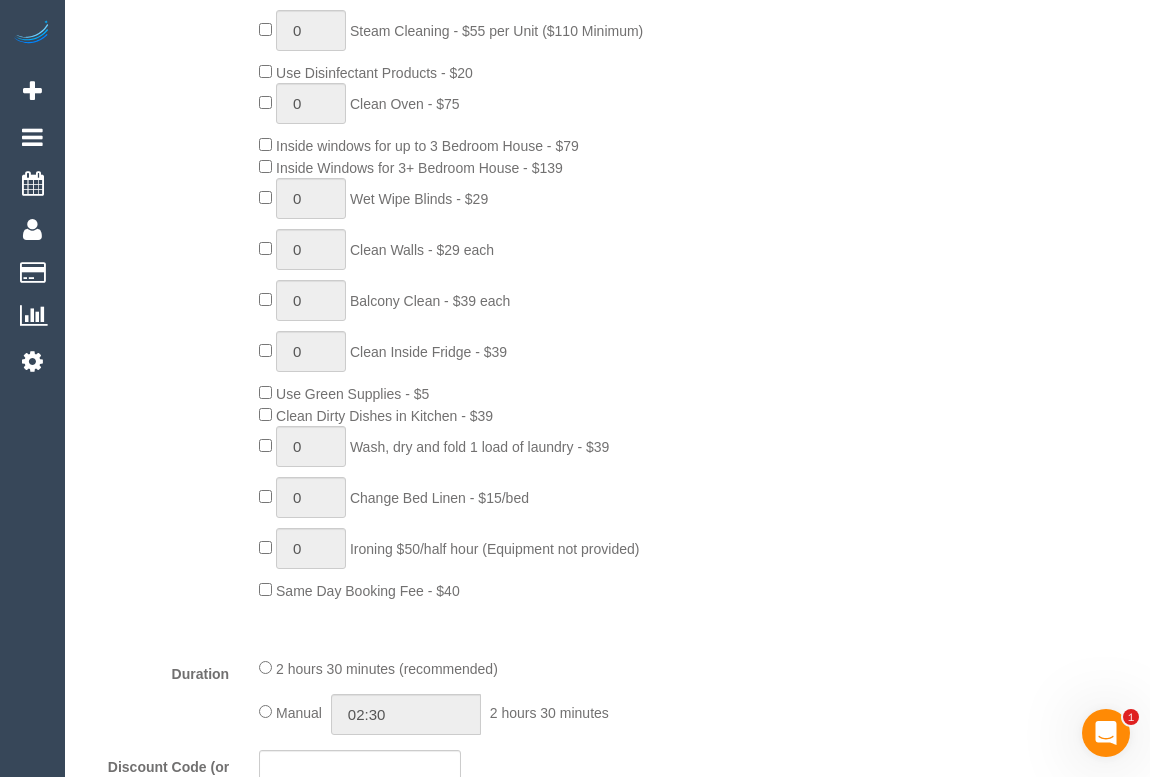 scroll, scrollTop: 363, scrollLeft: 0, axis: vertical 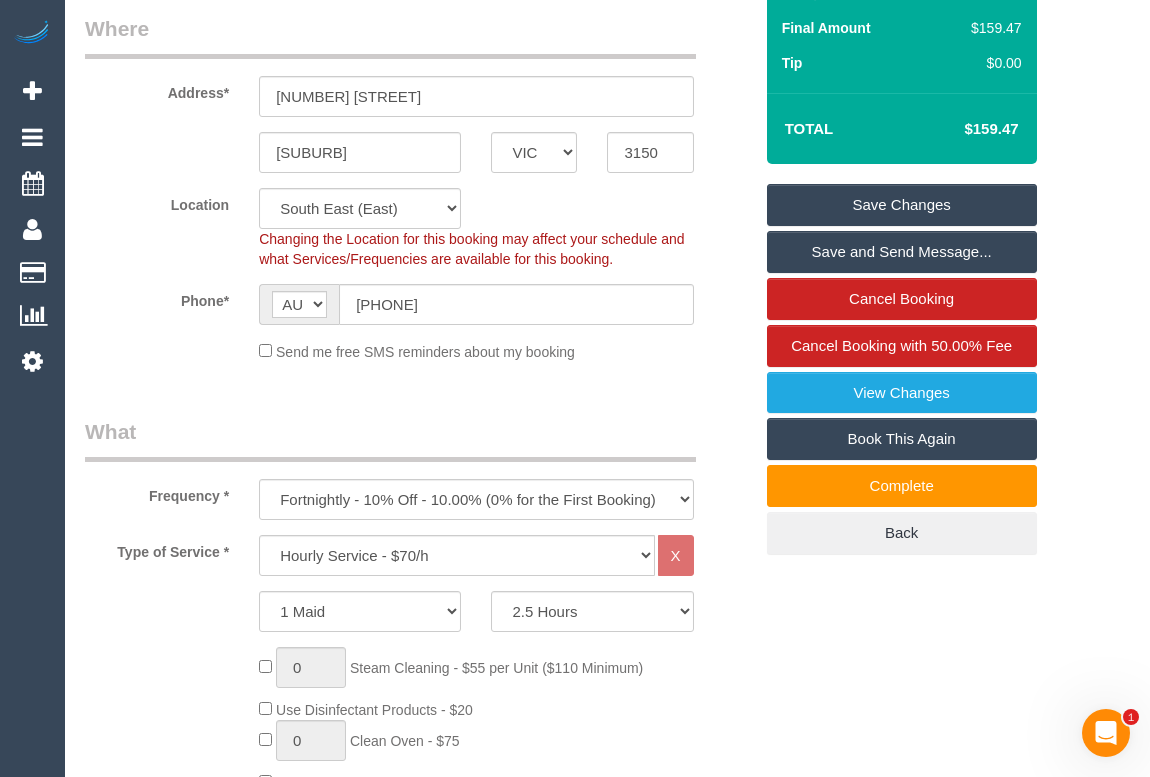 click on "Send me free SMS reminders about my booking" 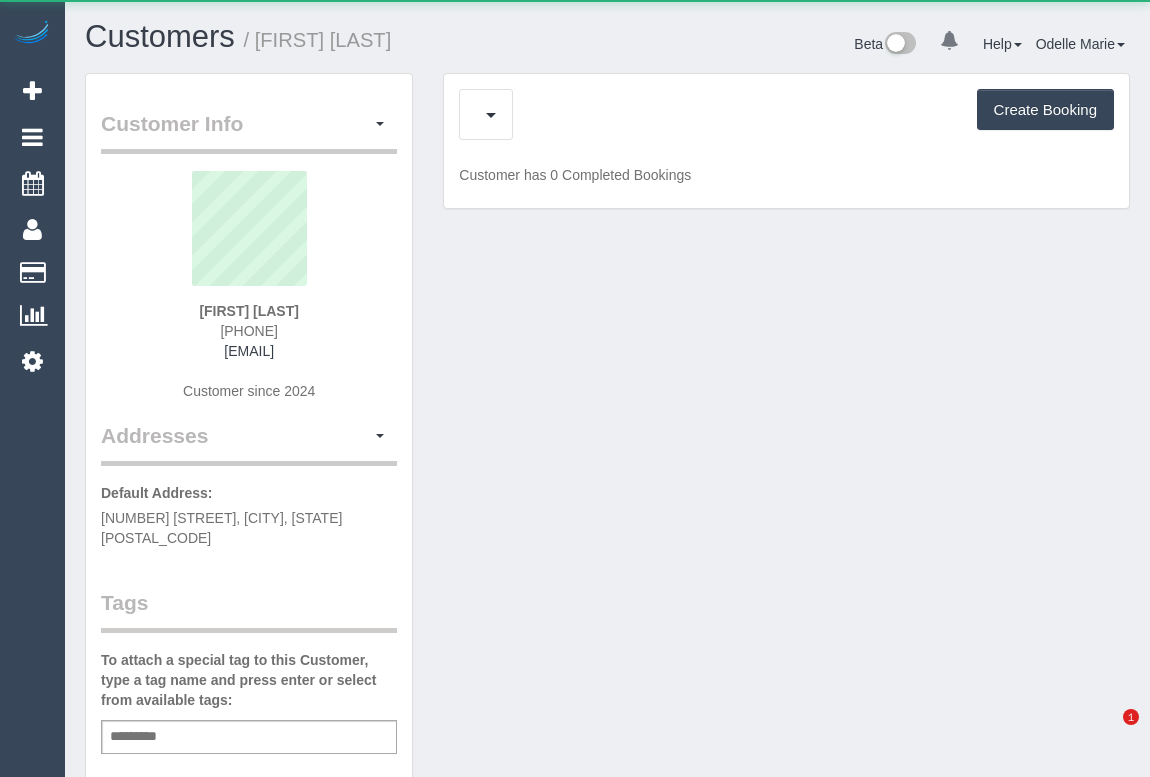 scroll, scrollTop: 0, scrollLeft: 0, axis: both 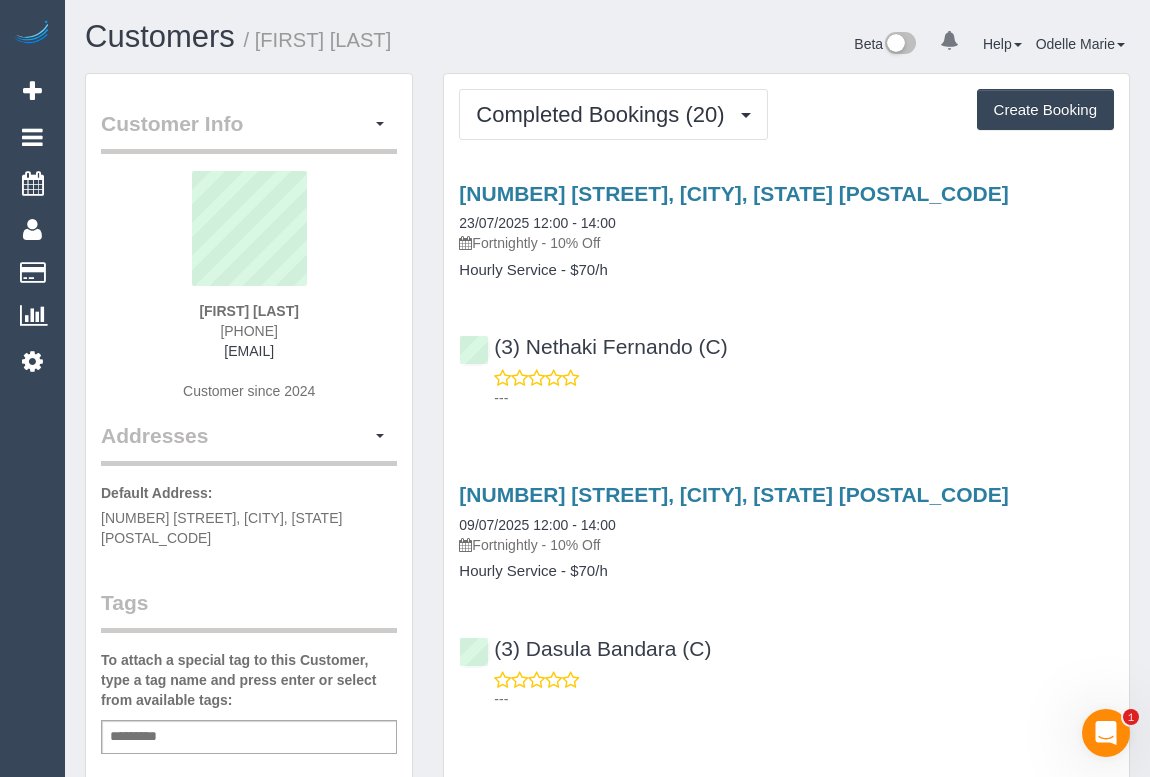 click on "[NUMBER] [STREET], [CITY], [STATE] [POSTAL_CODE]
[DATE] [TIME] - [TIME]
Fortnightly - 10% Off
Hourly Service - $70/h
(3) [LAST] [LAST] (C)
---" at bounding box center [786, 291] 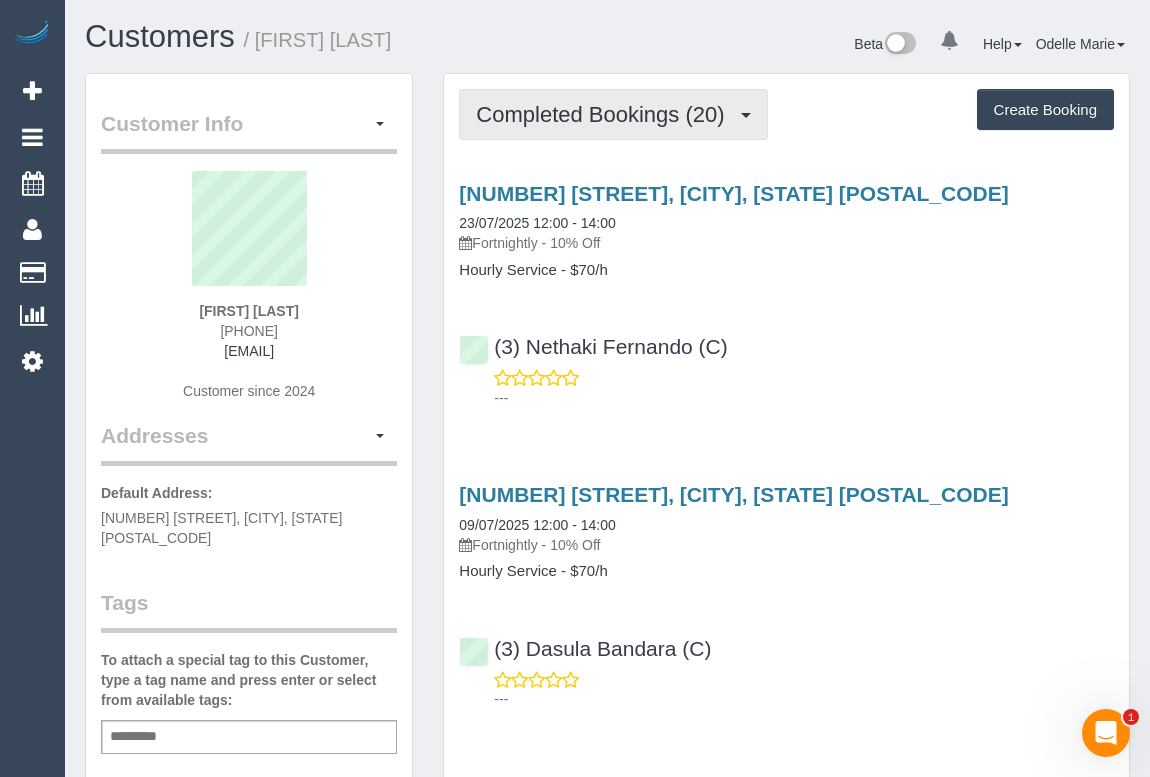 click on "Completed Bookings (20)" at bounding box center (605, 114) 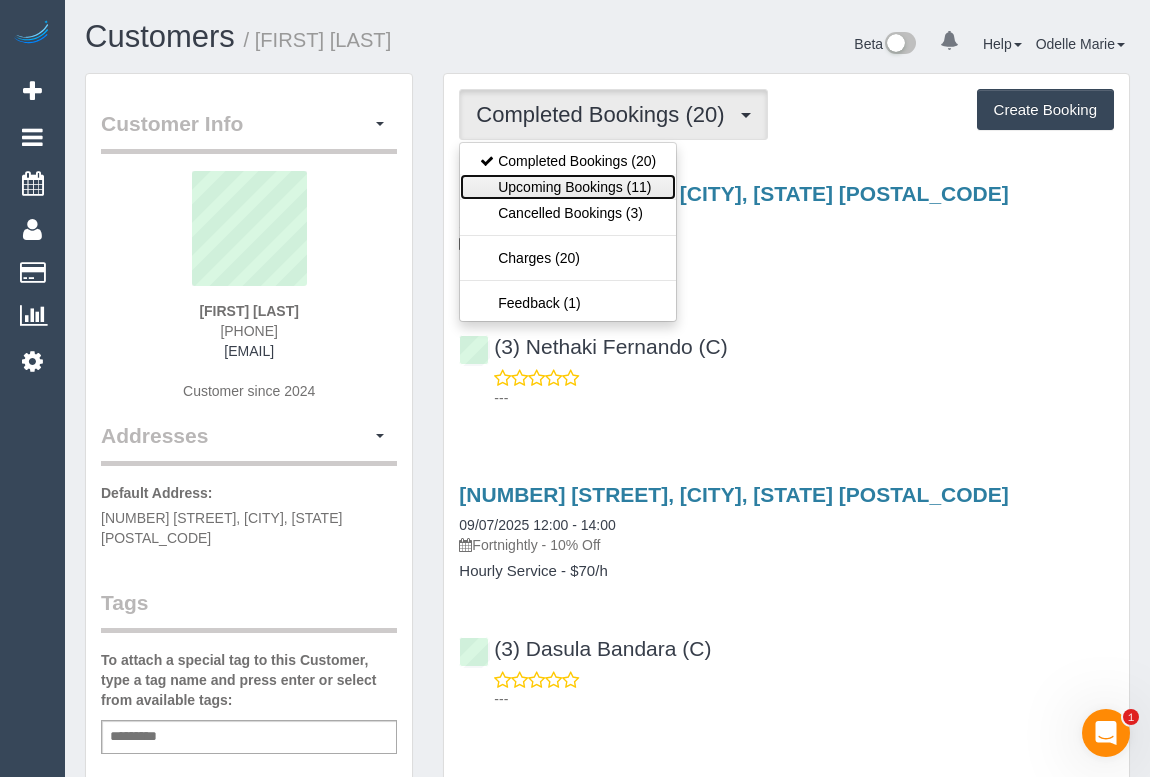 click on "Upcoming Bookings (11)" at bounding box center [568, 187] 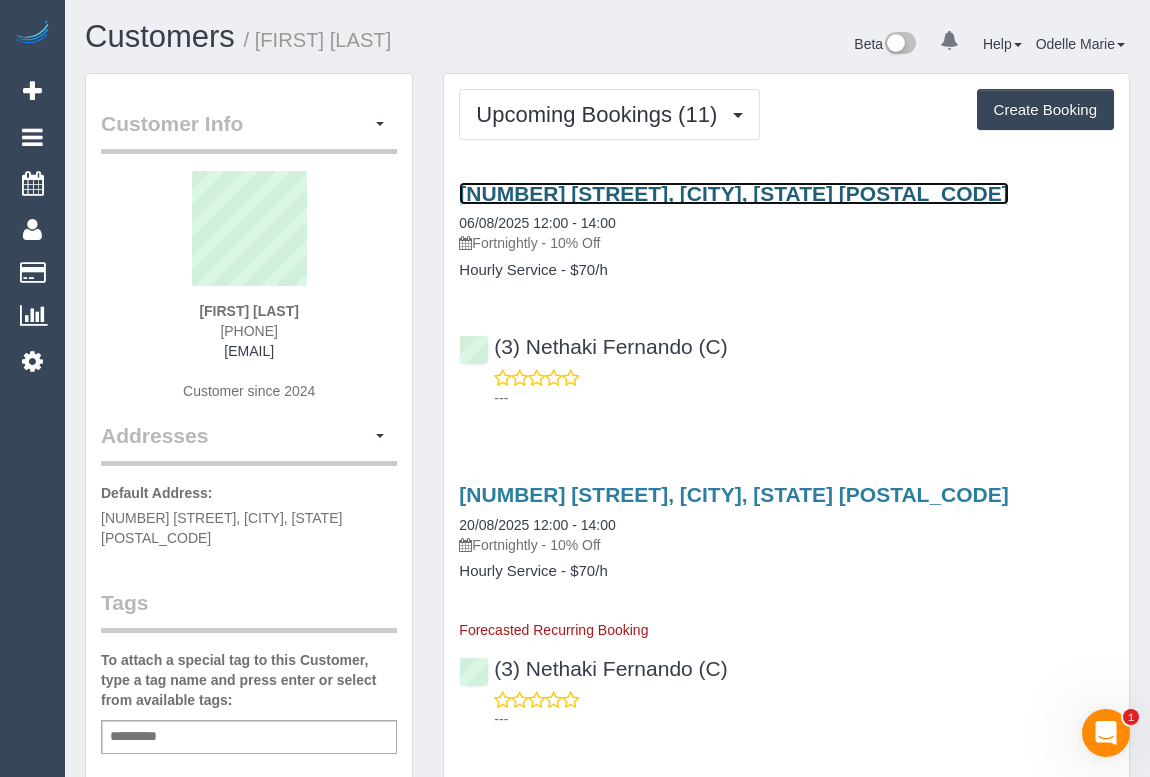 click on "5 Robert St, Chadstone, VIC 3148" at bounding box center (733, 193) 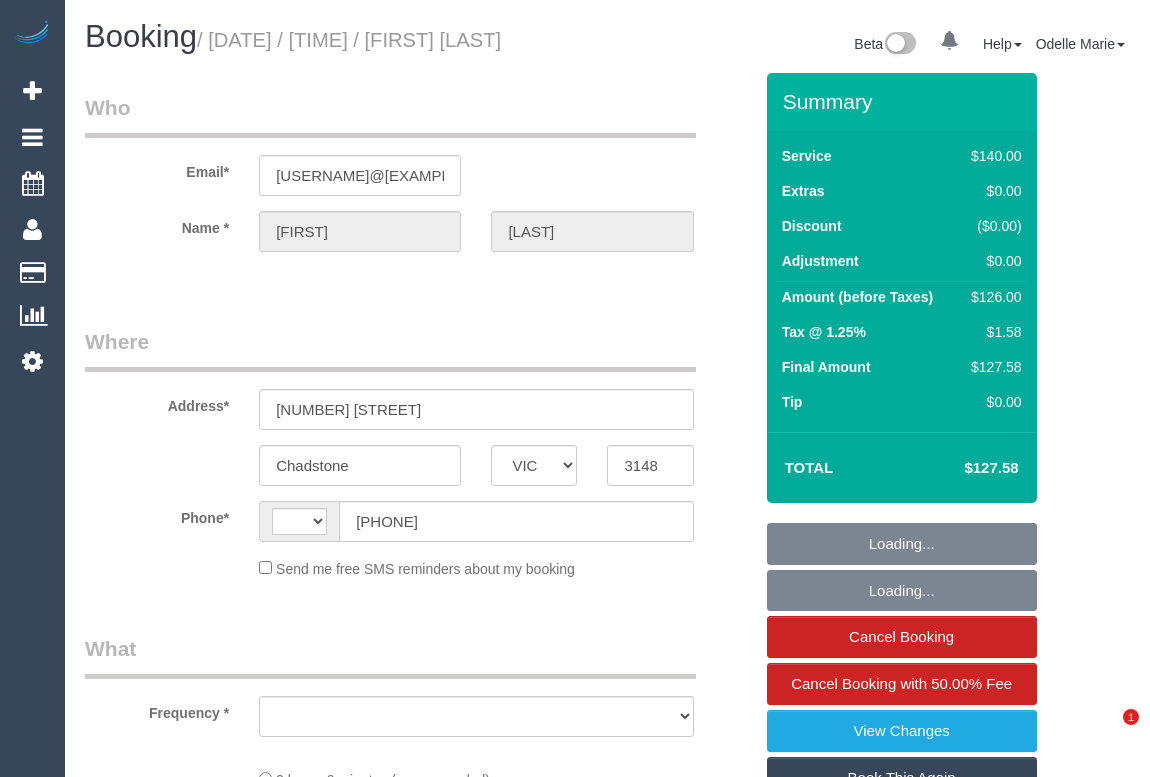 select on "VIC" 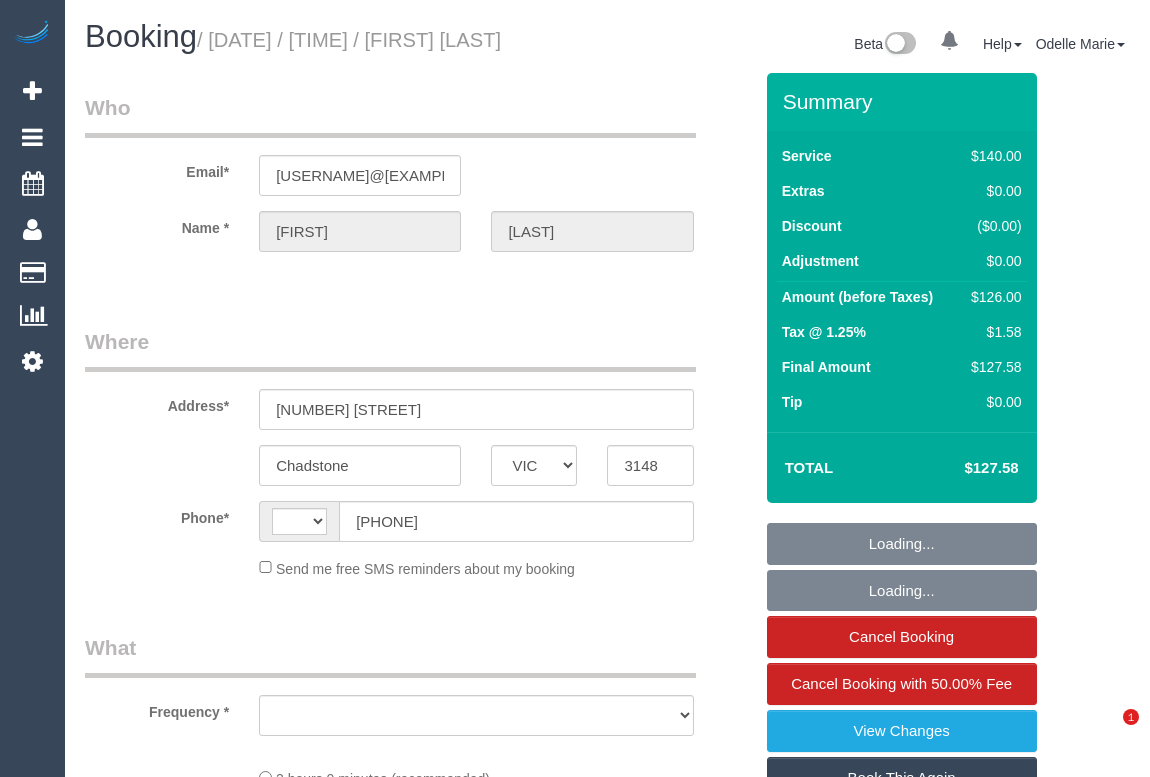 scroll, scrollTop: 0, scrollLeft: 0, axis: both 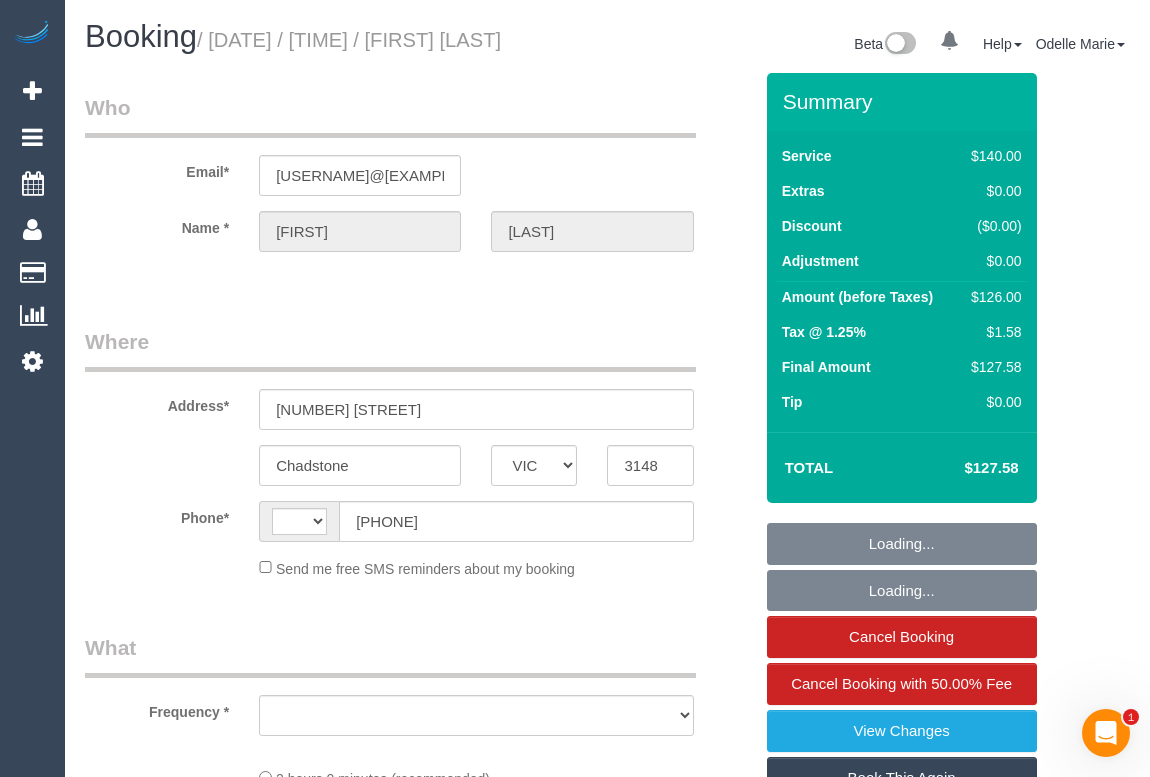 select on "string:stripe-pm_1PzDyD2GScqysDRVT10NXvAZ" 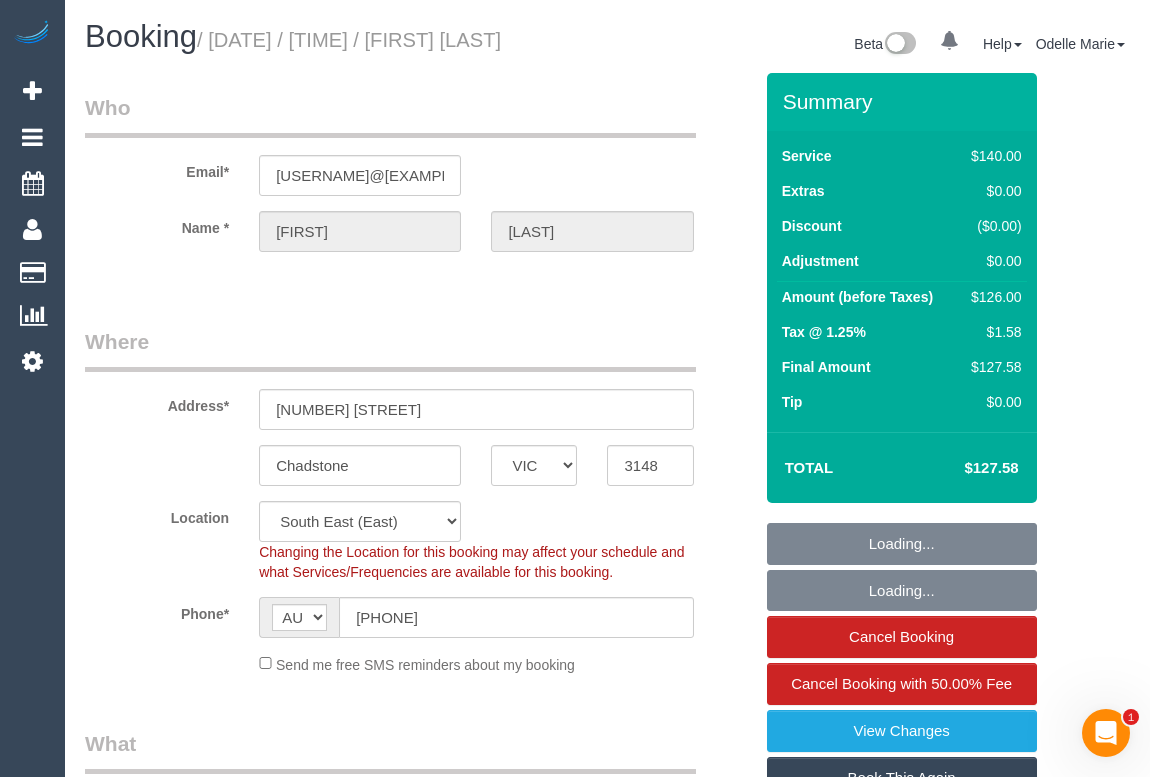 select on "number:27" 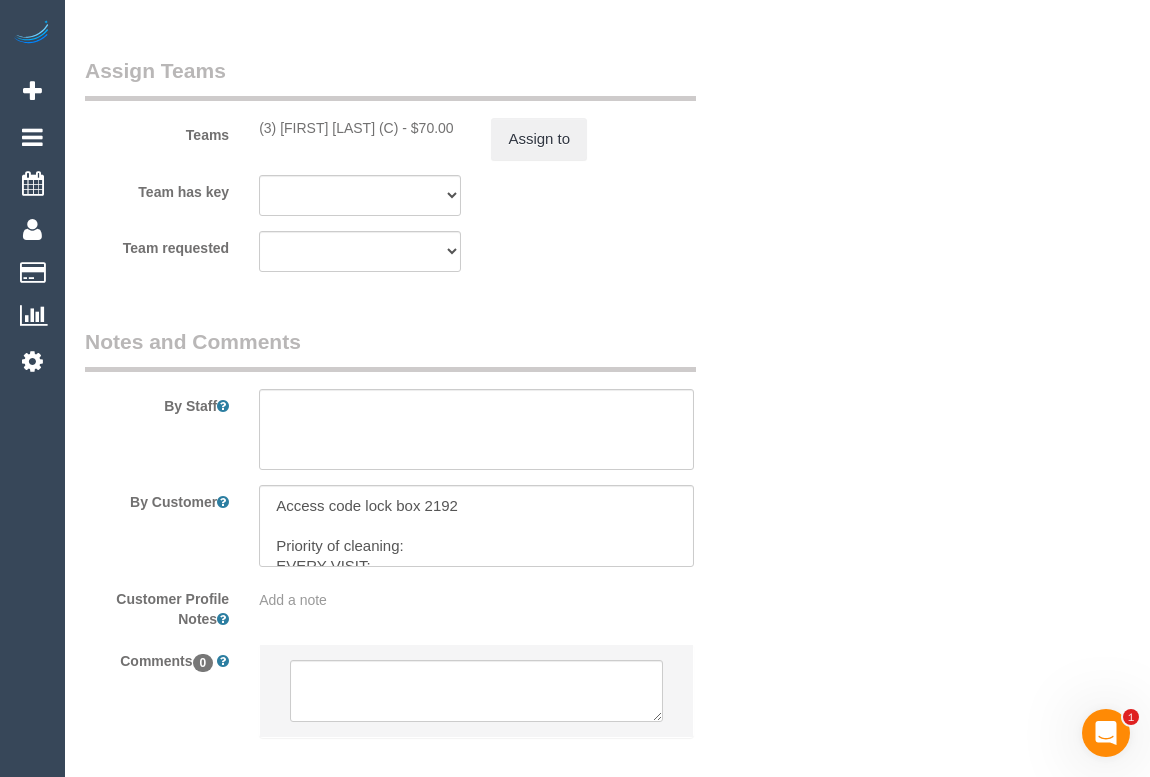 scroll, scrollTop: 3351, scrollLeft: 0, axis: vertical 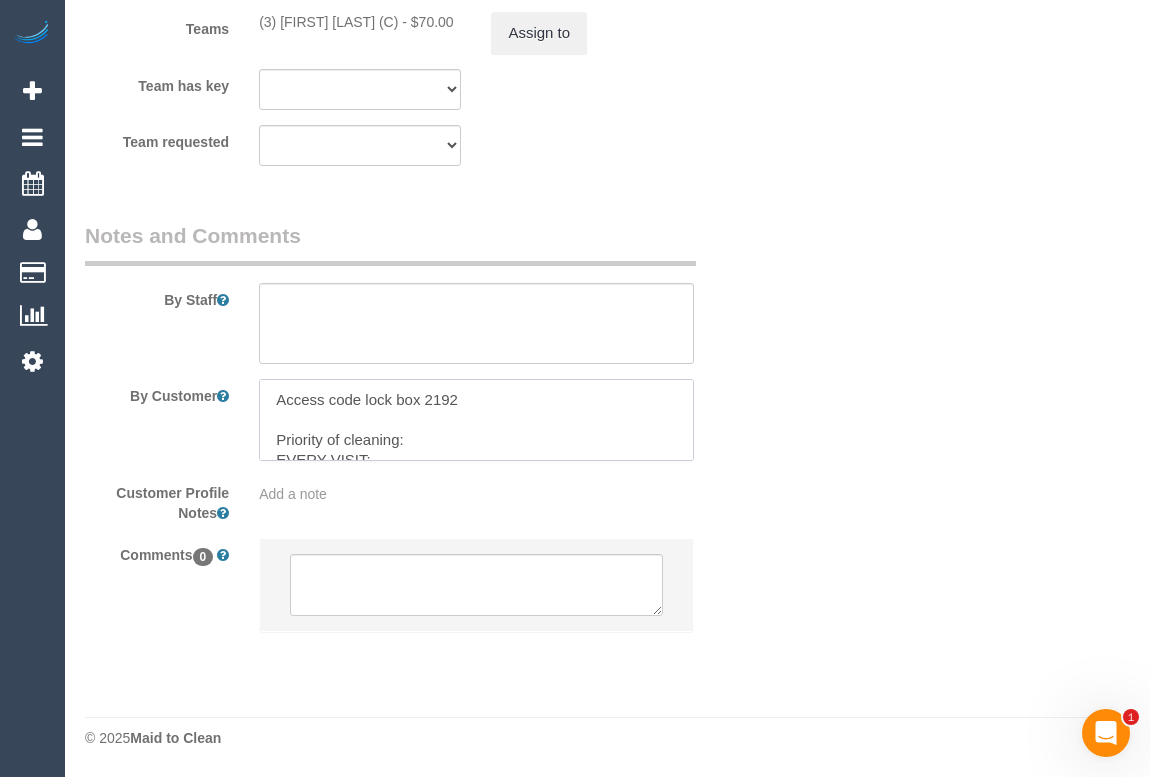 drag, startPoint x: 469, startPoint y: 399, endPoint x: 422, endPoint y: 395, distance: 47.169907 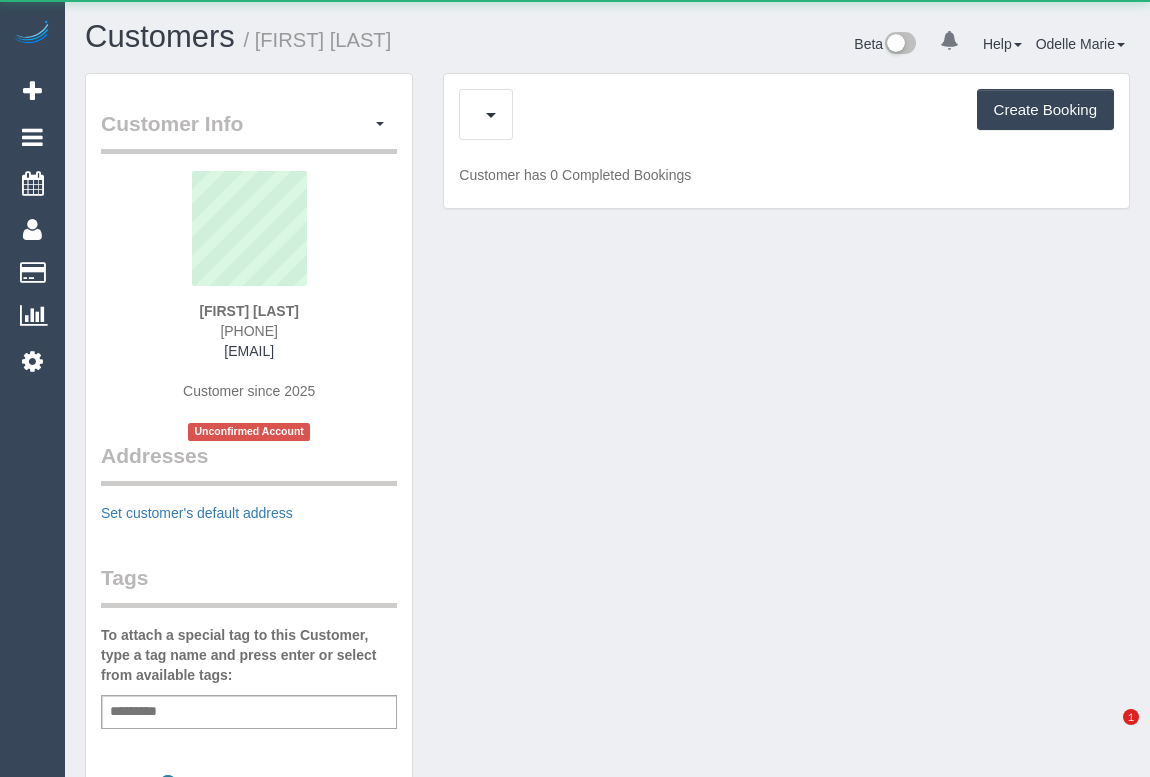 scroll, scrollTop: 0, scrollLeft: 0, axis: both 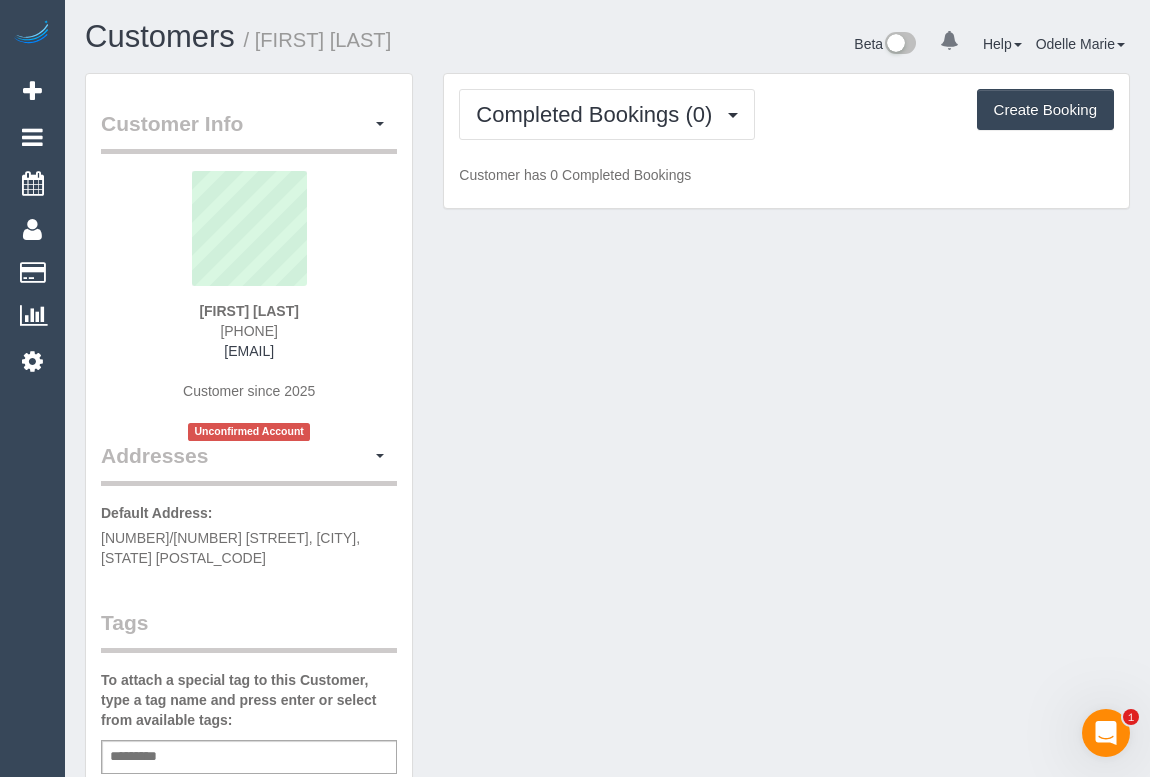 click on "Customer Info
Edit Contact Info
Send Message
Email Preferences
Special Sales Tax
View Changes
Send Confirm Account email
Block this Customer
Archive Account
Delete Account
Kristy Chang" at bounding box center (607, 773) 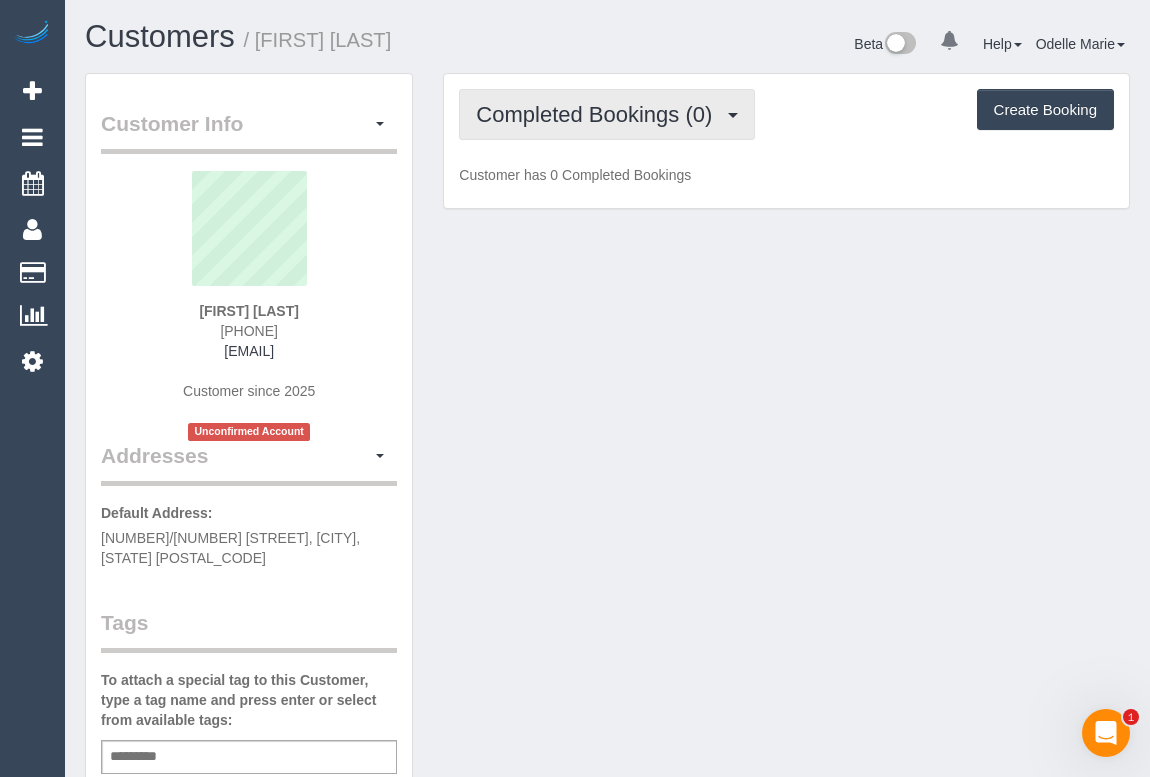 click on "Completed Bookings (0)" at bounding box center (599, 114) 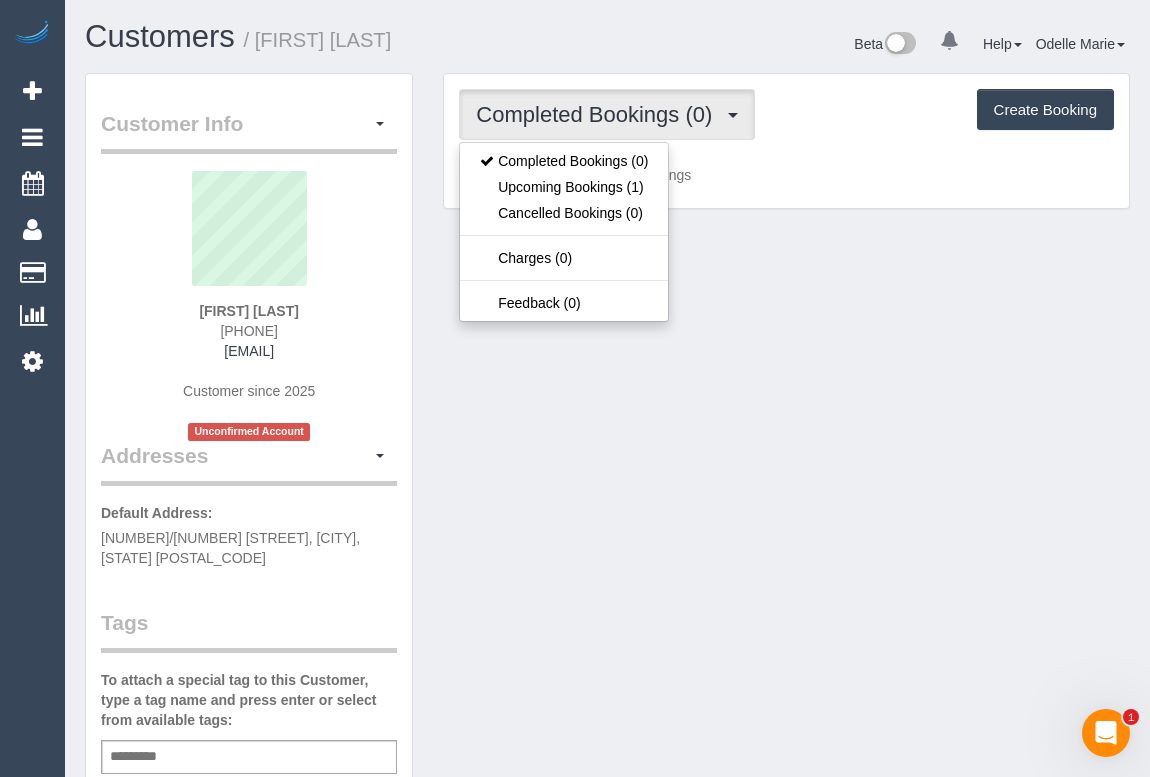 drag, startPoint x: 195, startPoint y: 329, endPoint x: 319, endPoint y: 327, distance: 124.01613 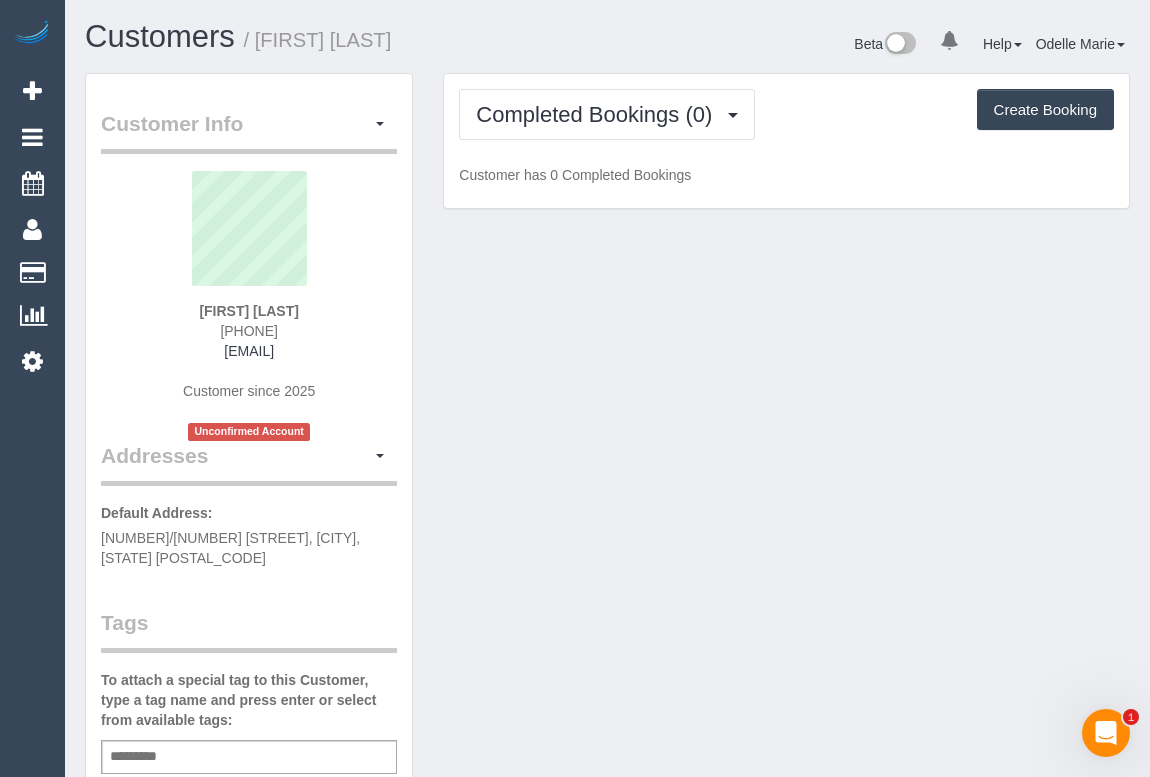 copy on "0499 505 868" 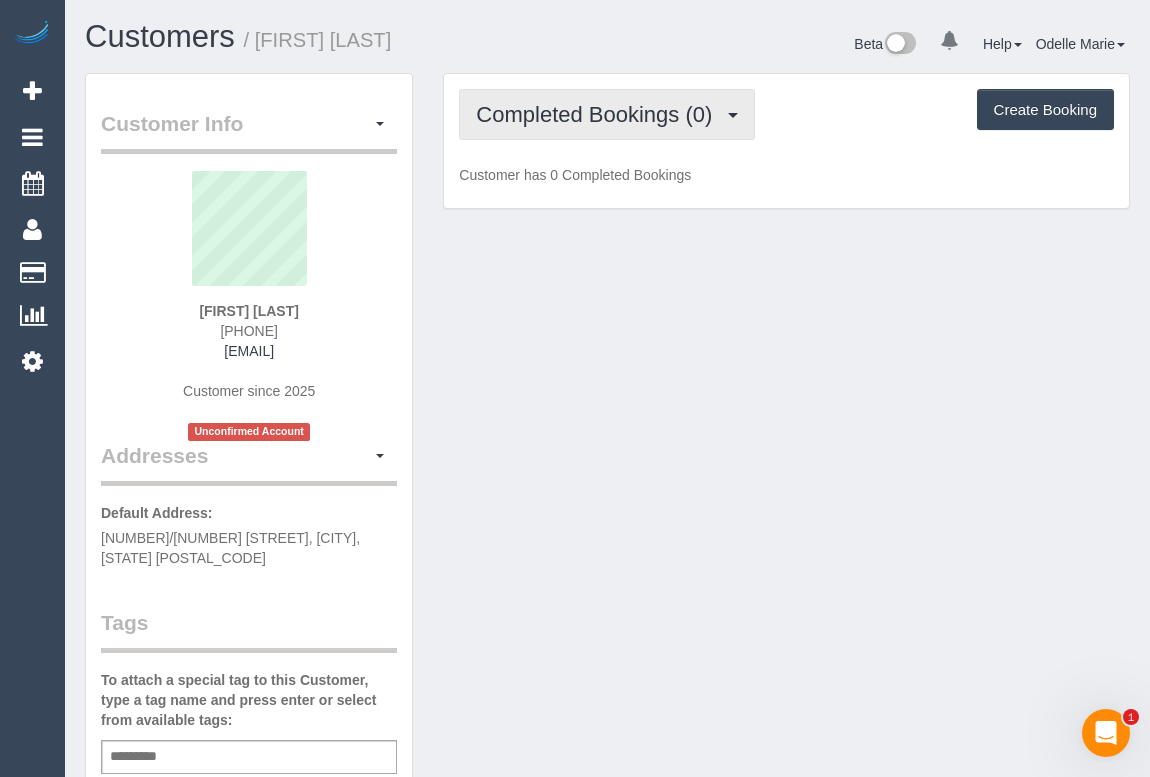 click on "Completed Bookings (0)" at bounding box center [599, 114] 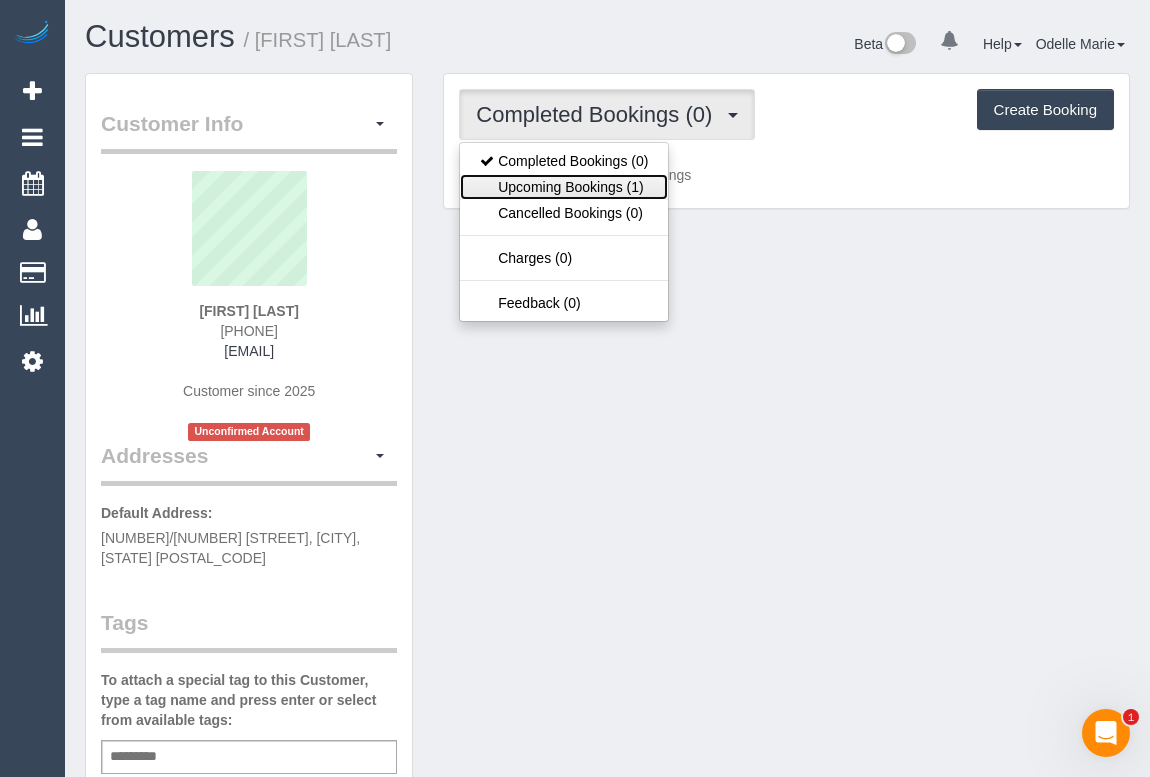 click on "Upcoming Bookings (1)" at bounding box center [564, 187] 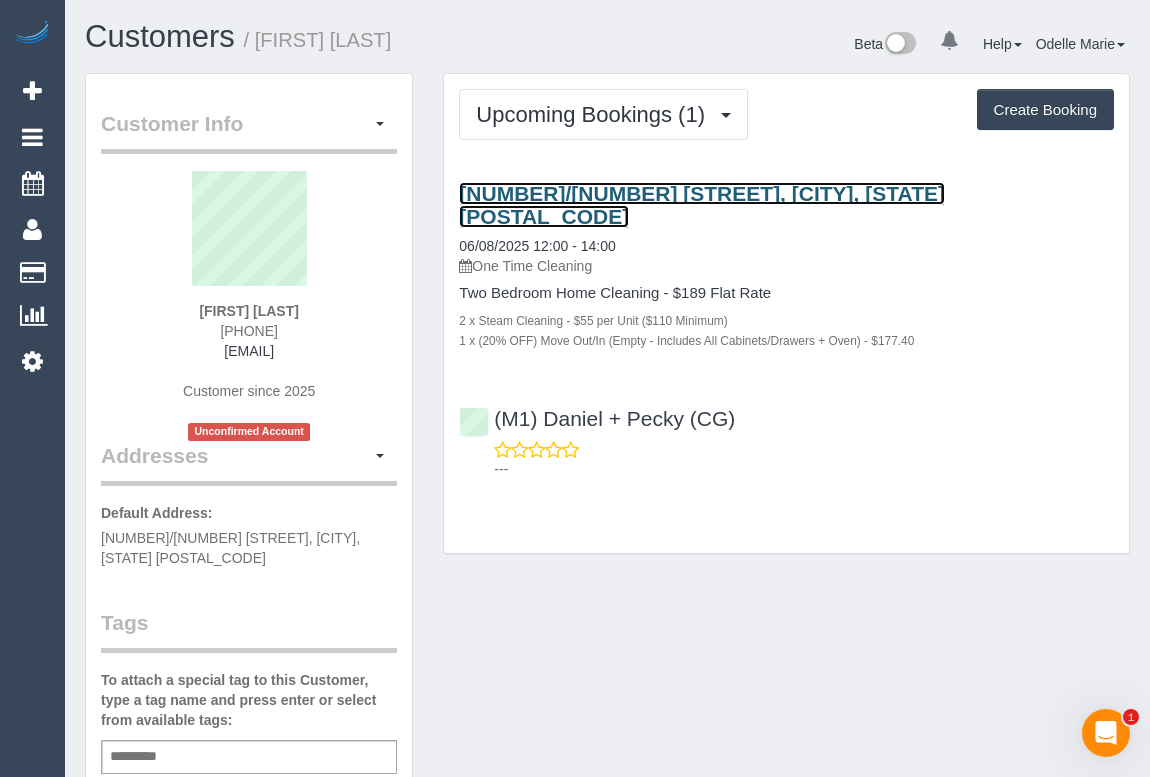 click on "106/94 Stanley Street, West Melbourne, VIC 3003" at bounding box center [702, 205] 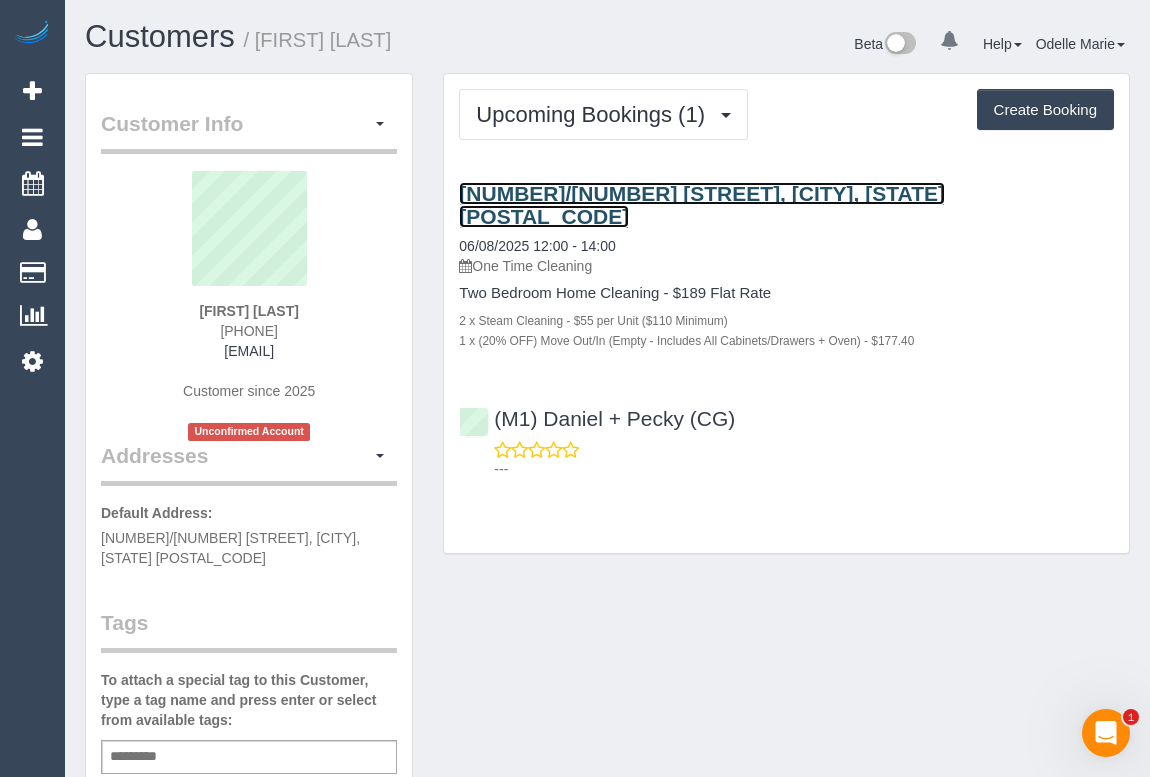 copy on "[PHONE]" 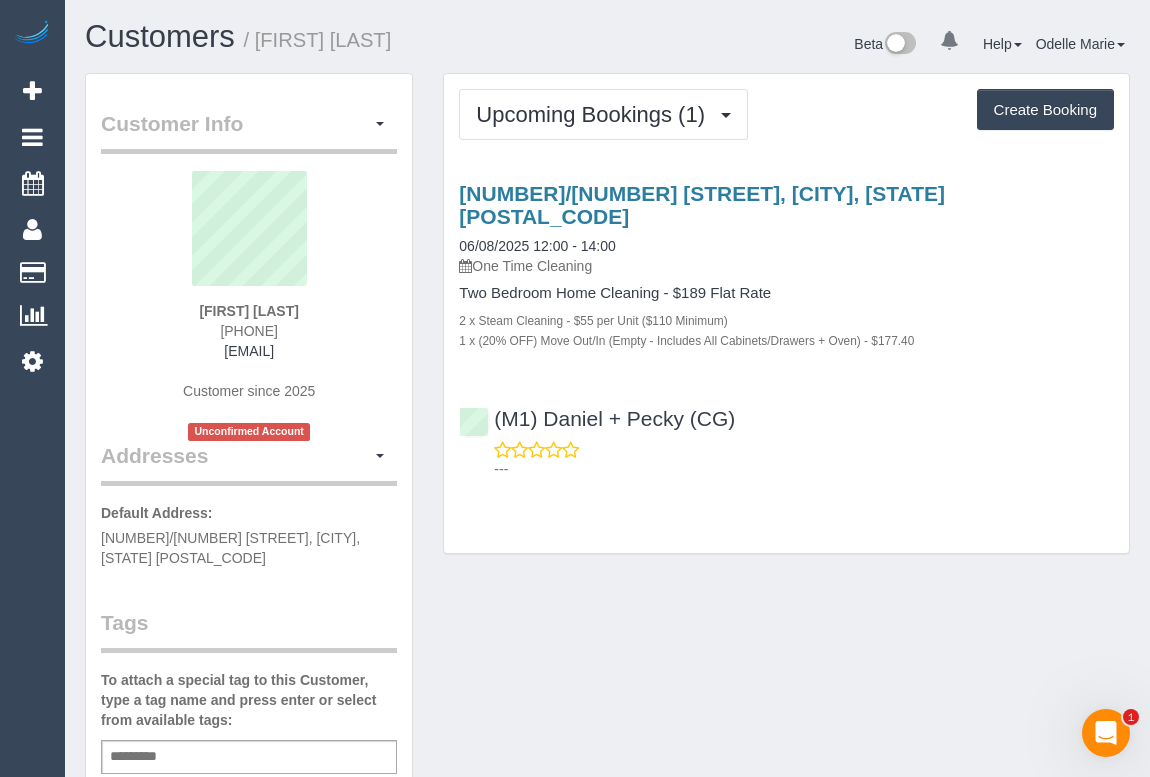 drag, startPoint x: 600, startPoint y: 547, endPoint x: 561, endPoint y: 597, distance: 63.411354 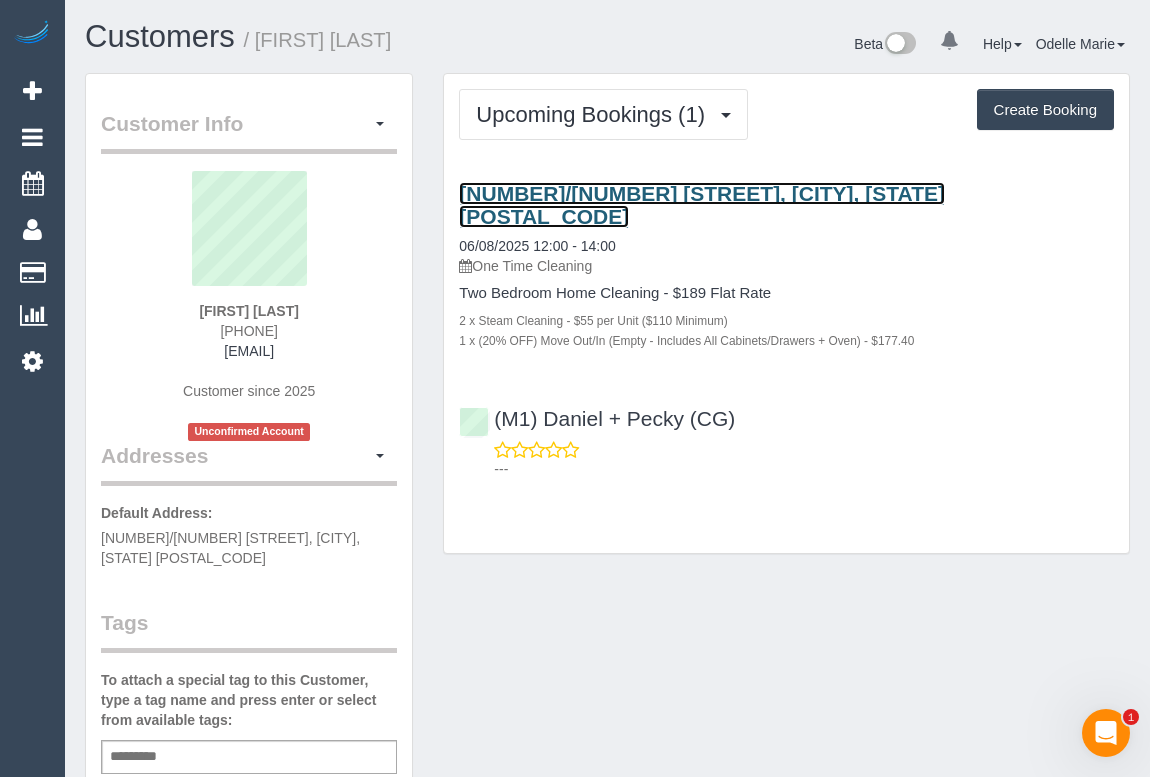 click on "106/94 Stanley Street, West Melbourne, VIC 3003" at bounding box center (702, 205) 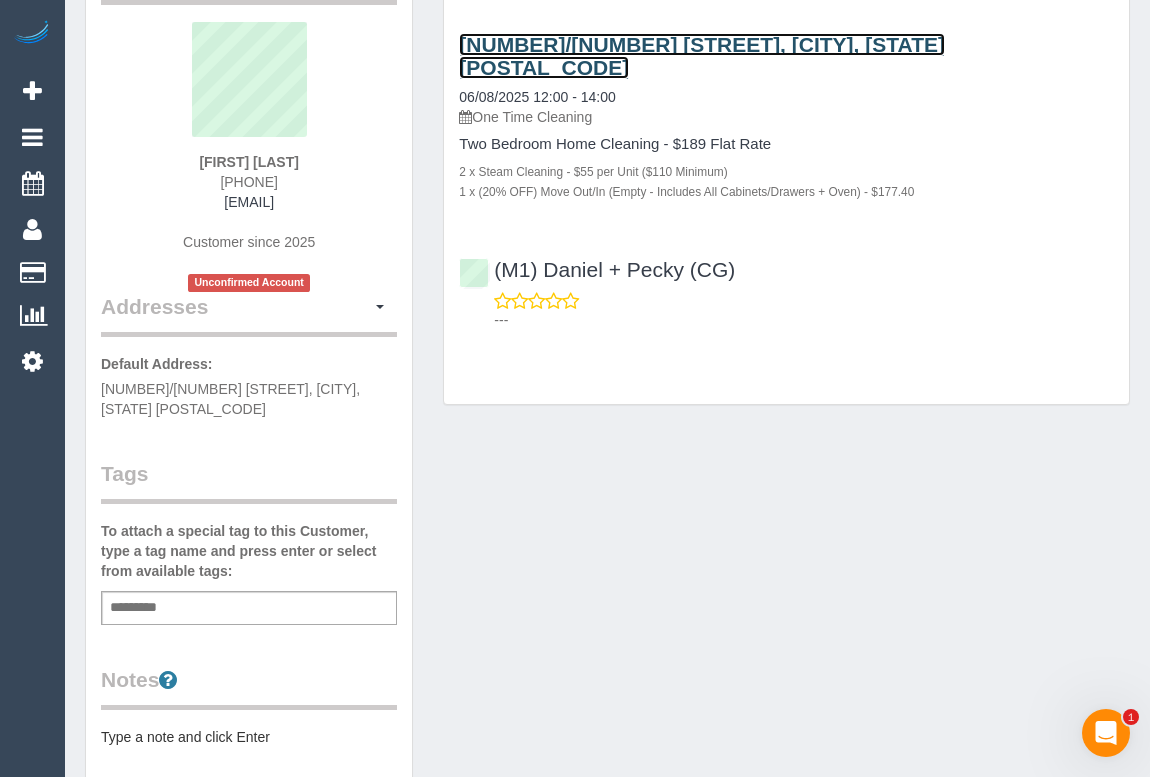 scroll, scrollTop: 0, scrollLeft: 0, axis: both 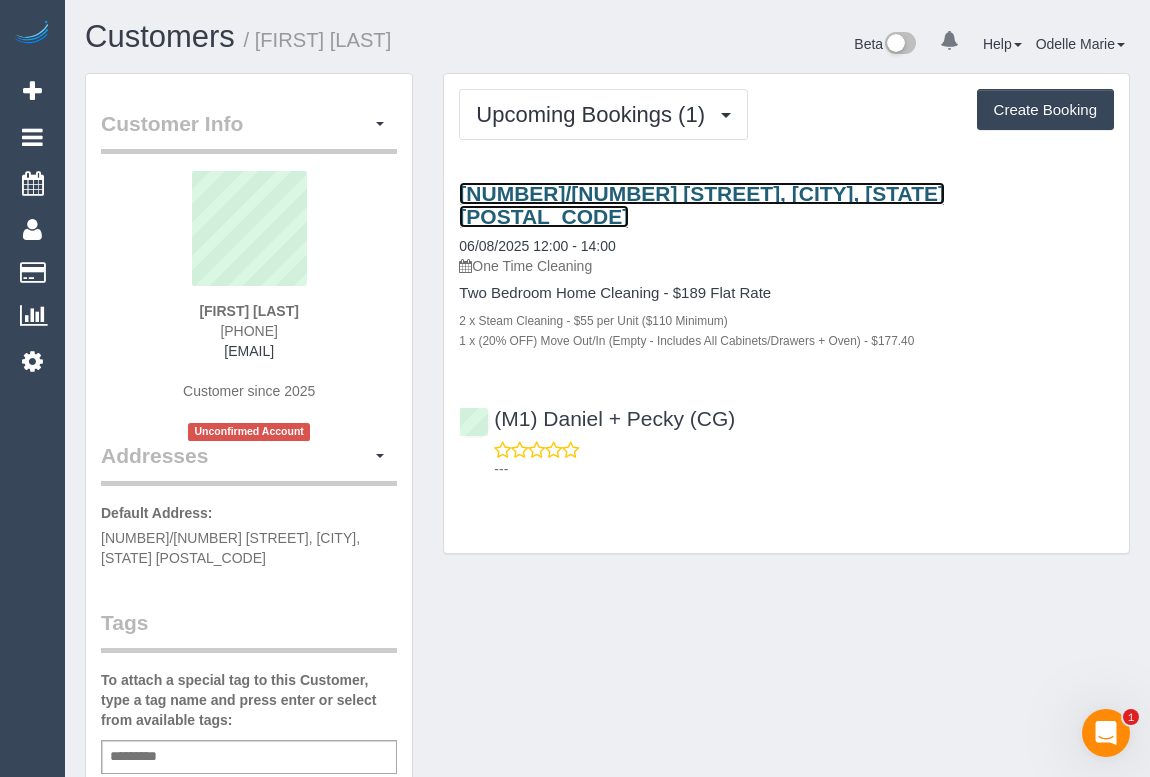 click on "106/94 Stanley Street, West Melbourne, VIC 3003" at bounding box center (702, 205) 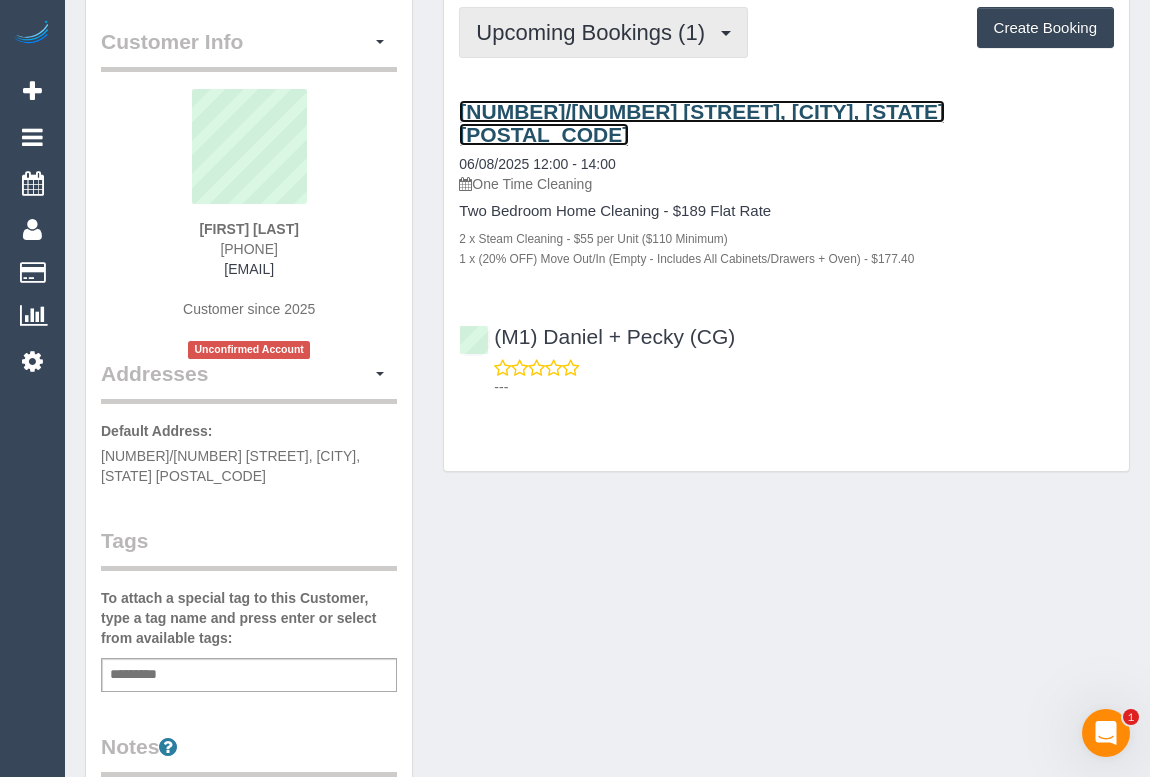 scroll, scrollTop: 0, scrollLeft: 0, axis: both 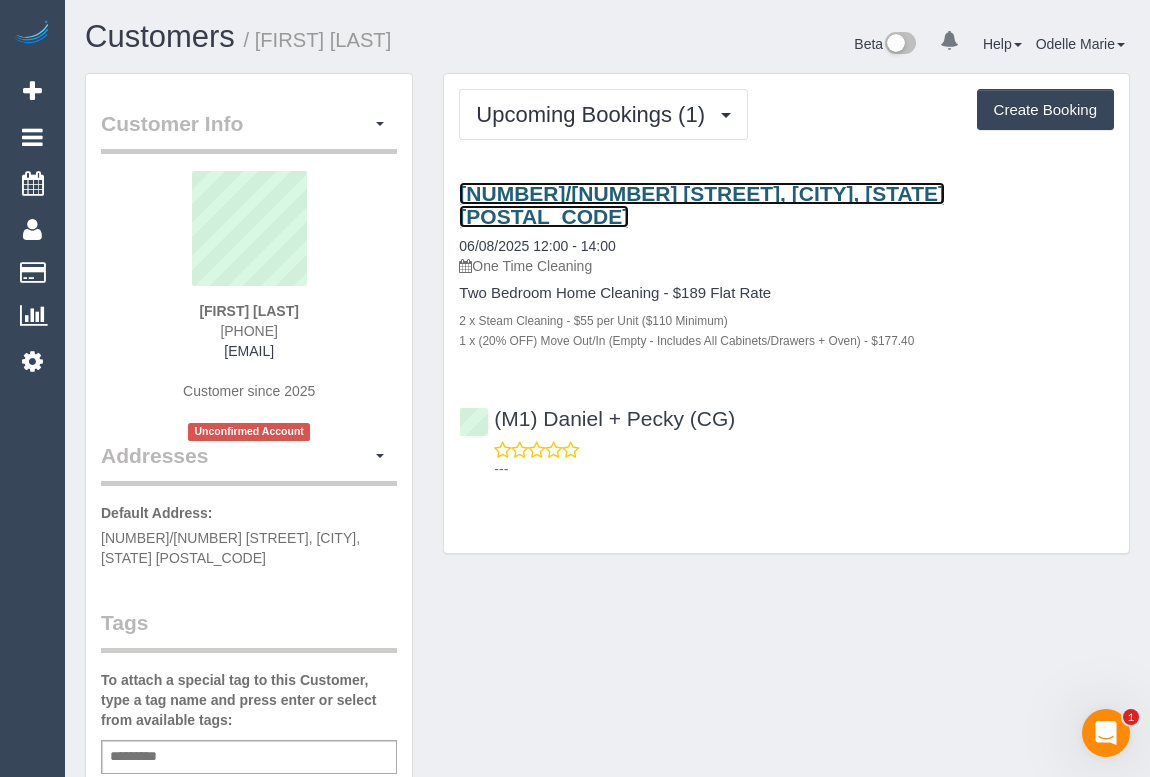 click on "106/94 Stanley Street, West Melbourne, VIC 3003" at bounding box center [702, 205] 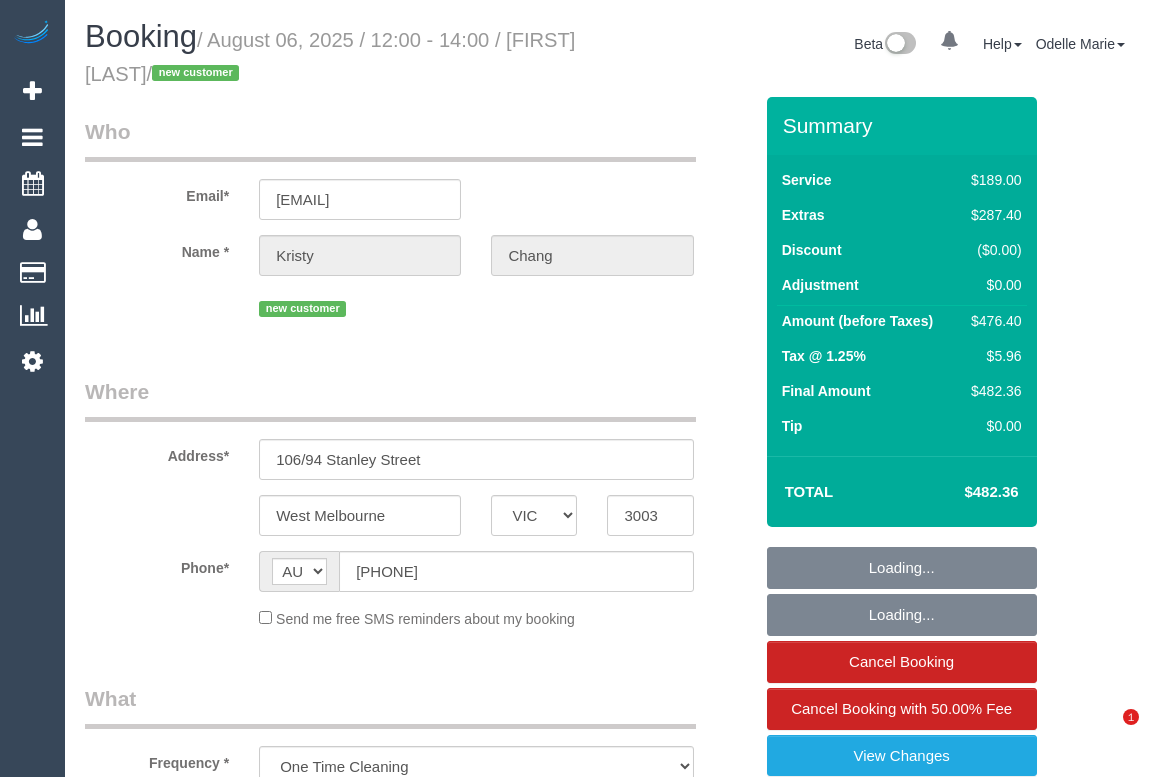 select on "VIC" 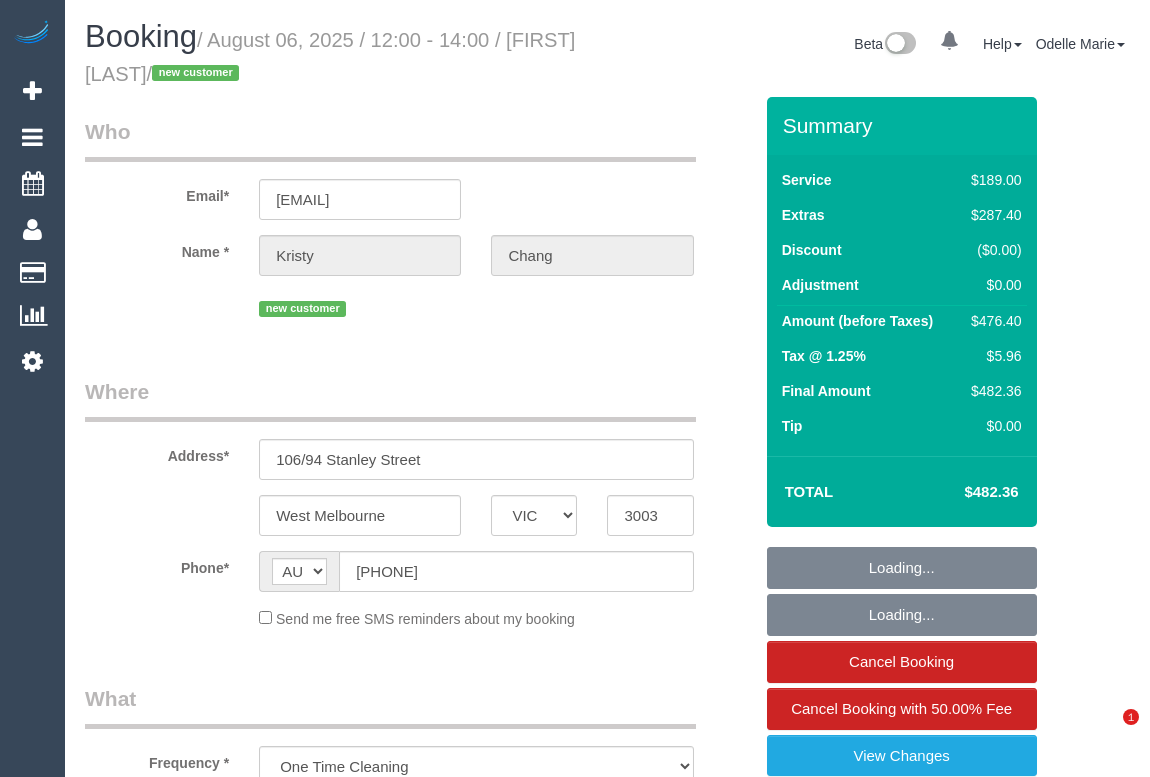 scroll, scrollTop: 0, scrollLeft: 0, axis: both 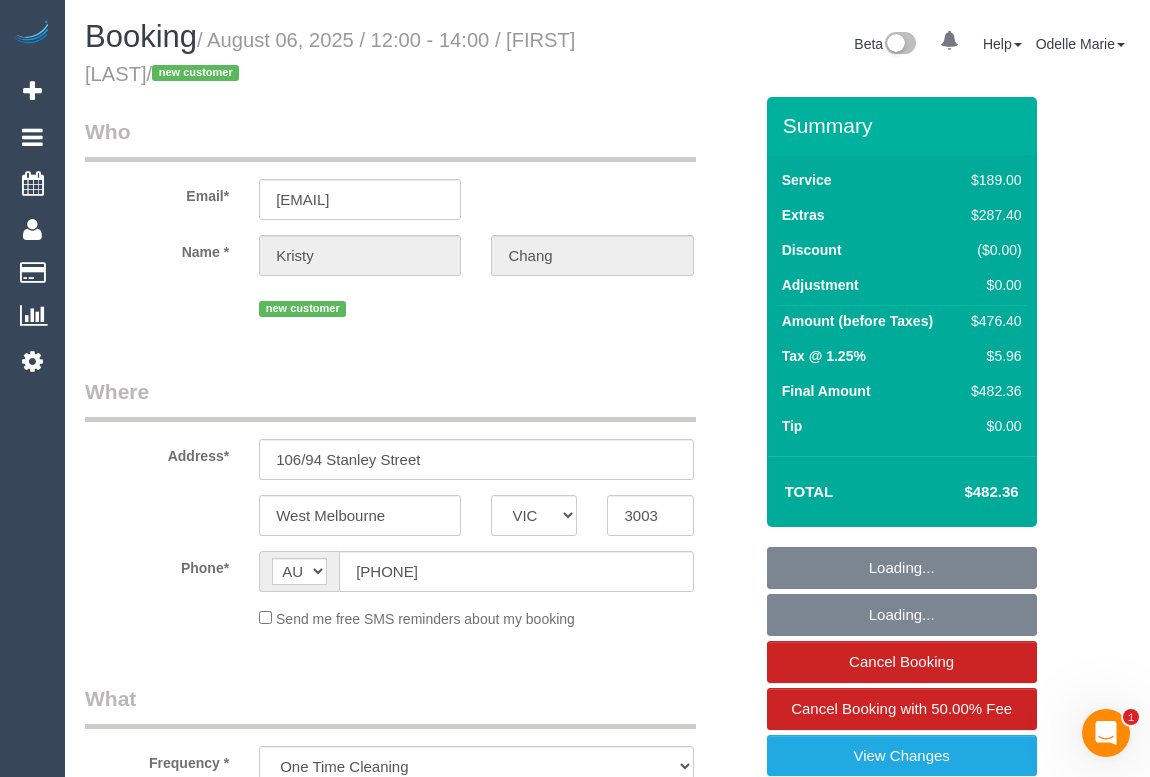 select on "string:stripe-pm_1RrANJ2GScqysDRVdMCHBPzn" 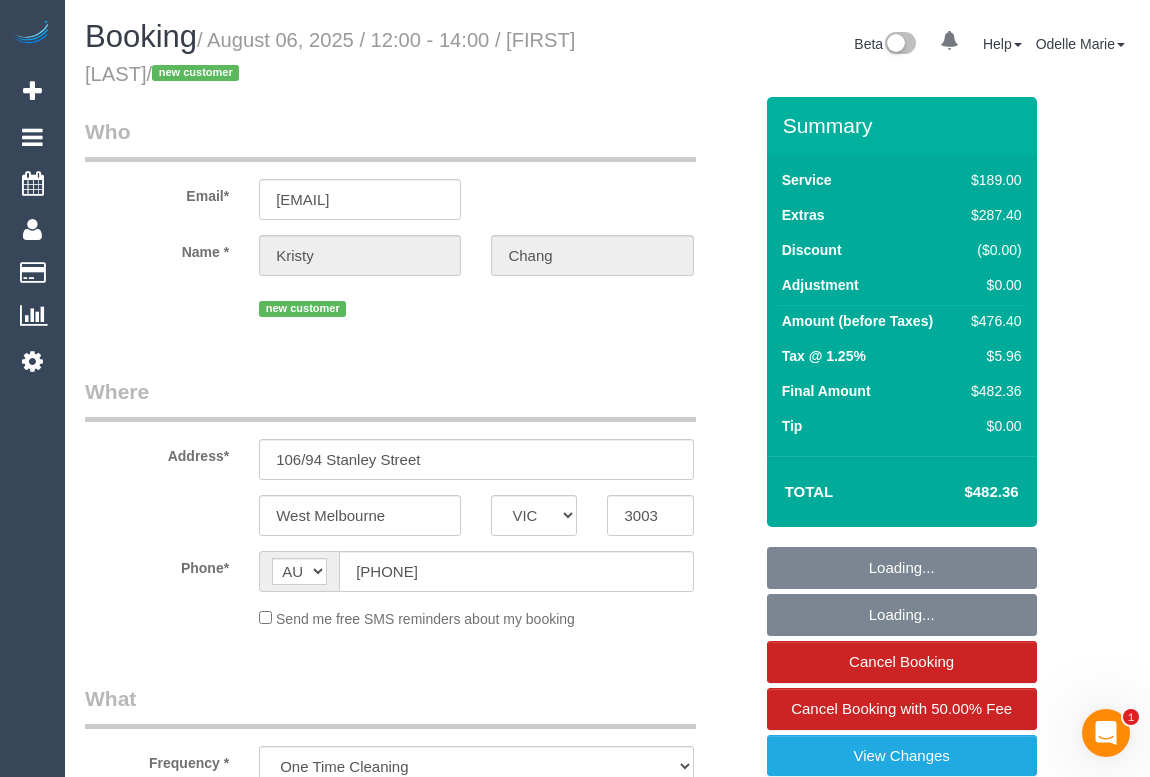 select on "number:15" 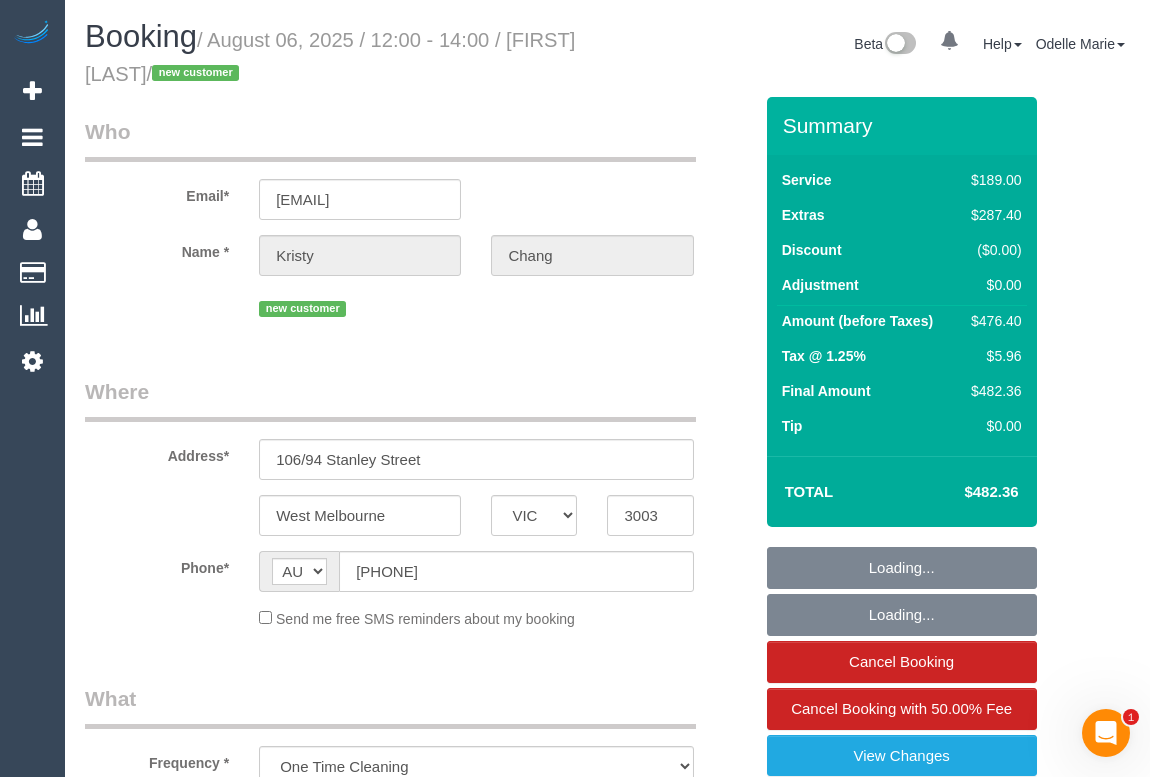 select on "number:19" 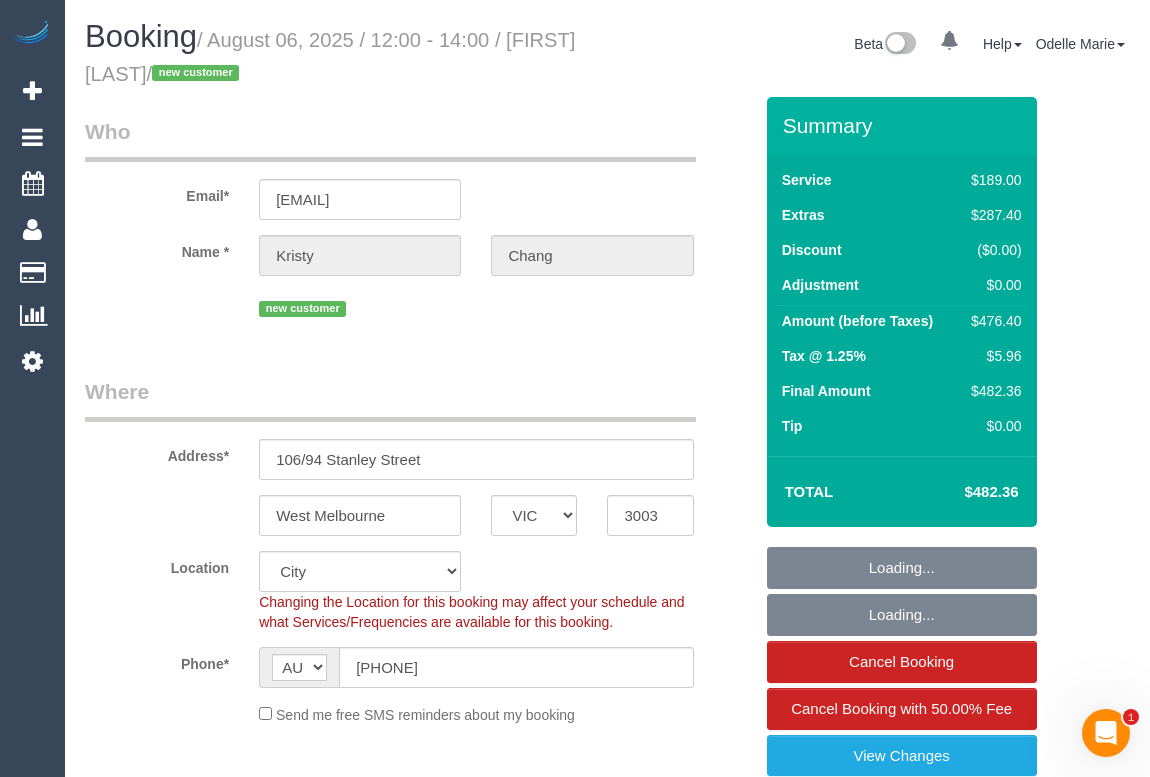 select on "object:1215" 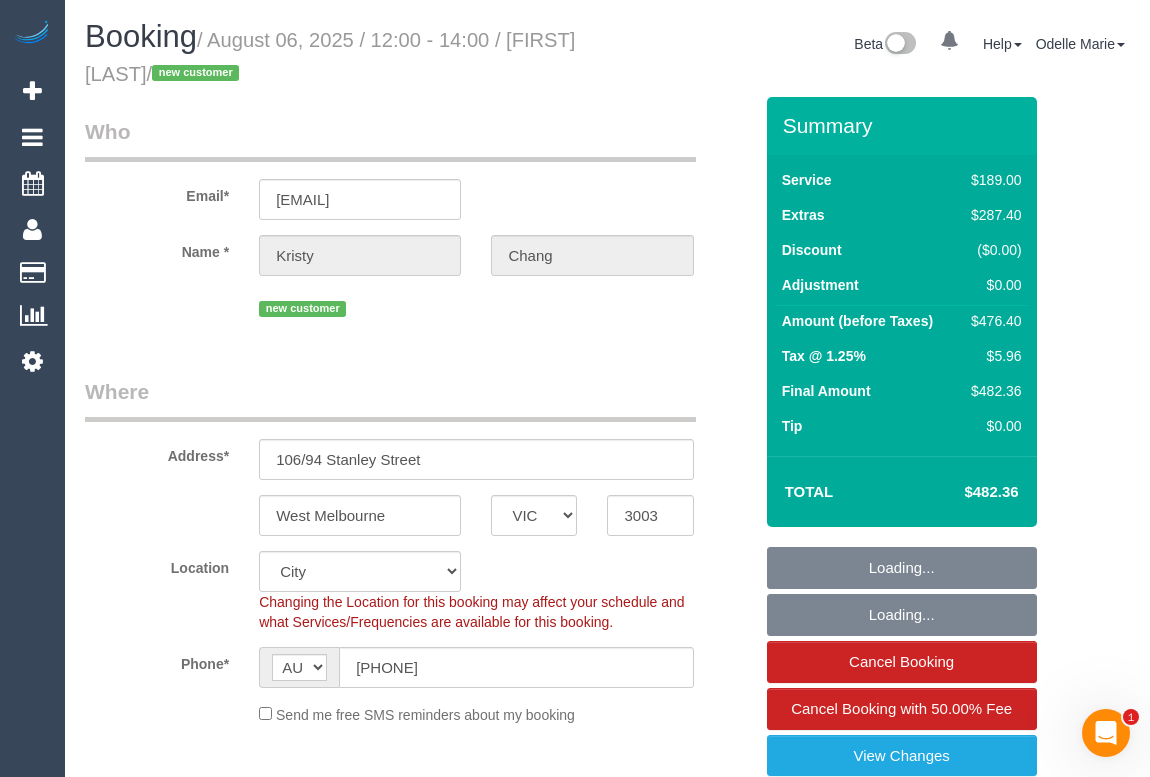 select on "spot1" 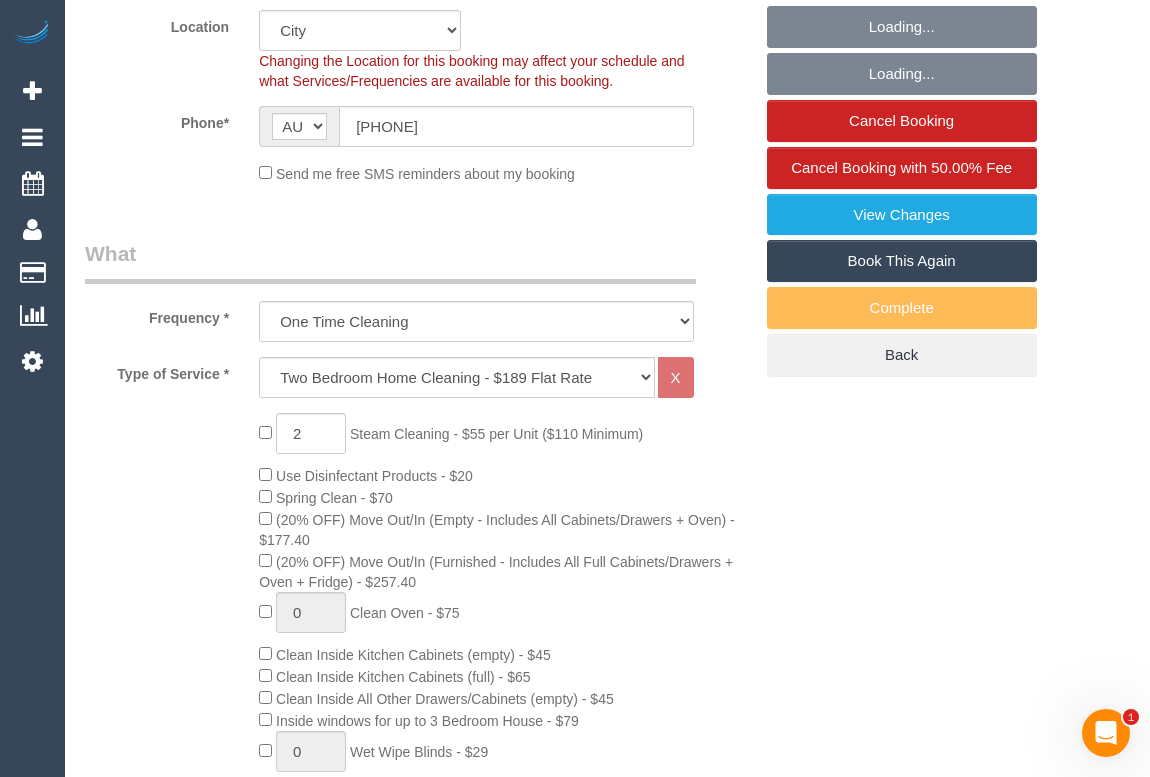 scroll, scrollTop: 545, scrollLeft: 0, axis: vertical 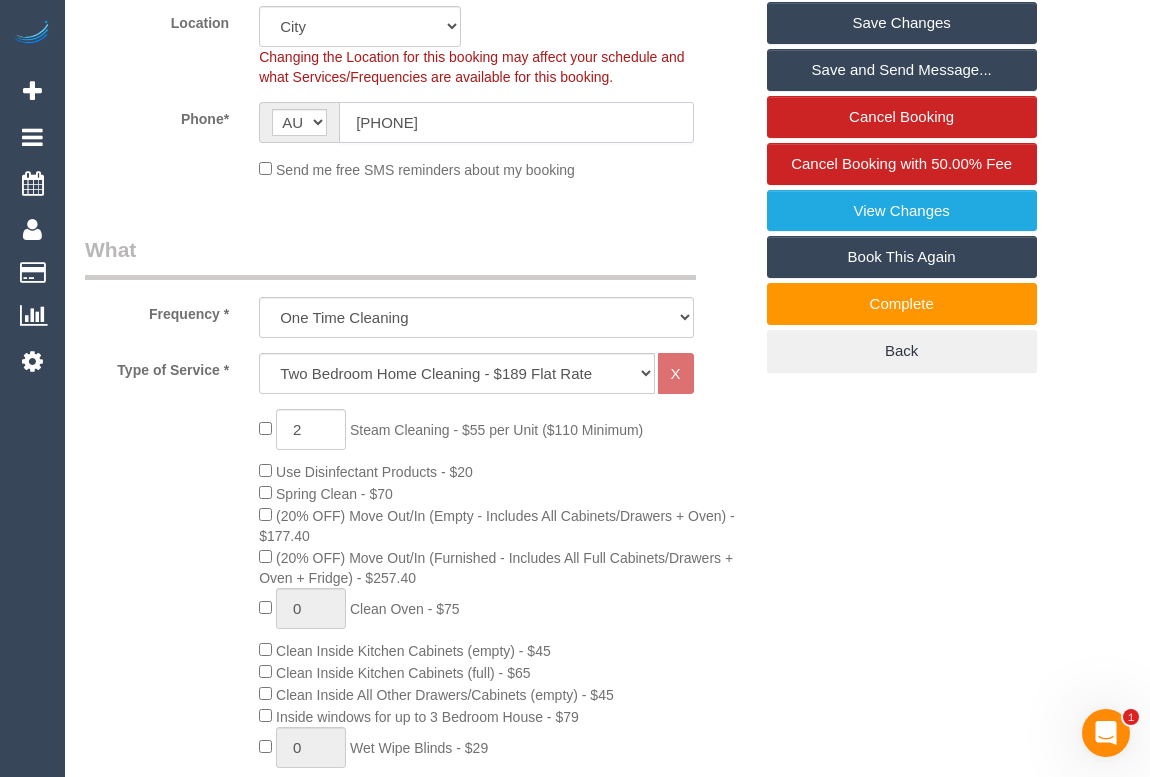 drag, startPoint x: 479, startPoint y: 124, endPoint x: 1116, endPoint y: 261, distance: 651.5658 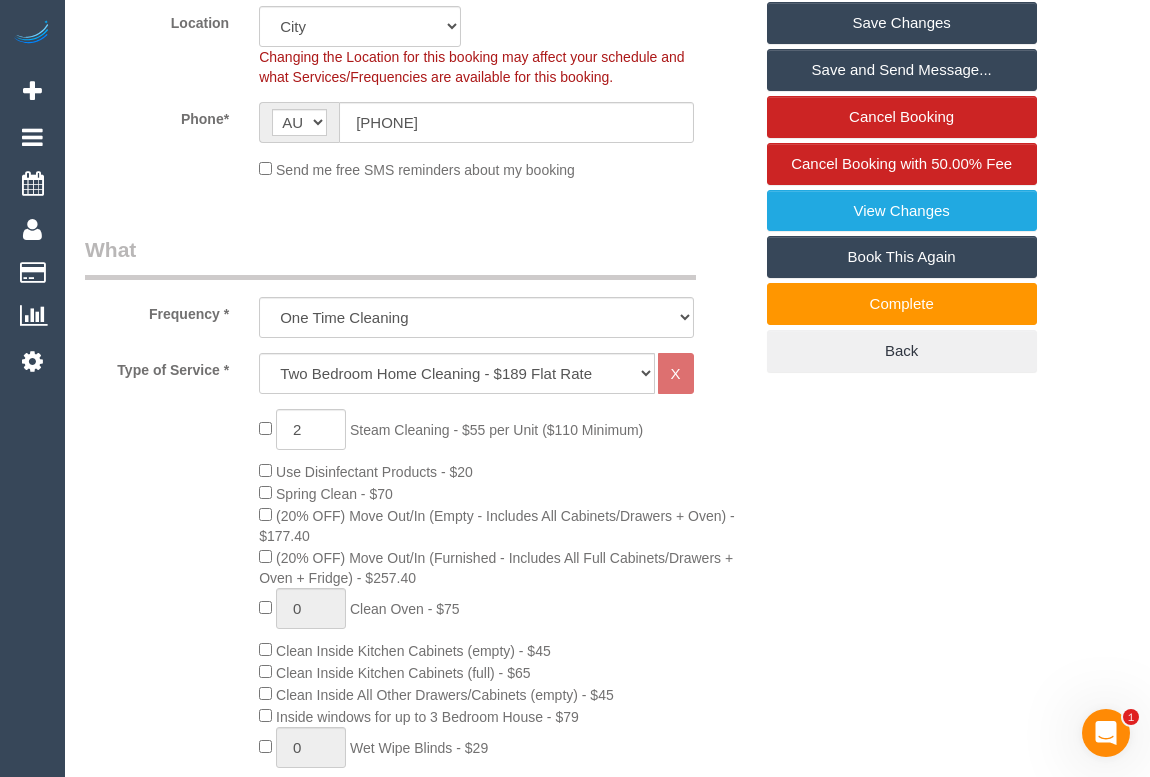 click on "Who
Email*
kristy00@hotmail.com
Name *
Kristy
Chang
new customer
Where
Address*
106/94 Stanley Street
West Melbourne
ACT
NSW
NT
QLD
SA
TAS
VIC
WA
3003
Location
Office City East (North) East (South) Inner East Inner North (East) Inner North (West) Inner South East Inner West North (East) North (West) Outer East Outer North (East) Outer North (West) Outer South East Outer West South East (East) South East (West) West (North) West (South) ZG - Central ZG - East ZG - North" at bounding box center [607, 1754] 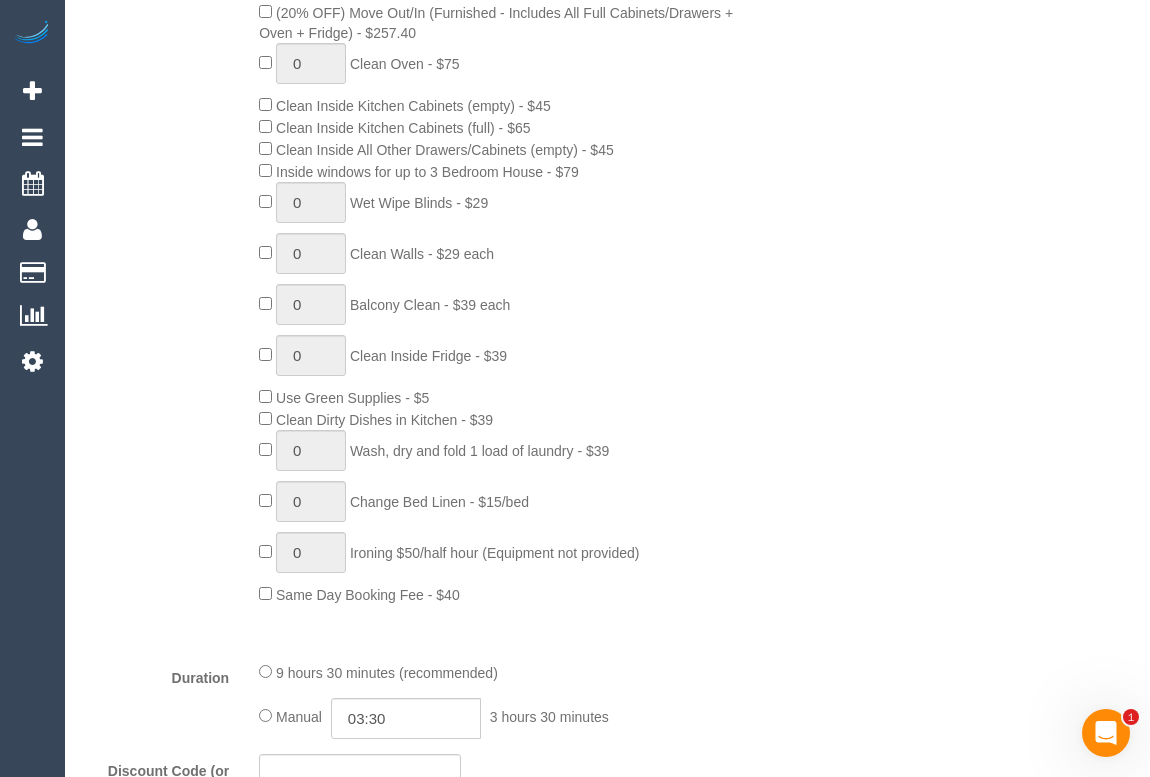 scroll, scrollTop: 1090, scrollLeft: 0, axis: vertical 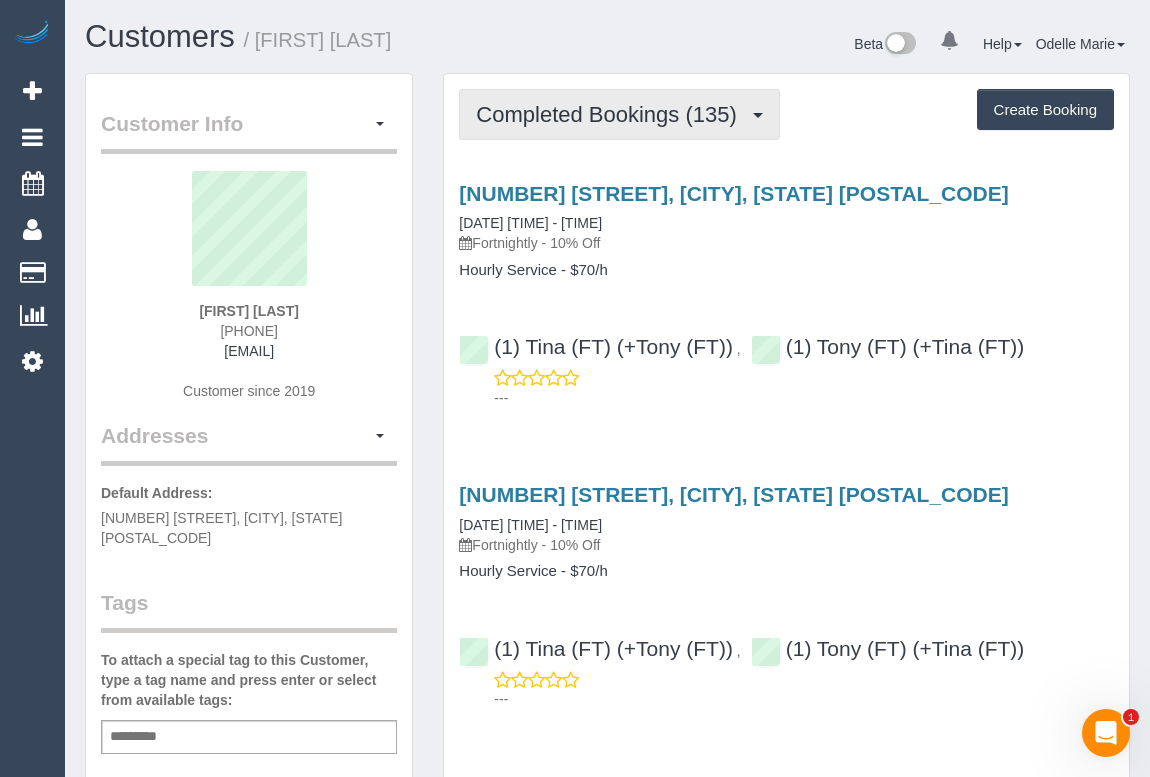 click on "Completed Bookings (135)" at bounding box center [611, 114] 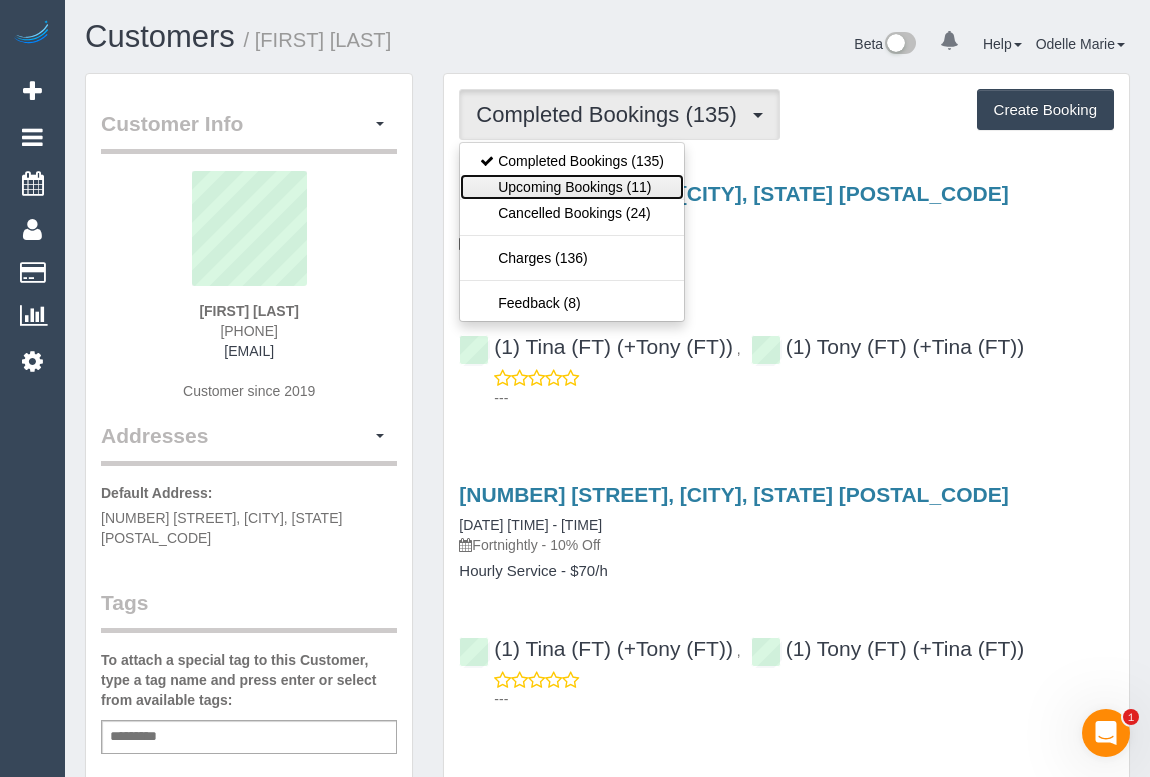 click on "Upcoming Bookings (11)" at bounding box center [572, 187] 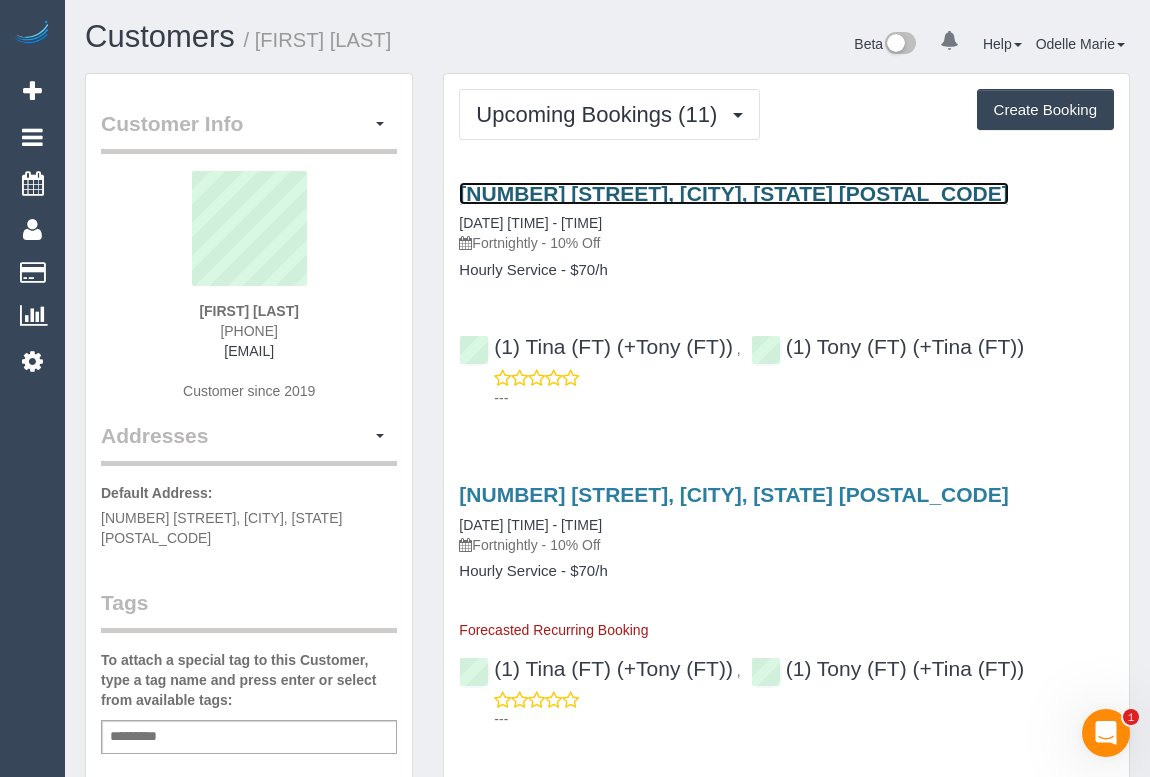 click on "[NUMBER] [STREET], [CITY], [STATE] [POSTAL_CODE]" at bounding box center (733, 193) 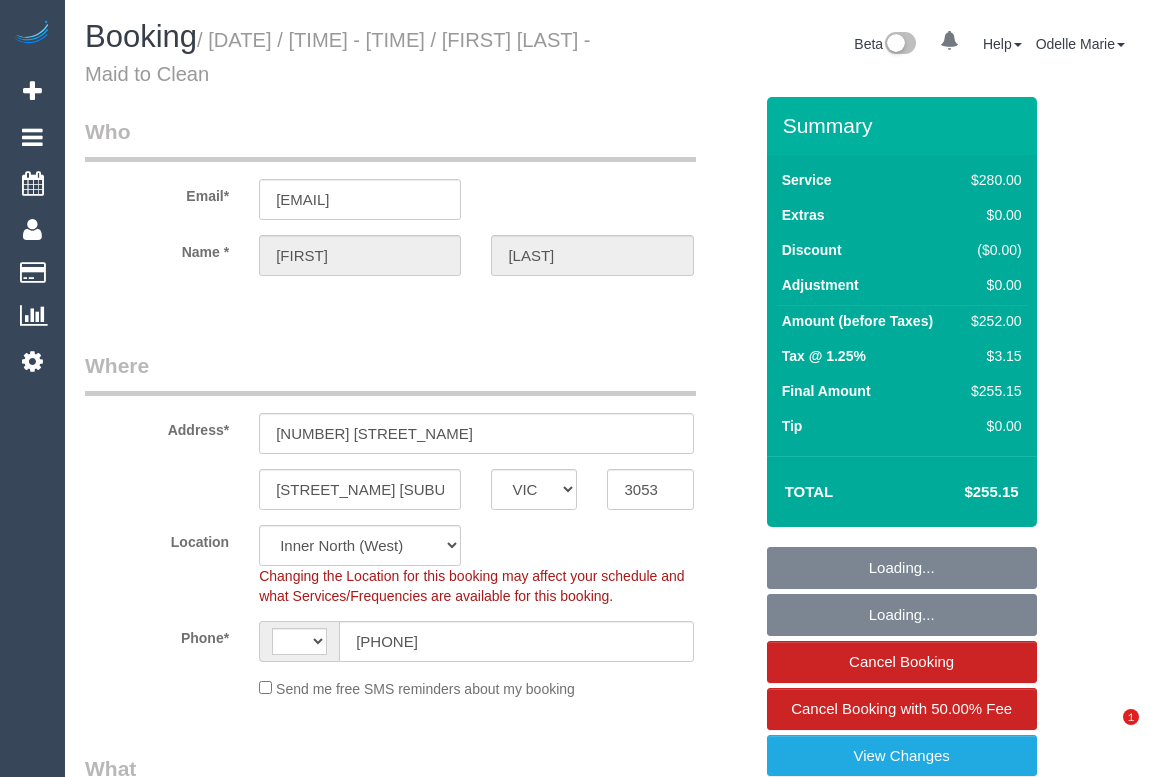 select on "VIC" 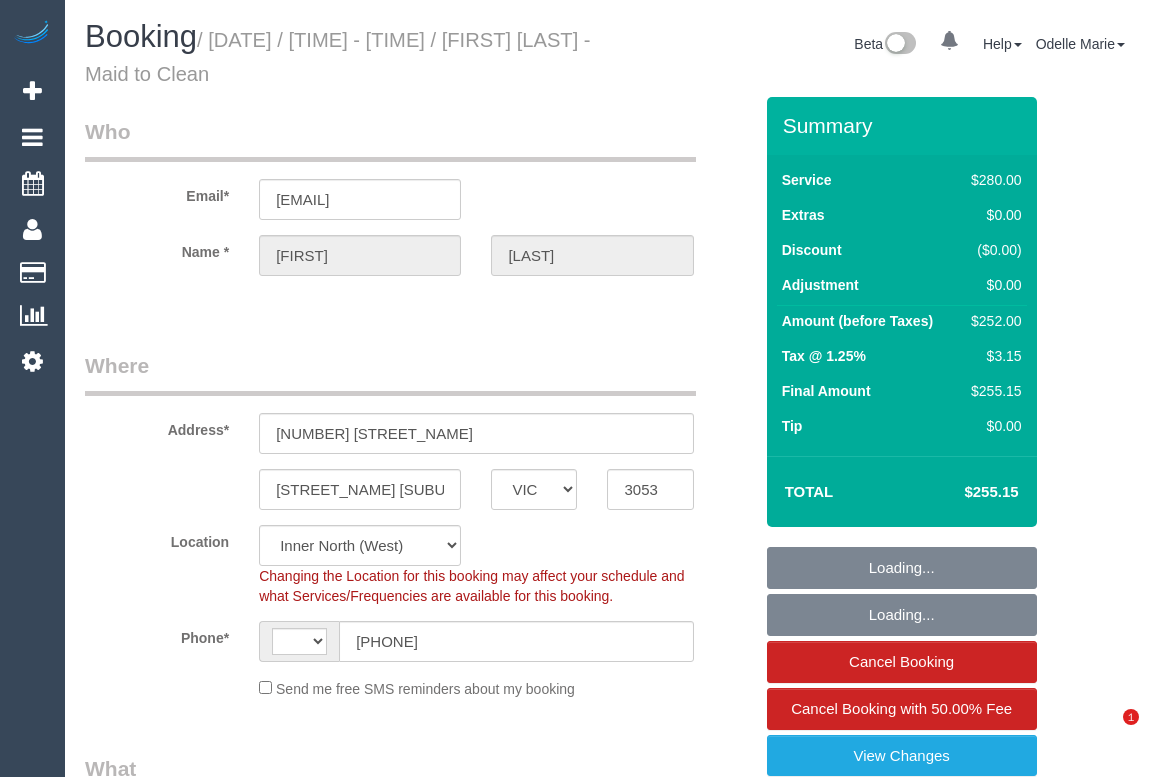 scroll, scrollTop: 0, scrollLeft: 0, axis: both 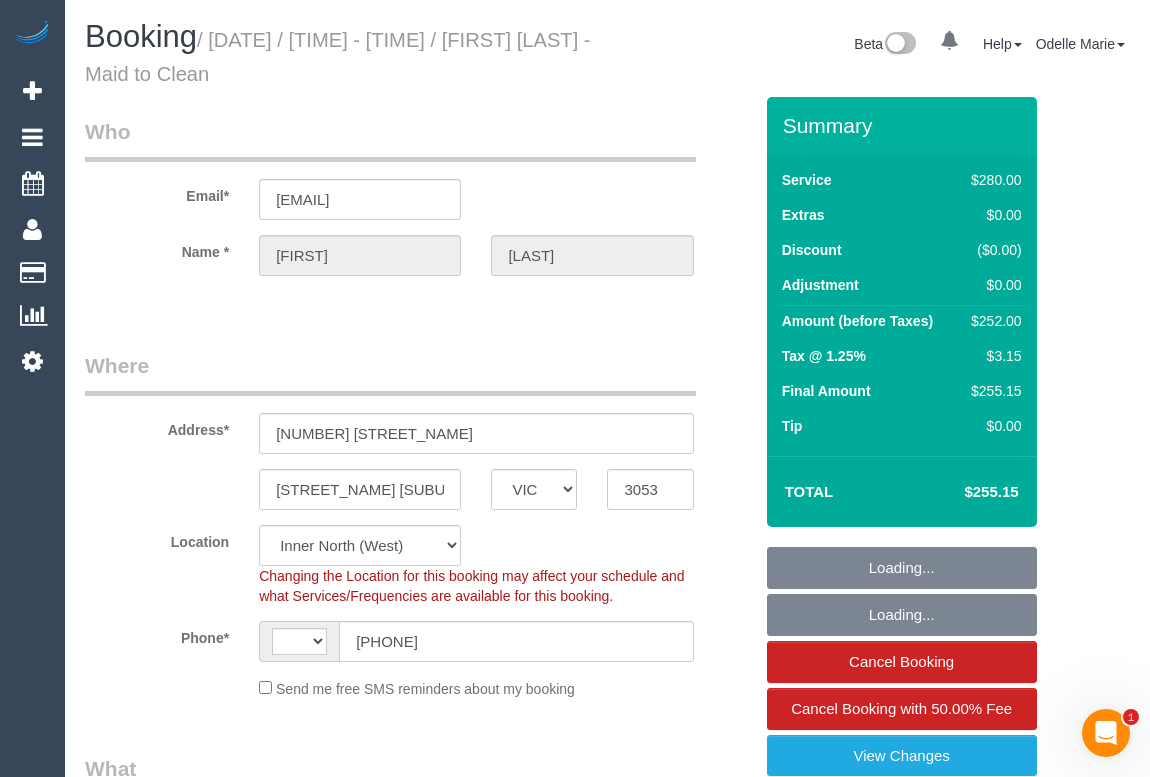 select on "object:543" 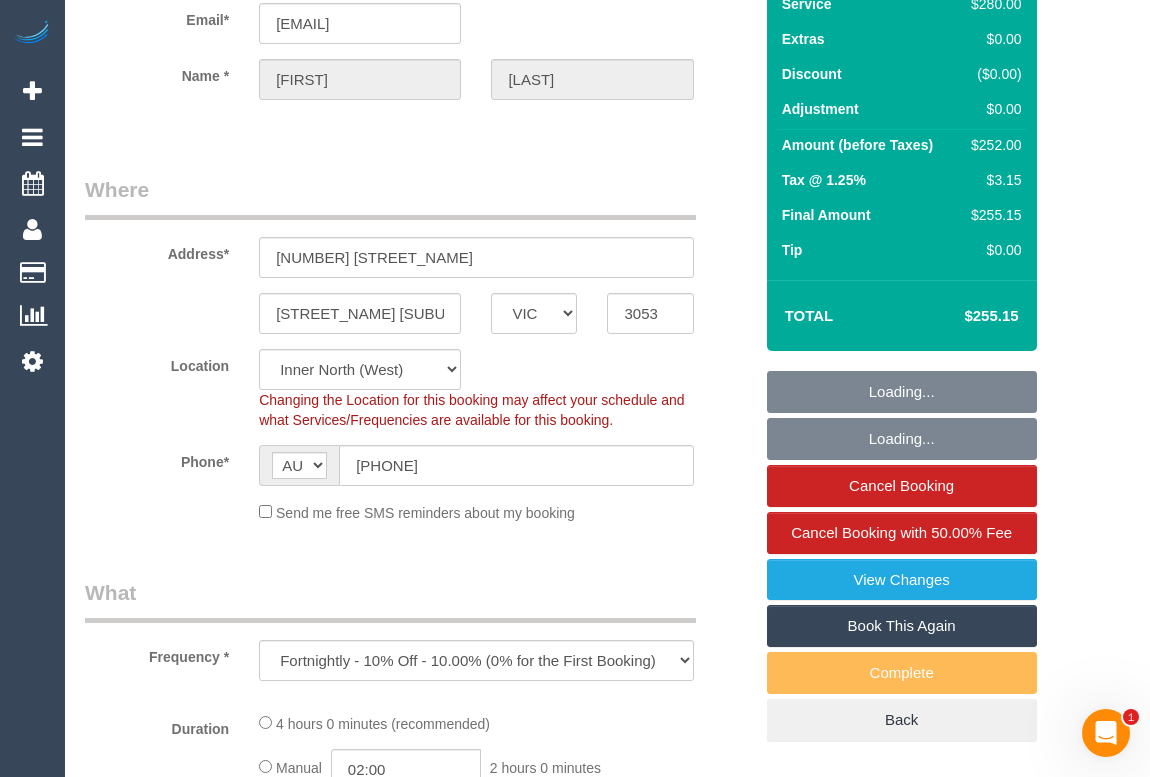 select on "string:stripe-pm_1MODvC2GScqysDRVhRVKbejc" 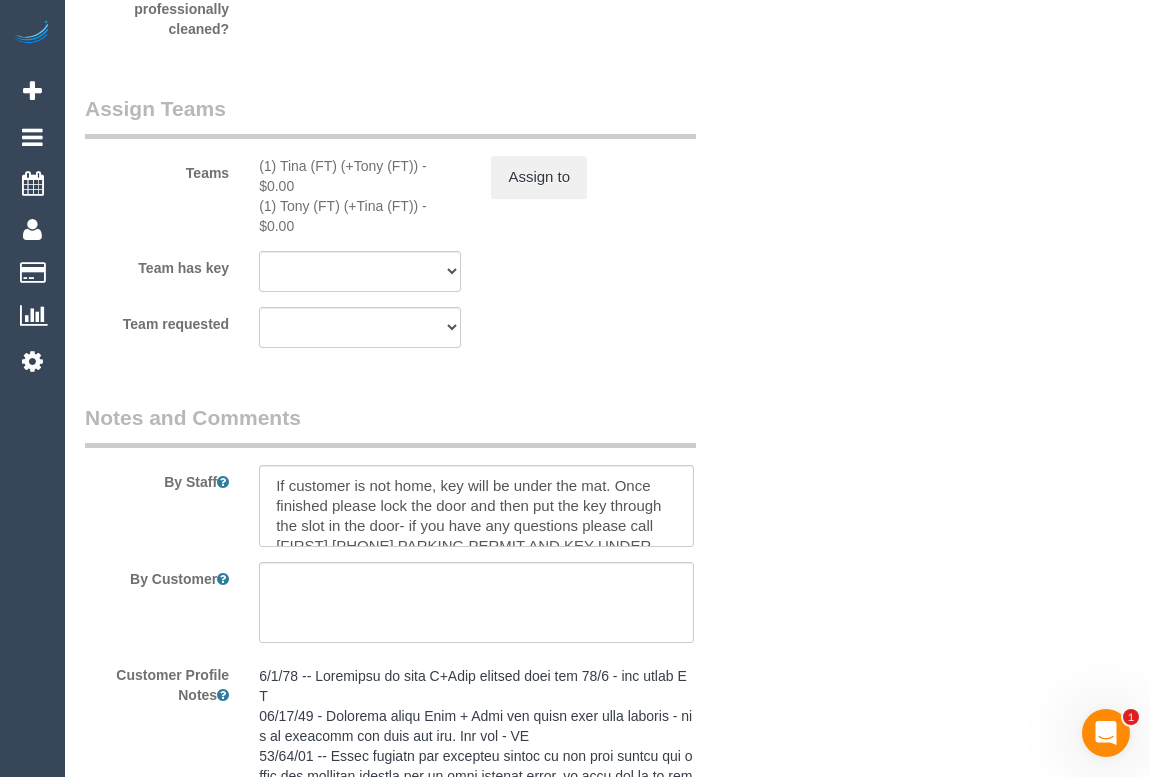 scroll, scrollTop: 3454, scrollLeft: 0, axis: vertical 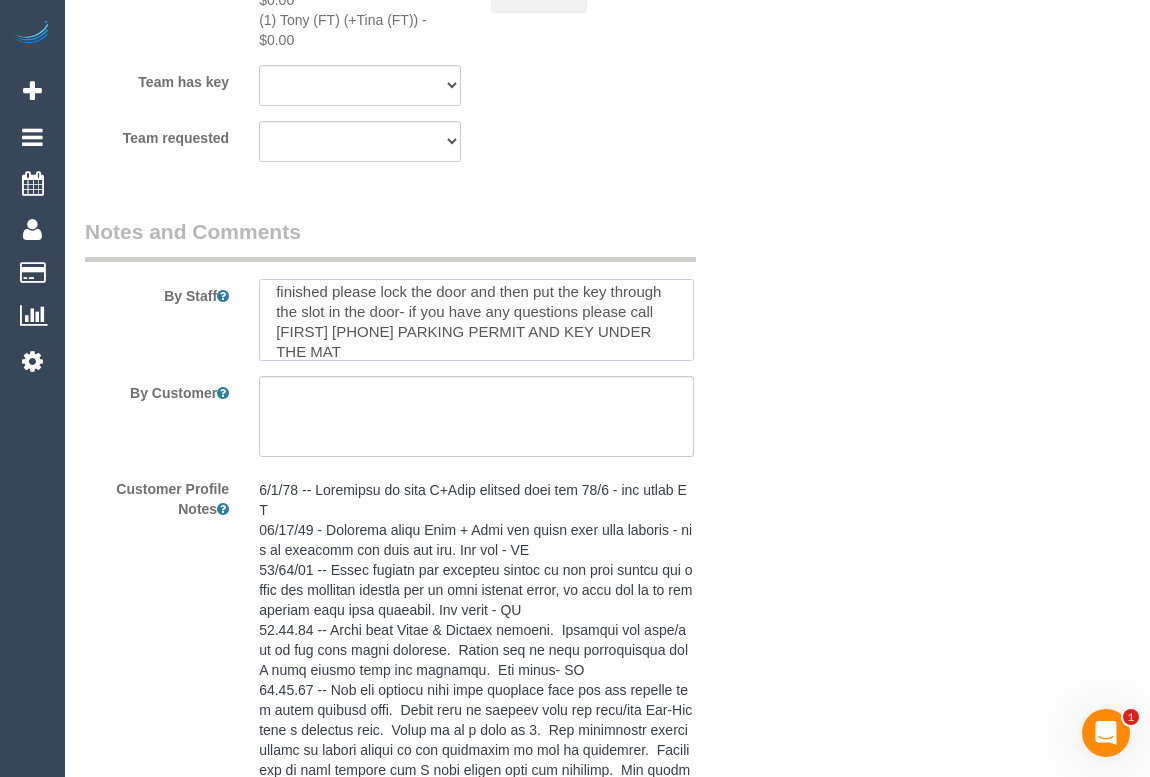 drag, startPoint x: 311, startPoint y: 330, endPoint x: 392, endPoint y: 333, distance: 81.055534 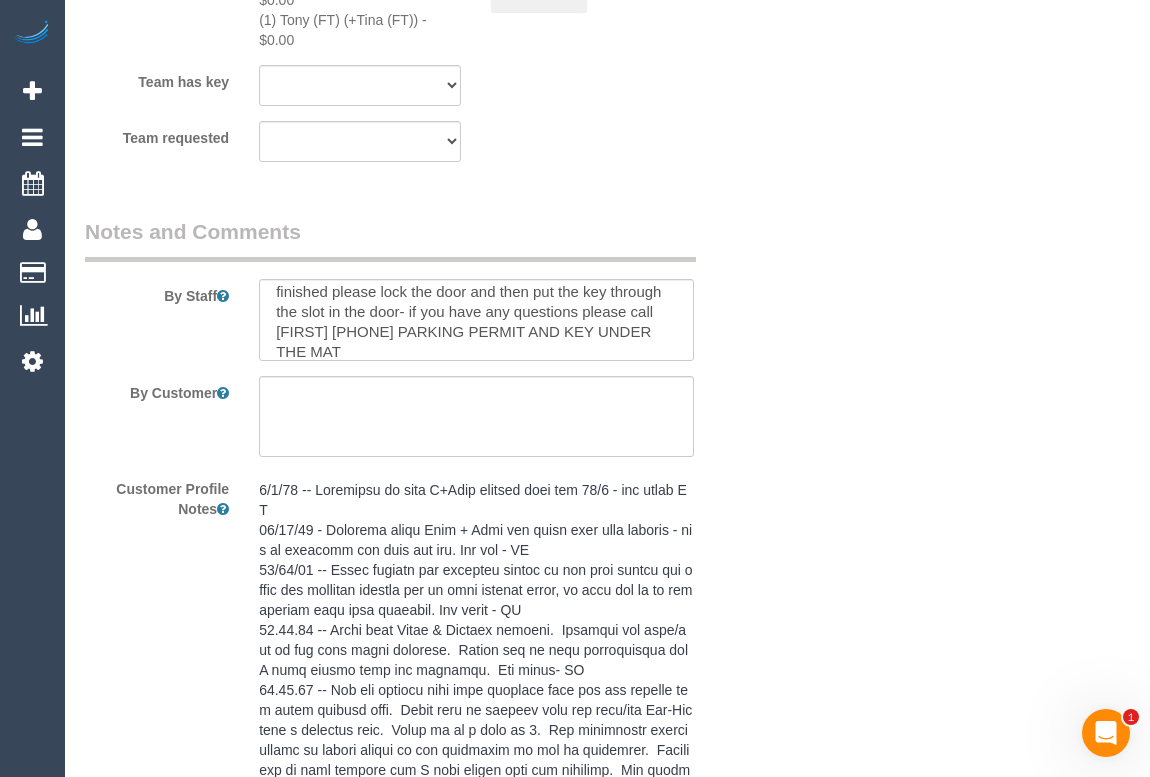 click on "Who
Email*
[EMAIL]
Name *
[FIRST]
[LAST]
Where
Address*
[NUMBER] [STREET_NAME]
[SUBURB]
[STATE]
[STATE]
[STATE]
[STATE]
[STATE]
[STATE]
[STATE]
[STATE]
[POSTAL_CODE]
Location
Office City East (North) East (South) Inner East Inner North (East) Inner North (West) Inner South East Inner West North (East) North (West) Outer East Outer North (East) Outer North (West) Outer South East Outer West South East (East) South East (West) West (North) West (South) ZG - Central ZG - East ZG - North ZG - South" at bounding box center (607, -1101) 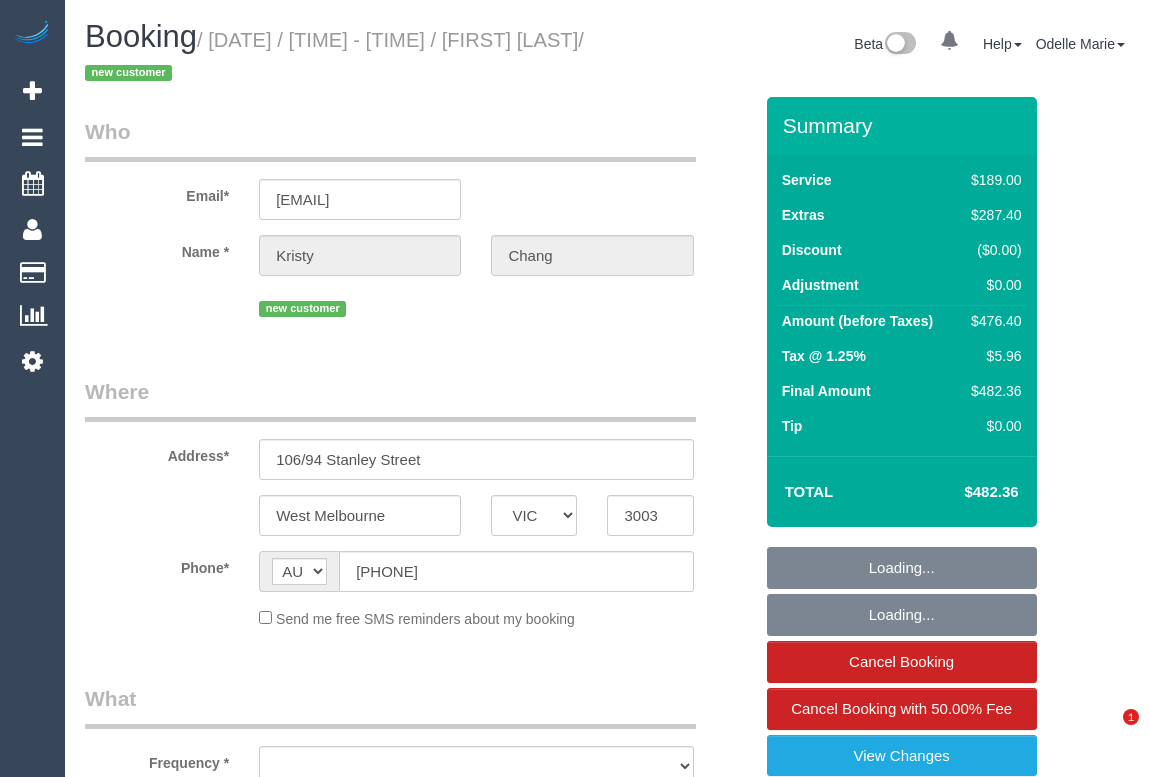 select on "VIC" 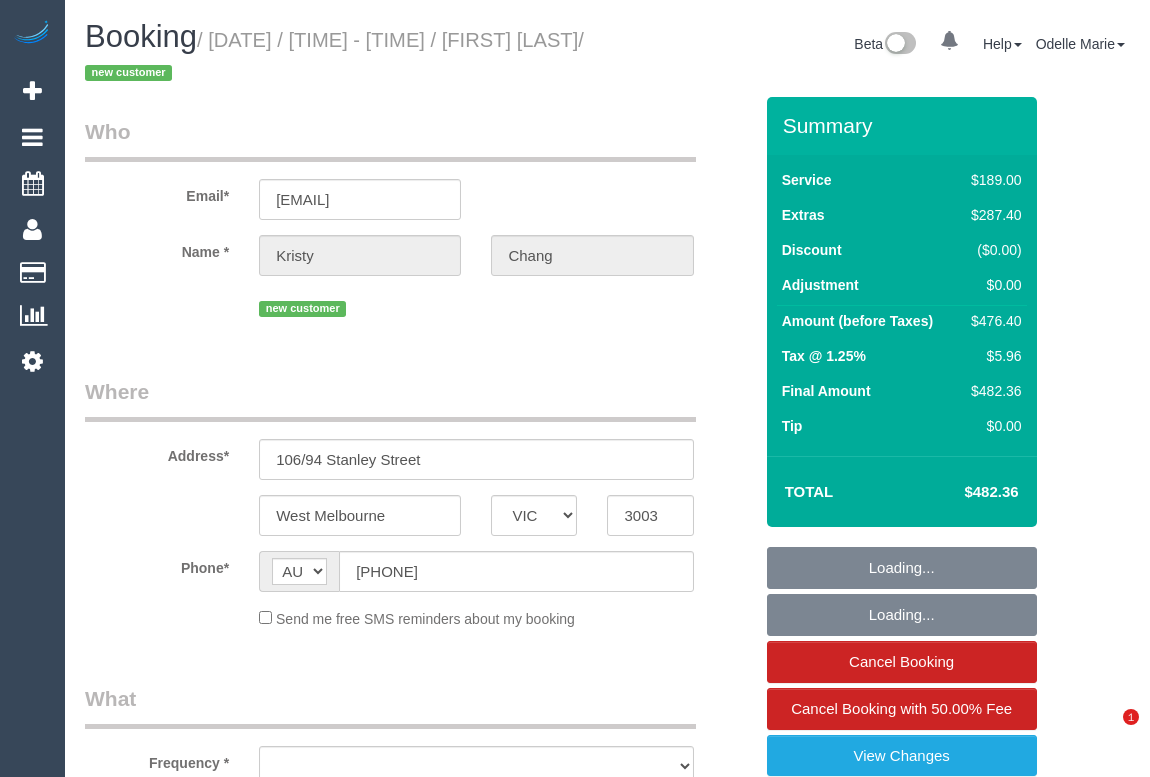 scroll, scrollTop: 0, scrollLeft: 0, axis: both 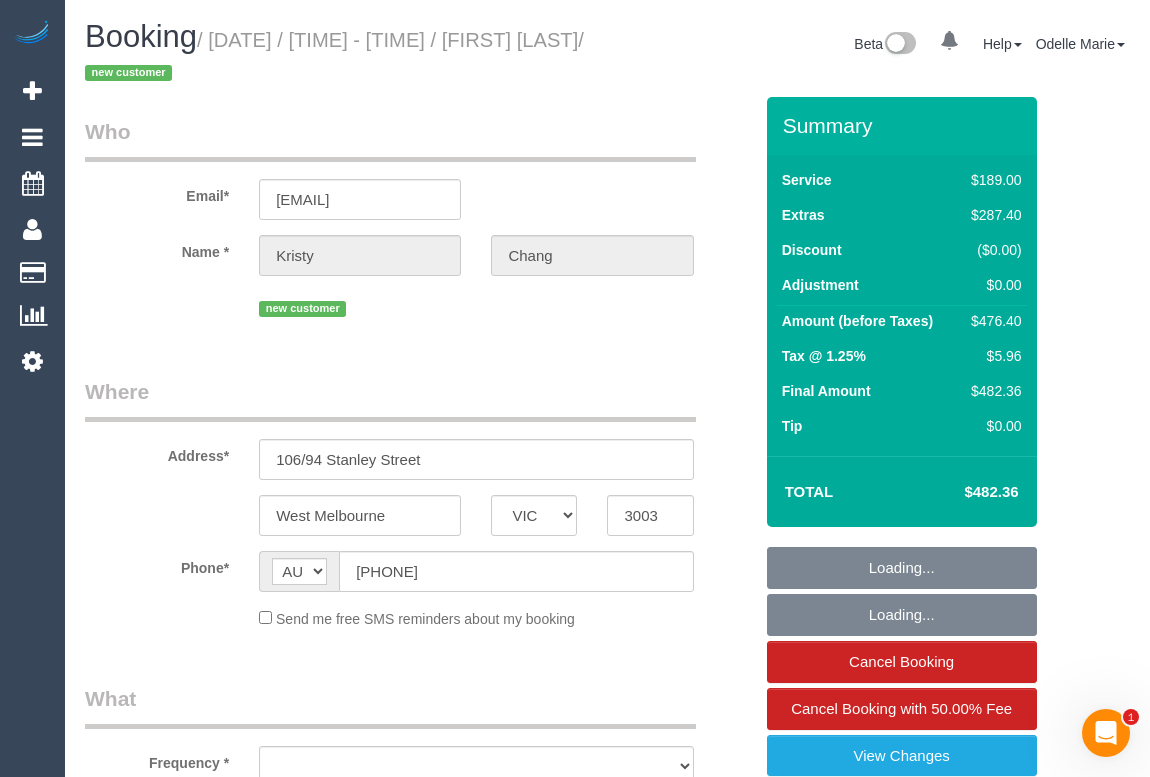 select on "object:583" 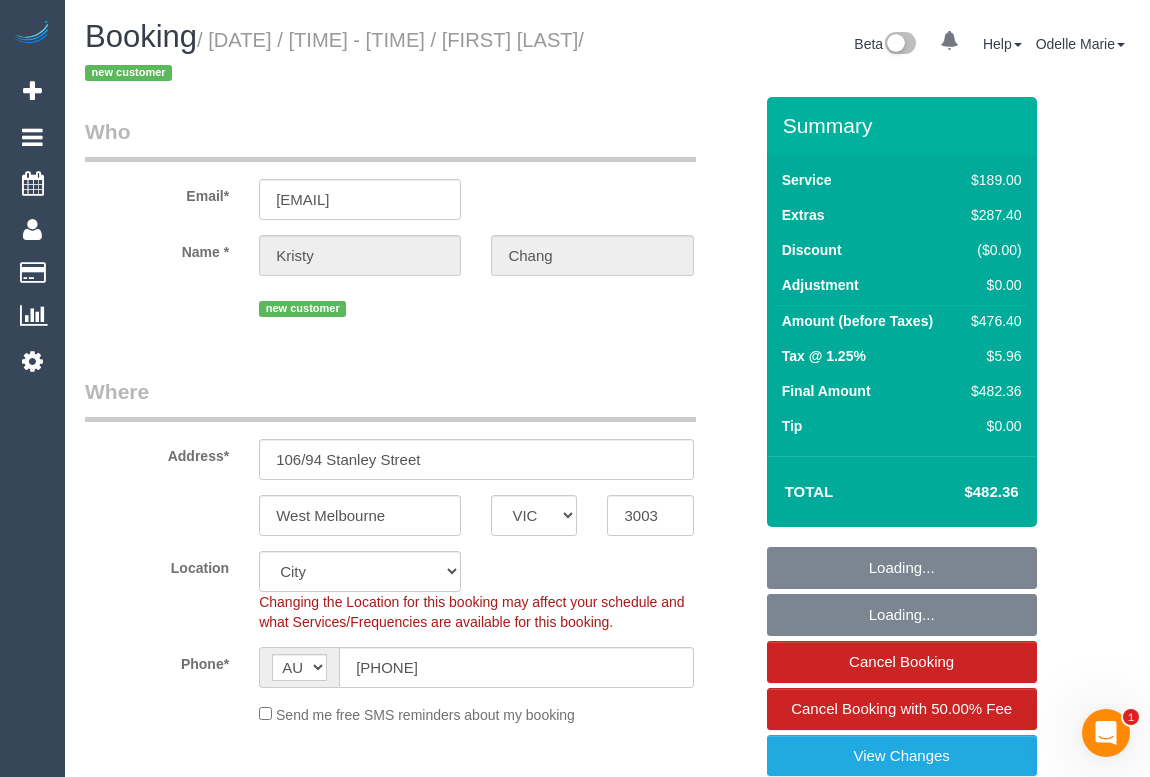 select on "object:736" 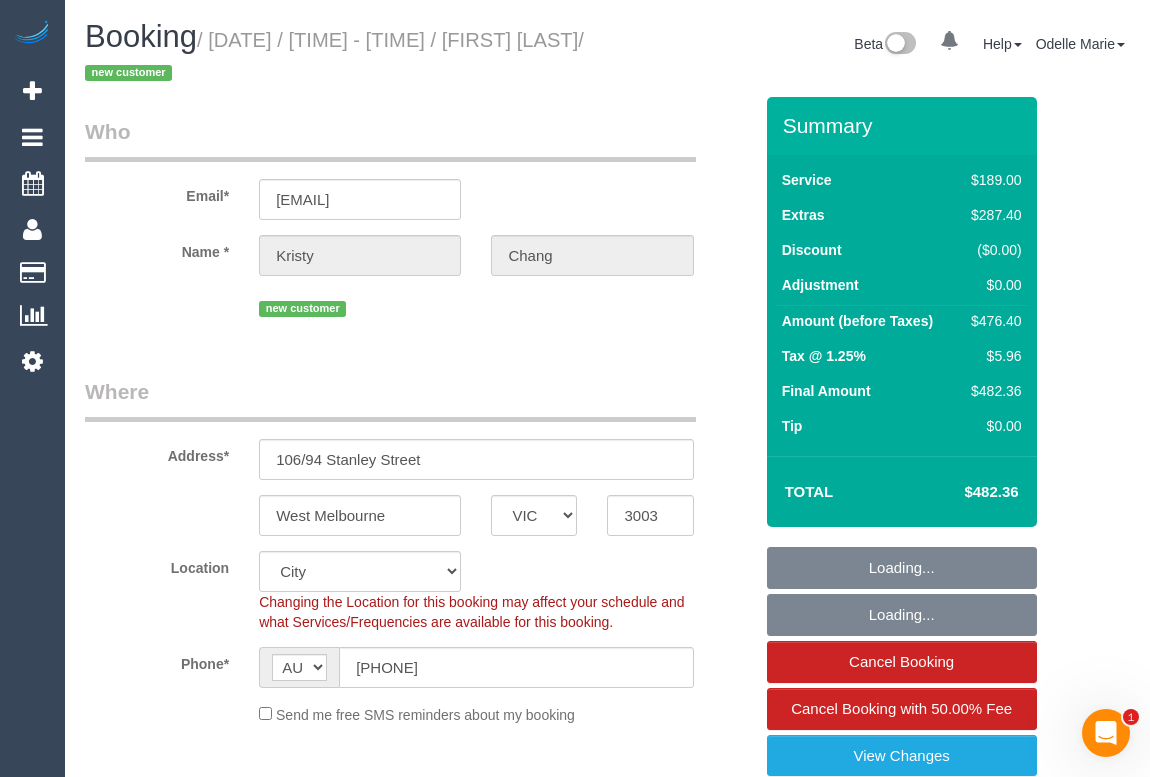 select on "spot1" 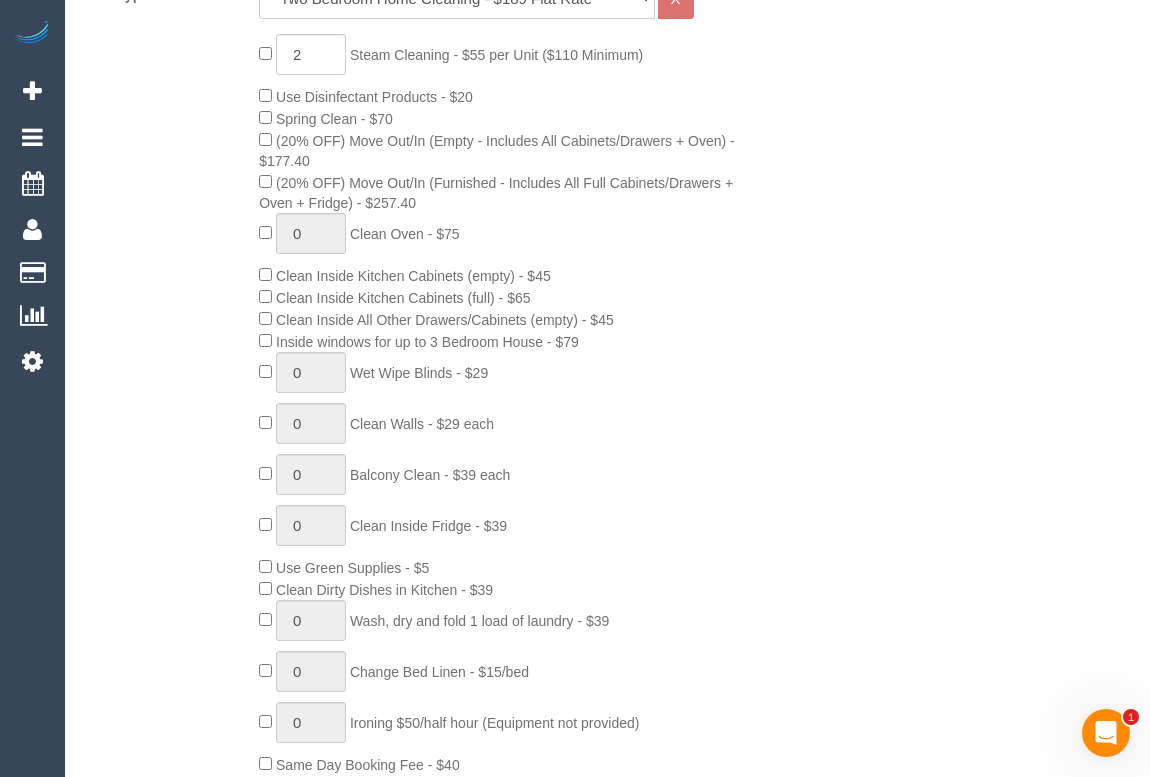 scroll, scrollTop: 1181, scrollLeft: 0, axis: vertical 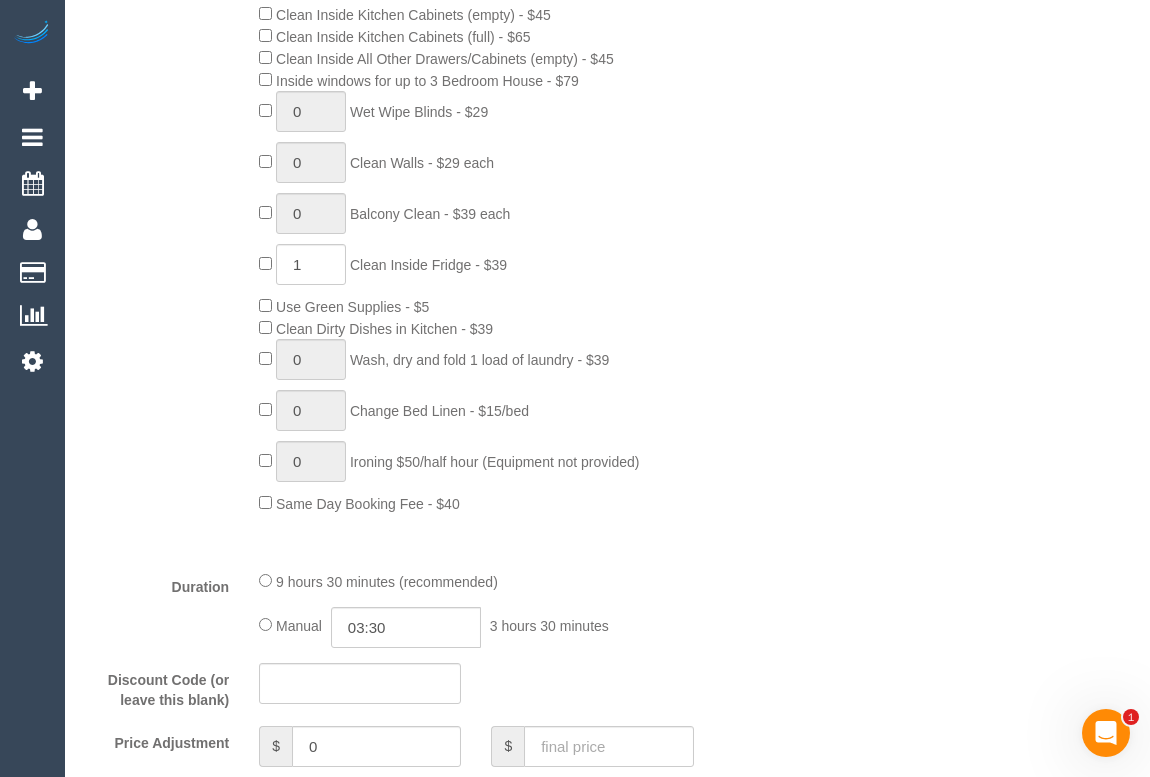 click on "Wash, dry and fold 1 load of laundry - $39" 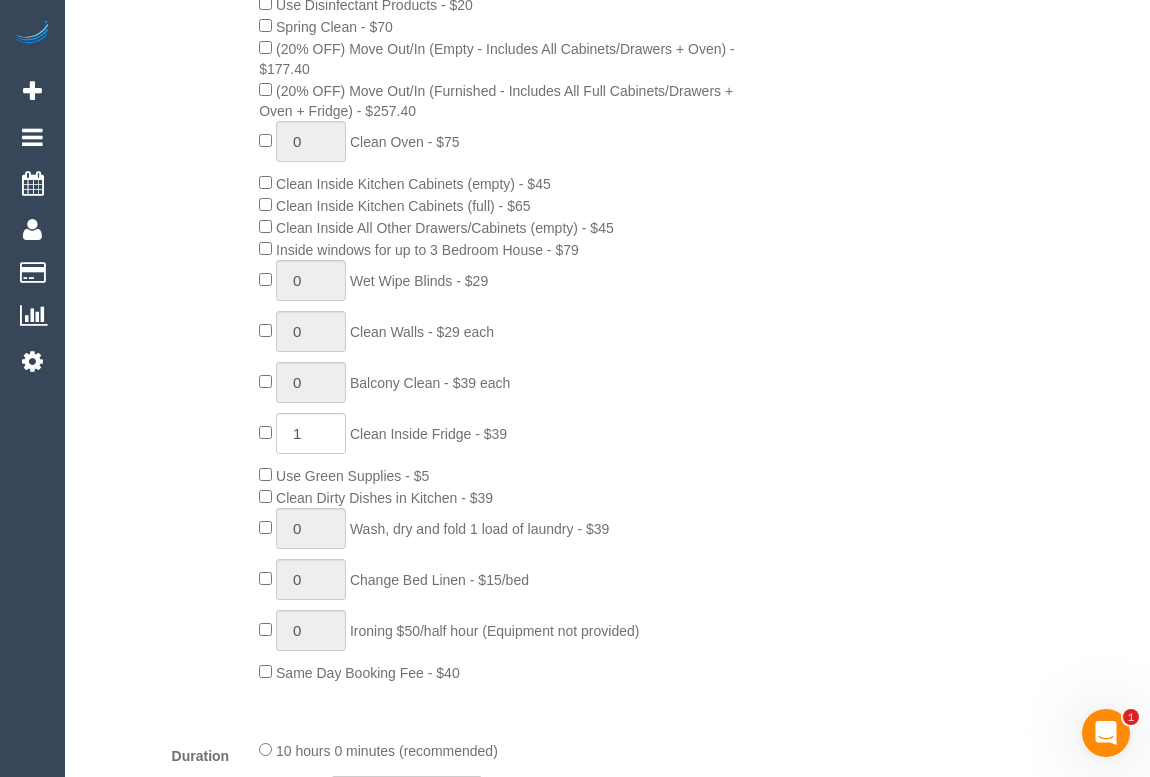 scroll, scrollTop: 1090, scrollLeft: 0, axis: vertical 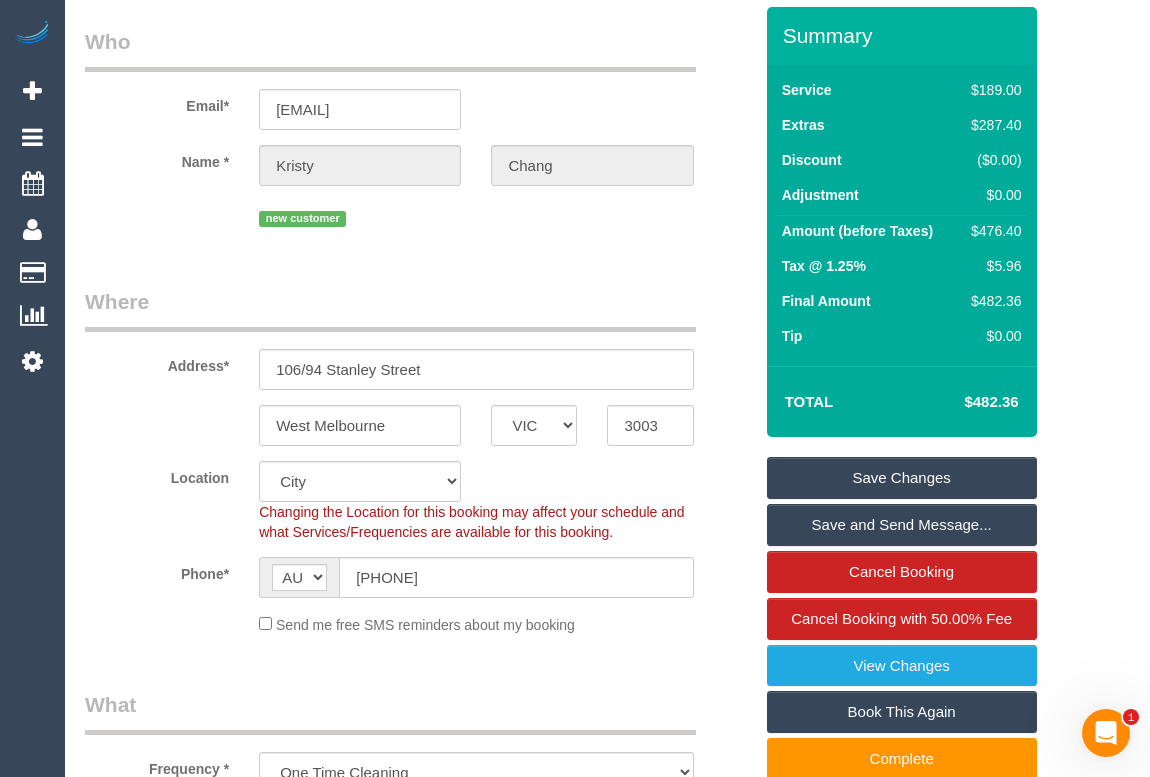 drag, startPoint x: 516, startPoint y: 98, endPoint x: 503, endPoint y: 358, distance: 260.3248 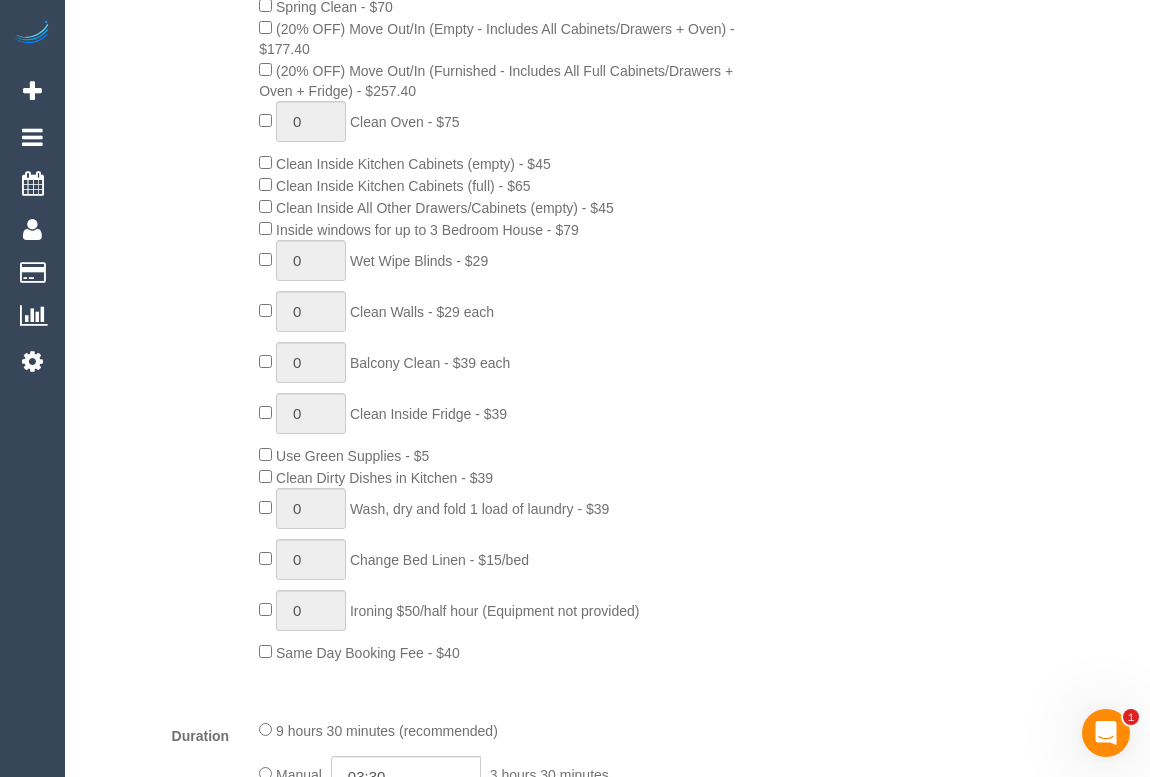 scroll, scrollTop: 818, scrollLeft: 0, axis: vertical 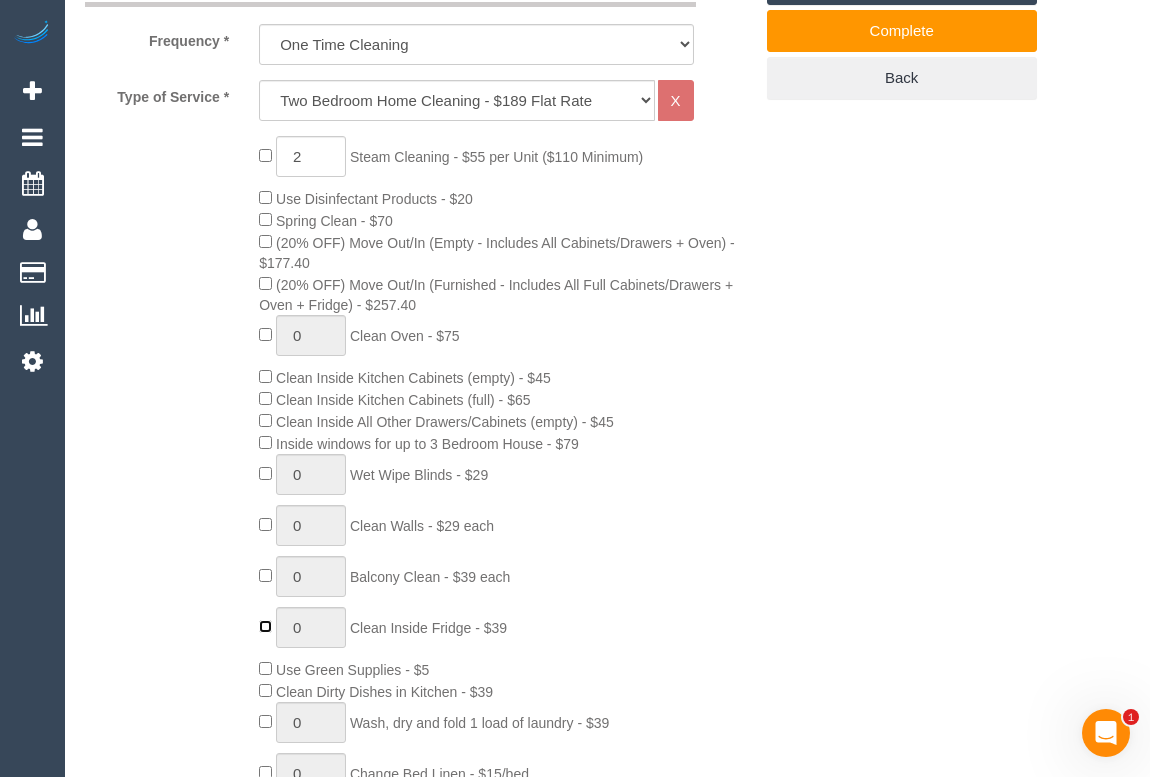 type on "1" 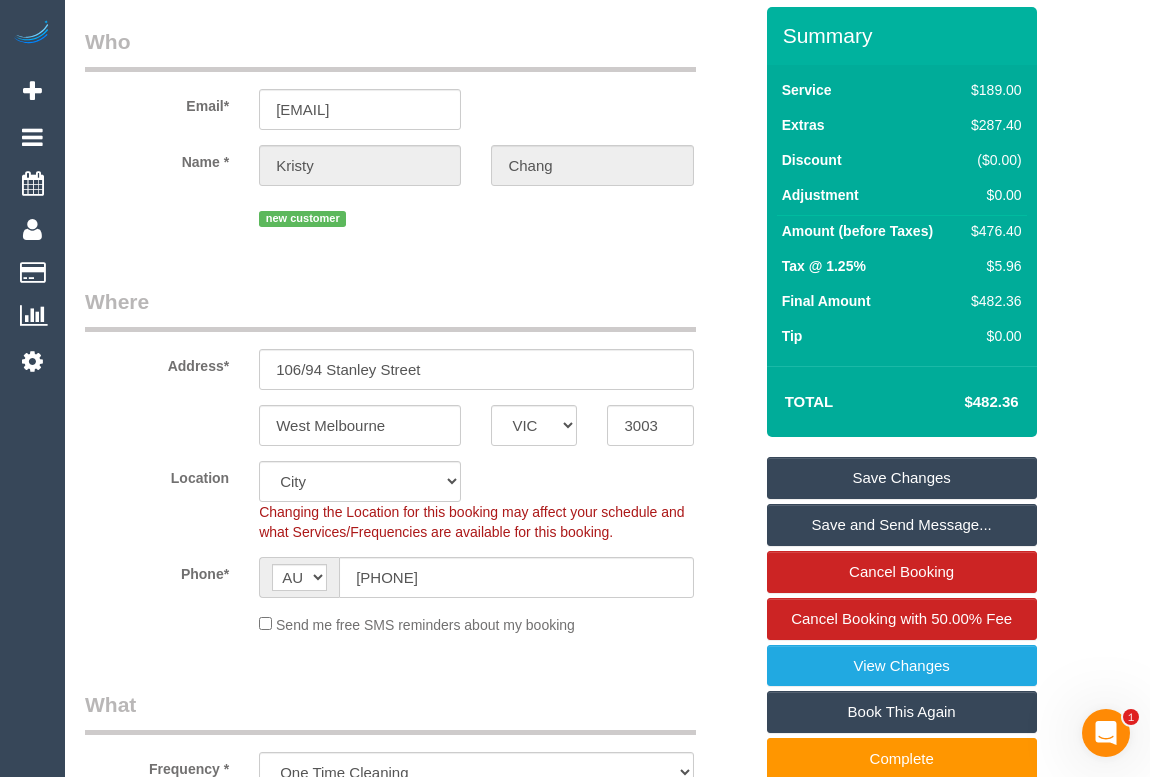 scroll, scrollTop: 0, scrollLeft: 0, axis: both 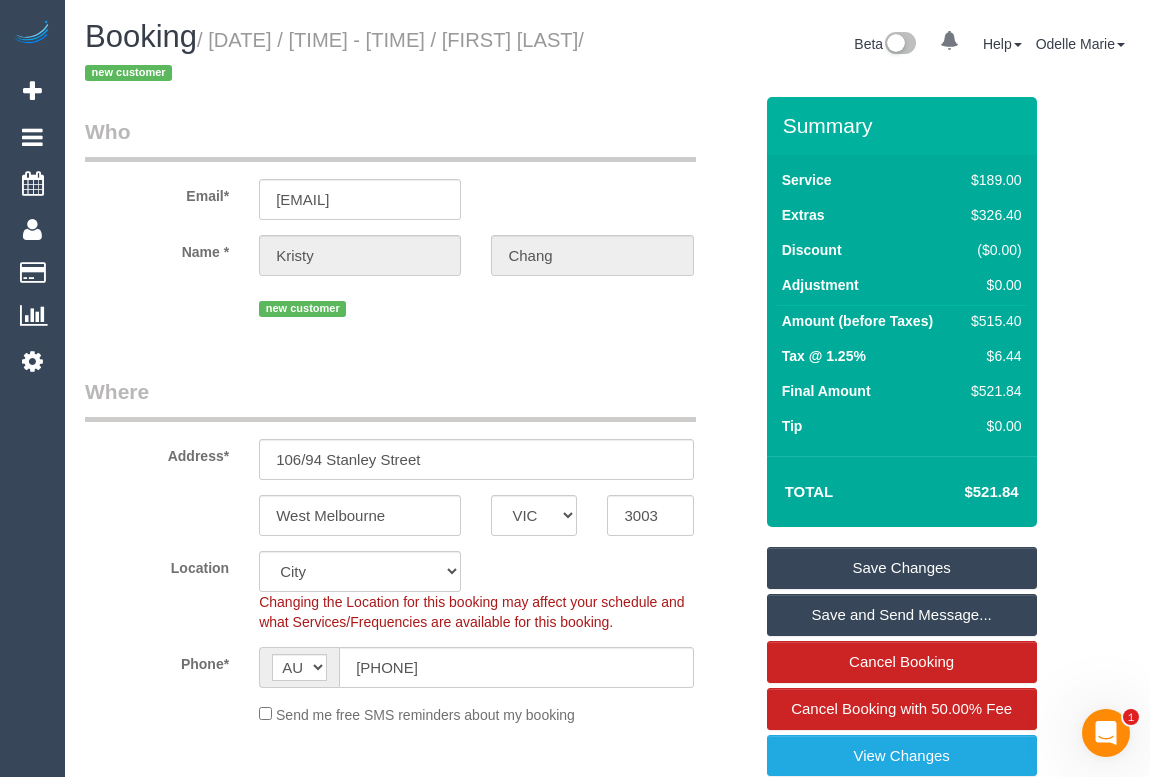 click on "Who
Email*
[EMAIL]
Name *
[FIRST]
[LAST]
new customer
Where
Address*
[NUMBER]/[NUMBER] [STREET]
[CITY]
ACT
NSW
NT
QLD
SA
TAS
VIC
WA
[POSTAL_CODE]
Location
Office City East (North) East (South) Inner East Inner North (East) Inner North (West) Inner South East Inner West North (East) North (West) Outer East Outer North (East) Outer North (West) Outer South East Outer West South East (East) South East (West) West (North) West (South) ZG - Central ZG - East ZG - North ZG - South" at bounding box center (418, 2299) 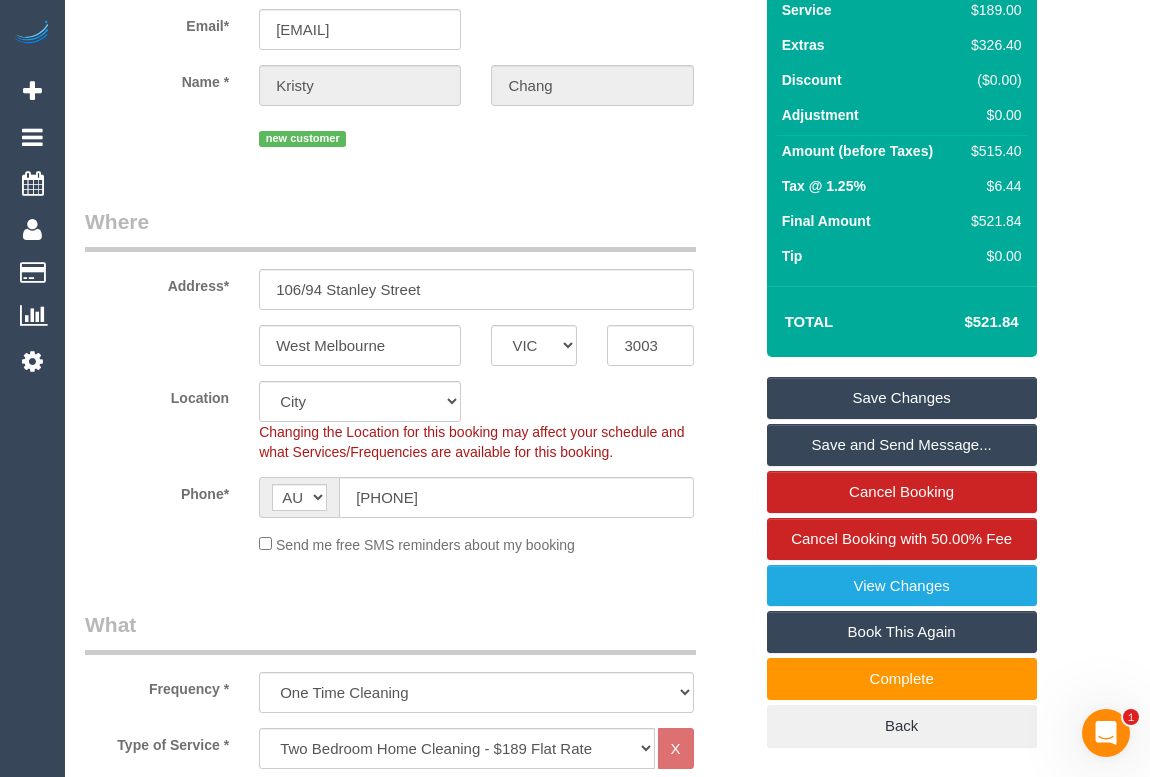 scroll, scrollTop: 272, scrollLeft: 0, axis: vertical 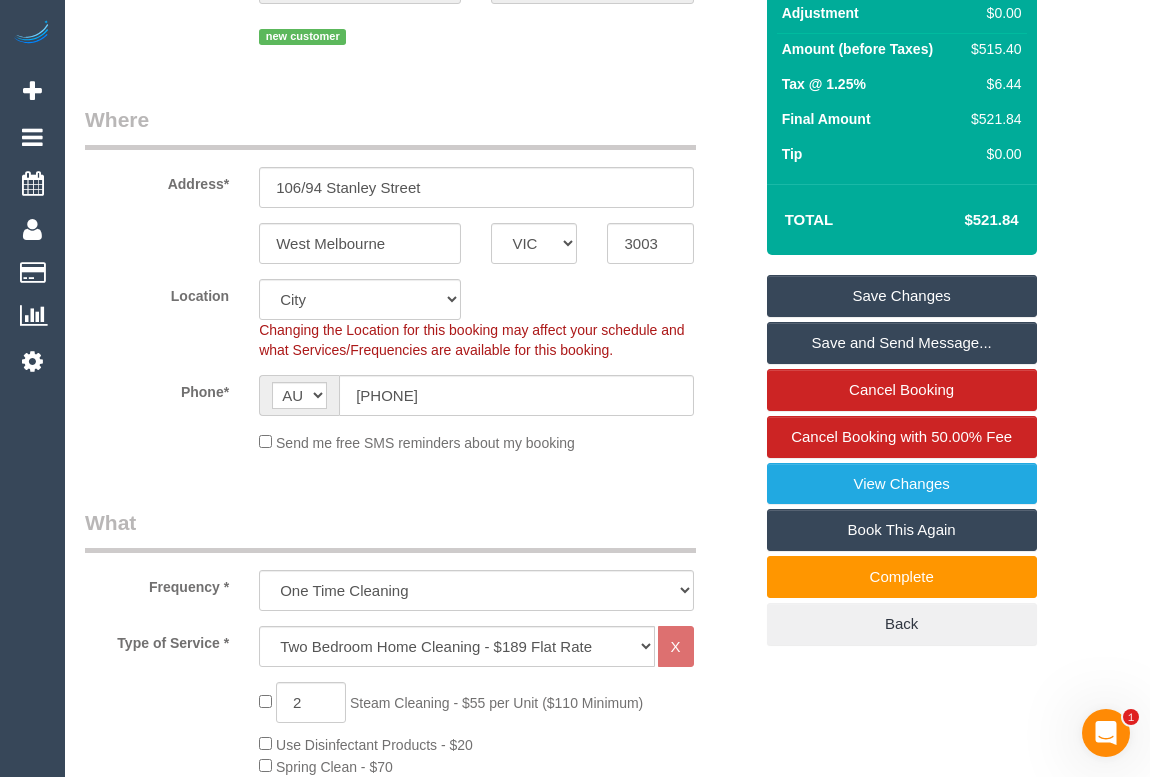 click on "Save Changes" at bounding box center [902, 296] 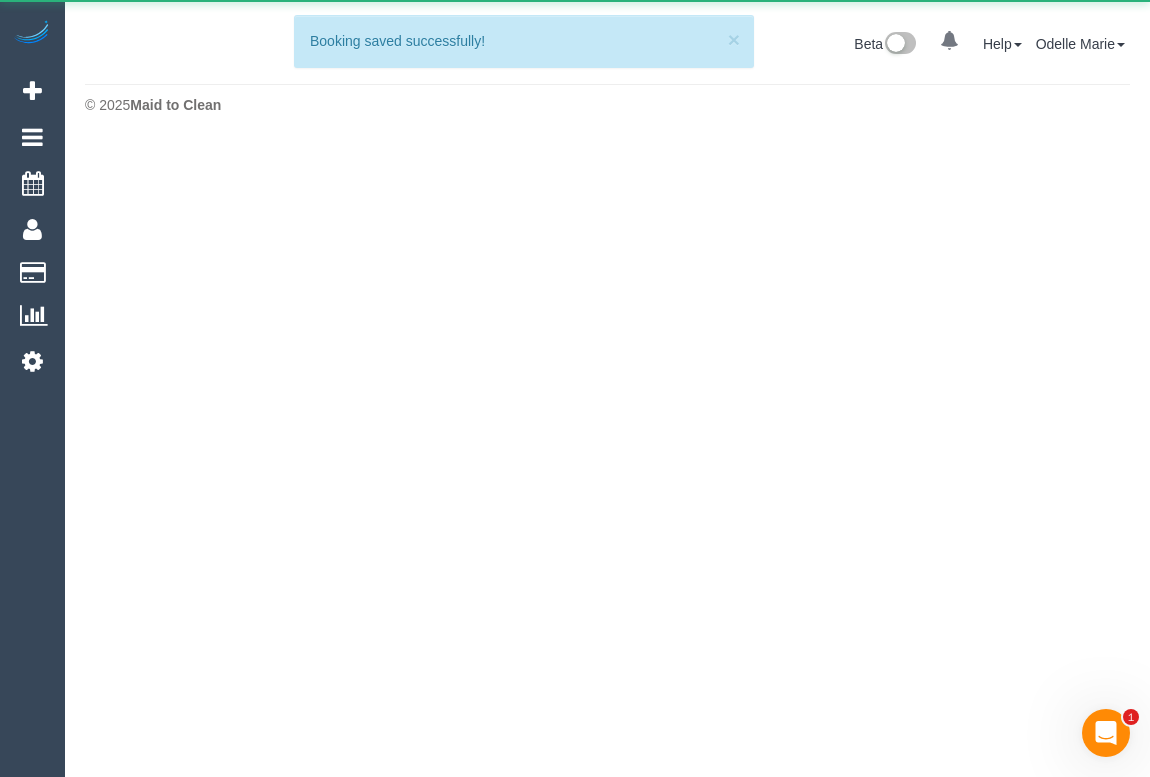 scroll, scrollTop: 0, scrollLeft: 0, axis: both 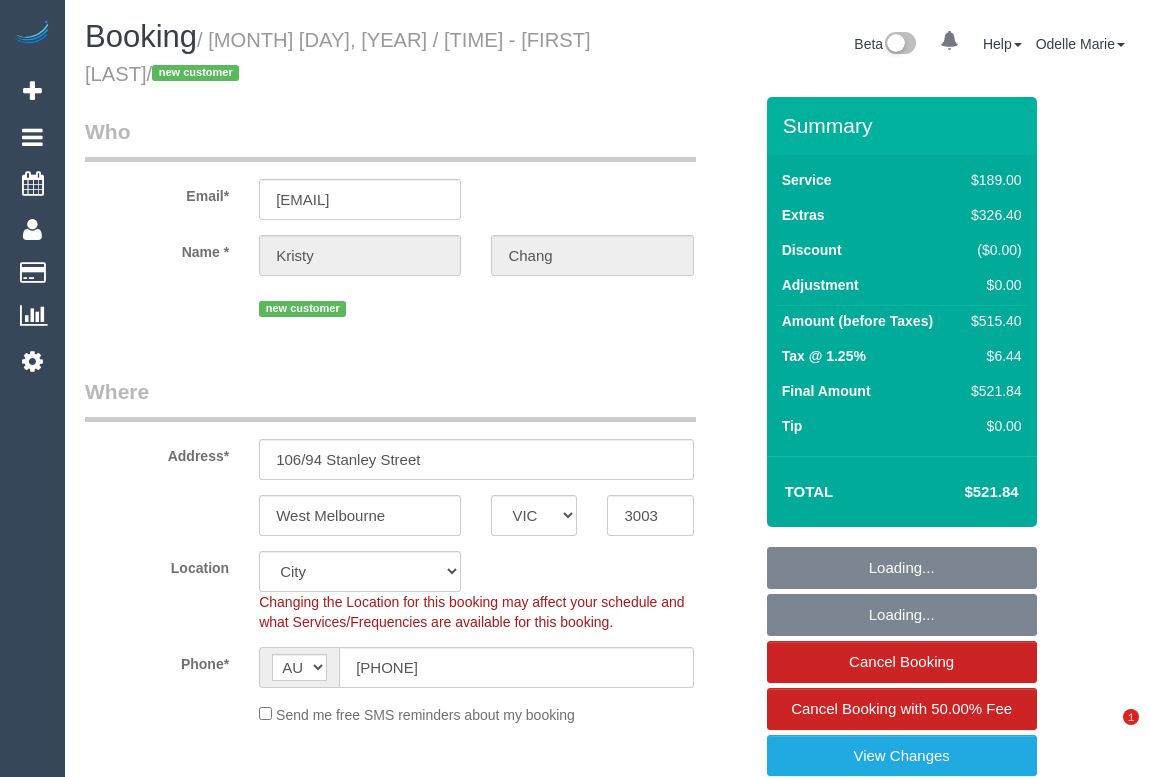 select on "VIC" 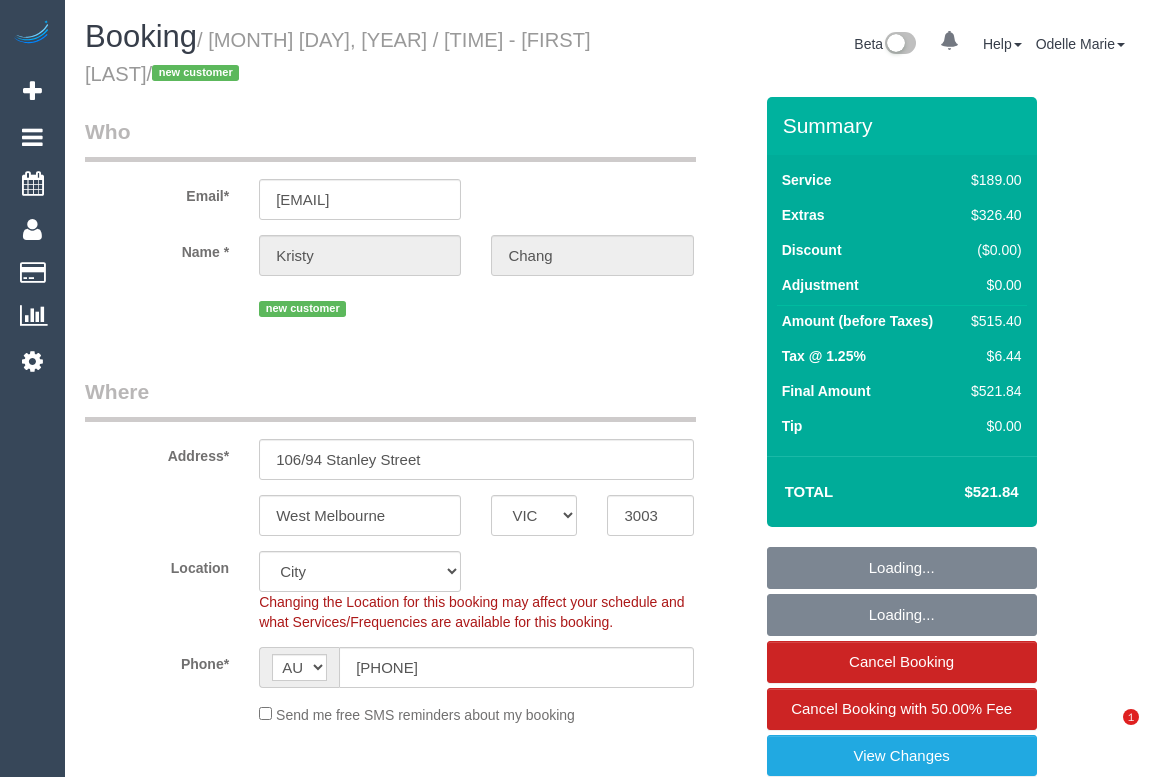 select on "spot1" 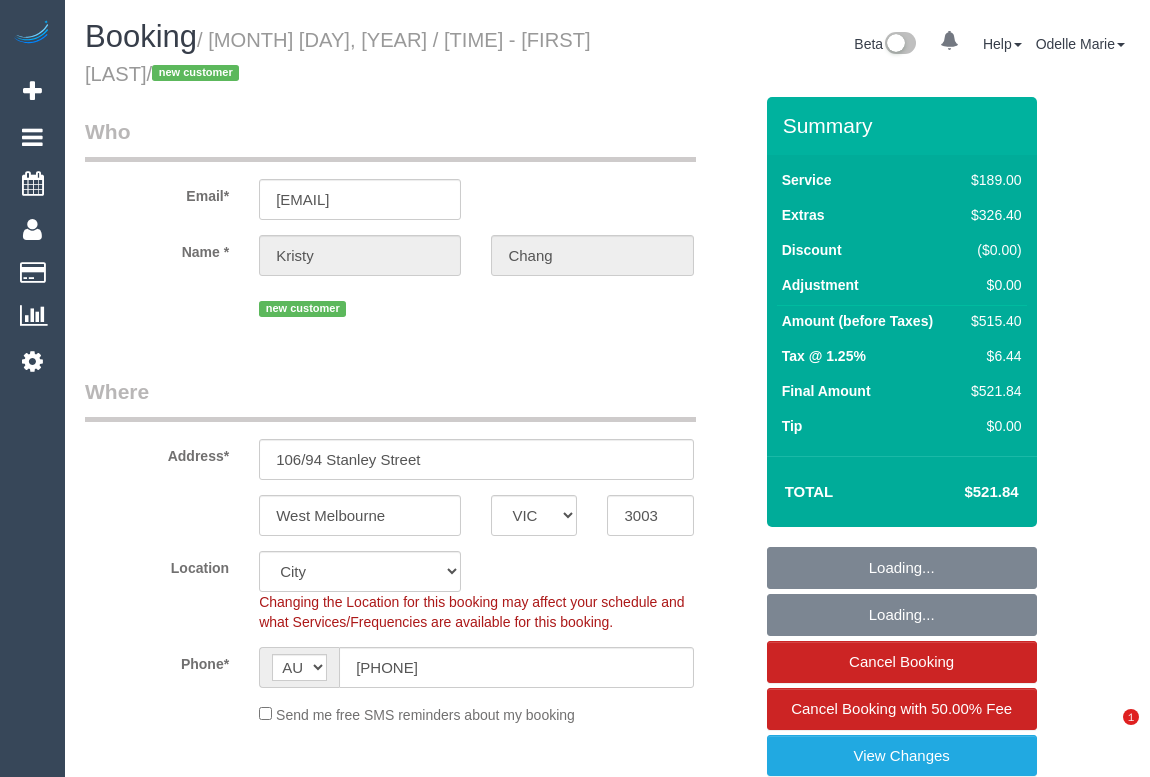 select on "number:28" 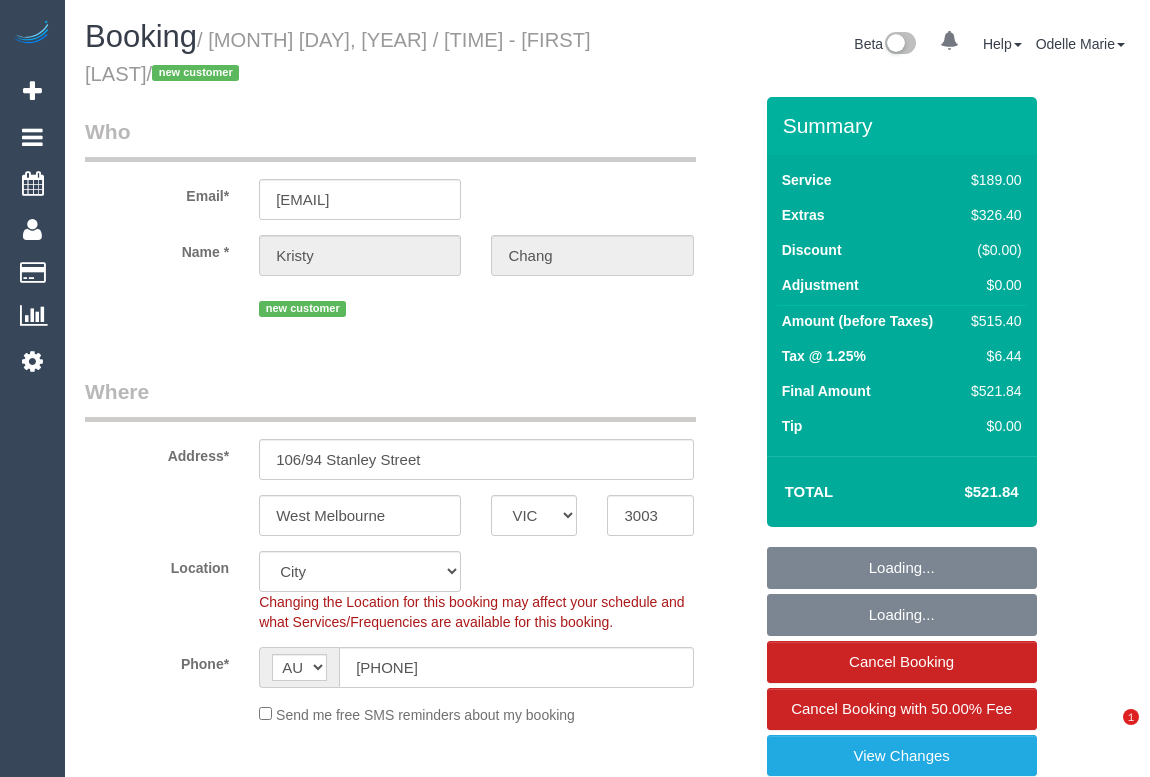 select on "number:15" 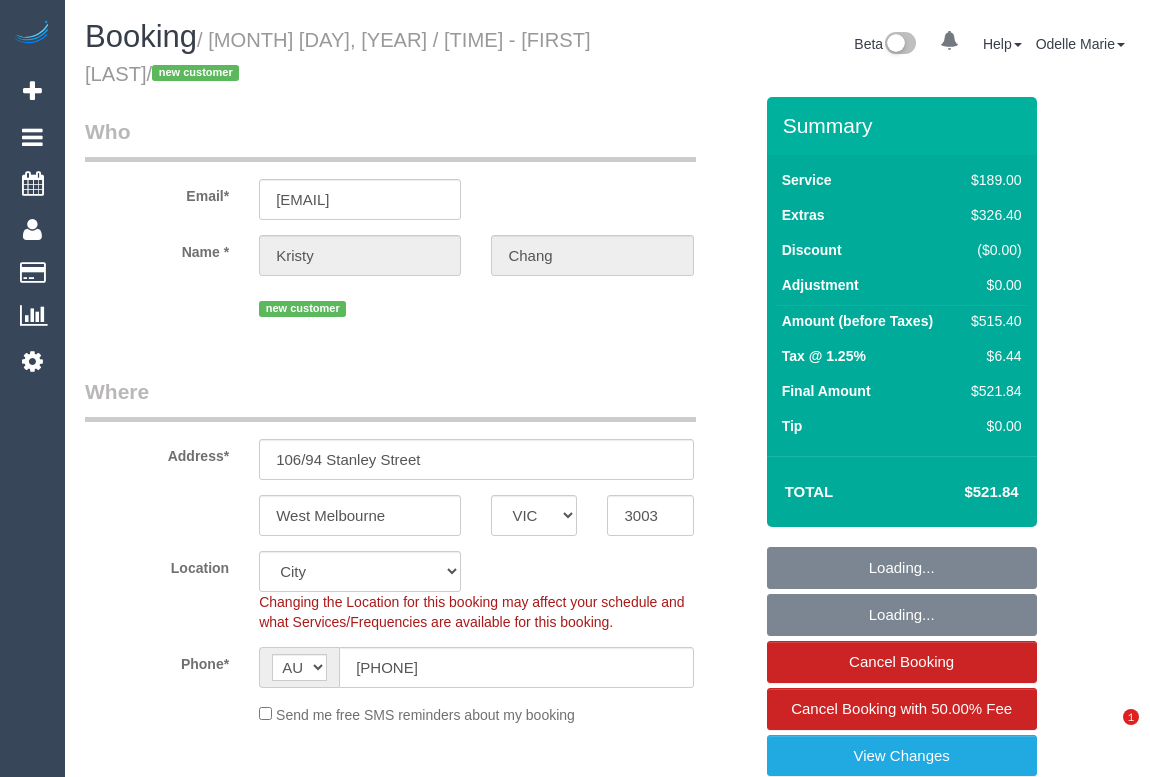 select on "number:19" 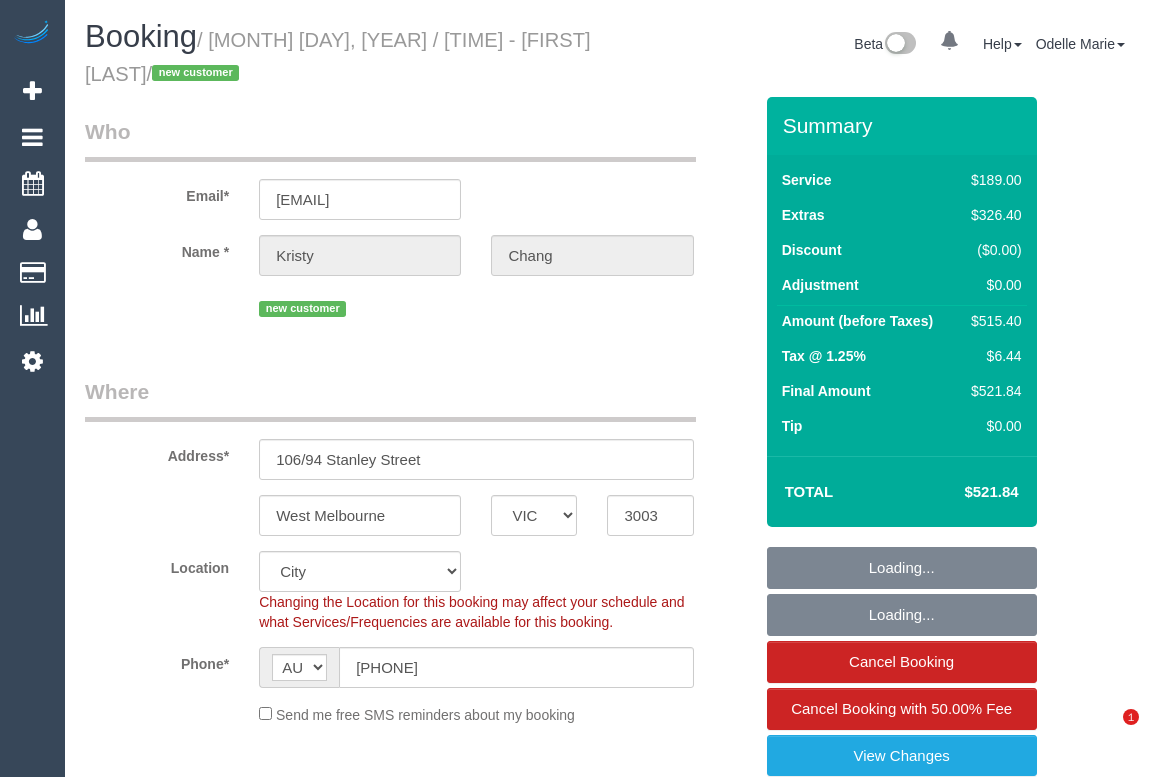 scroll, scrollTop: 0, scrollLeft: 0, axis: both 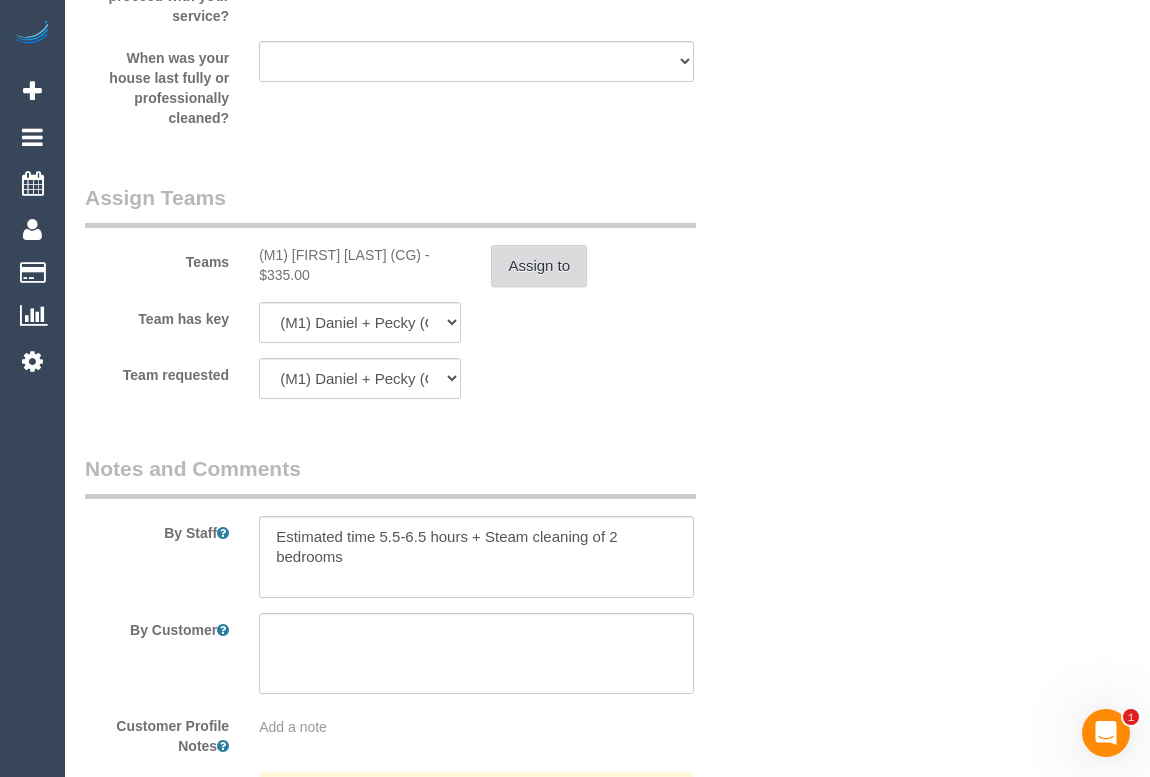 click on "Assign to" at bounding box center (539, 266) 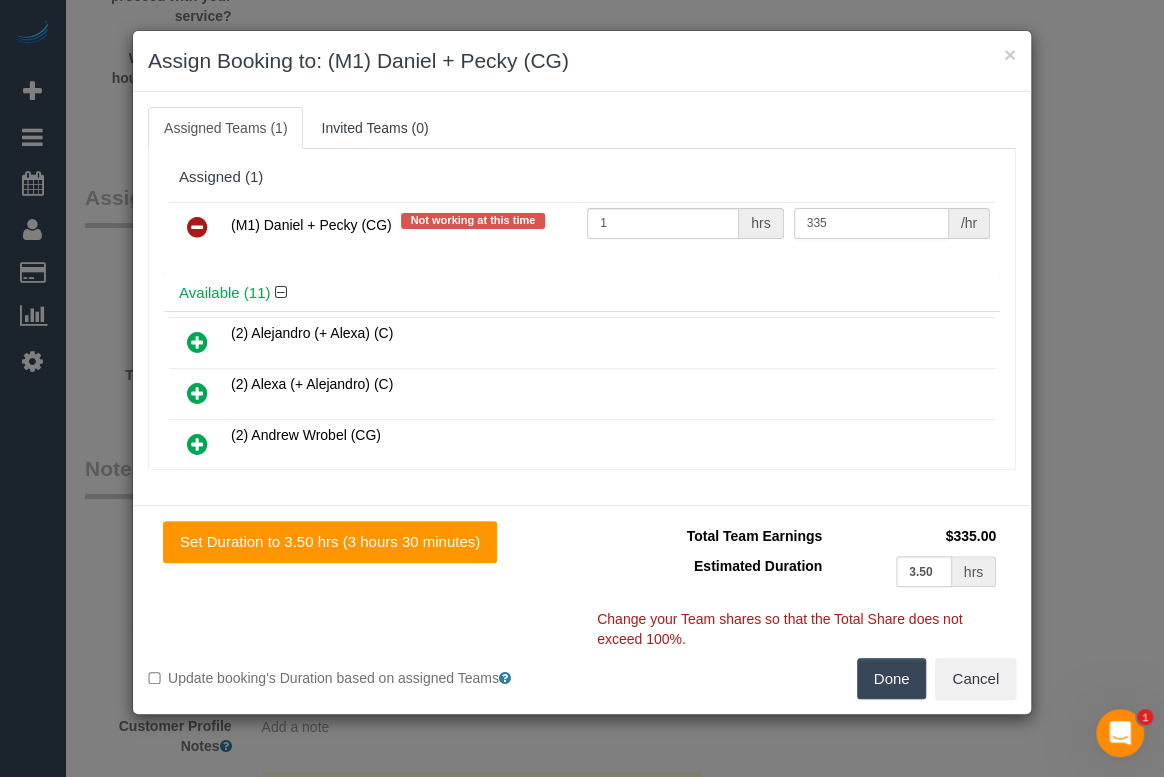 drag, startPoint x: 851, startPoint y: 224, endPoint x: 790, endPoint y: 211, distance: 62.369865 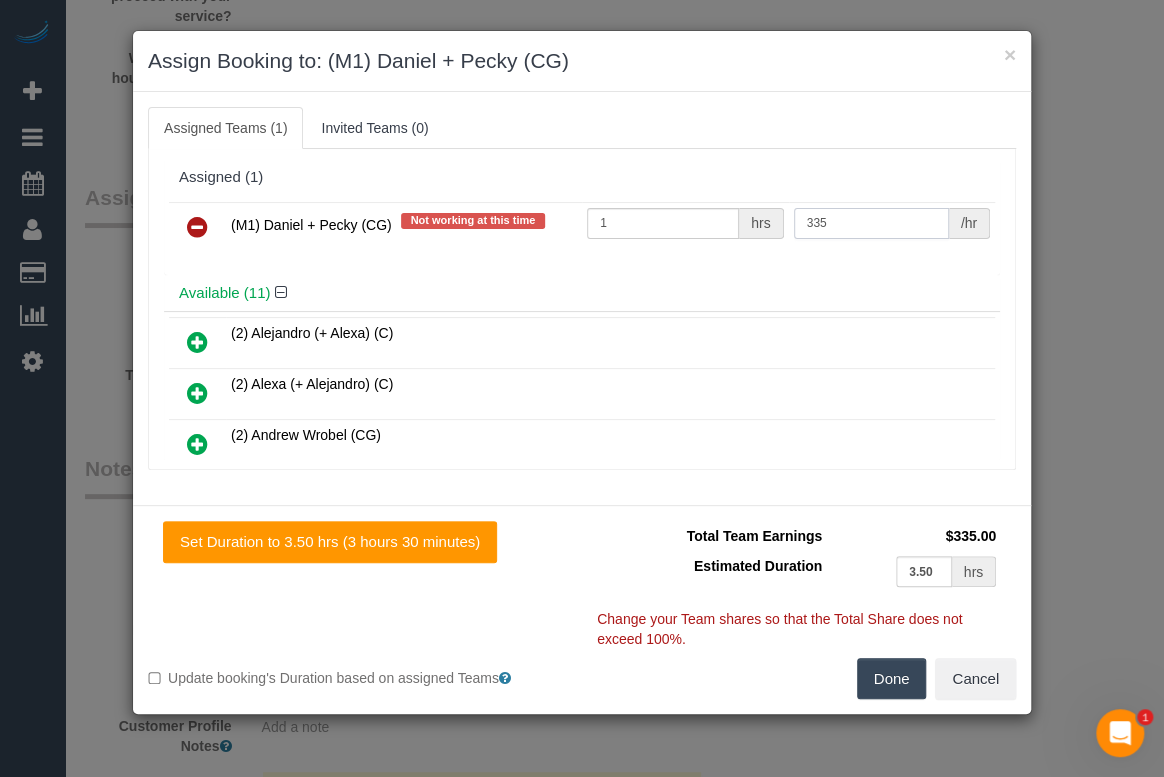 click on "335" at bounding box center (871, 223) 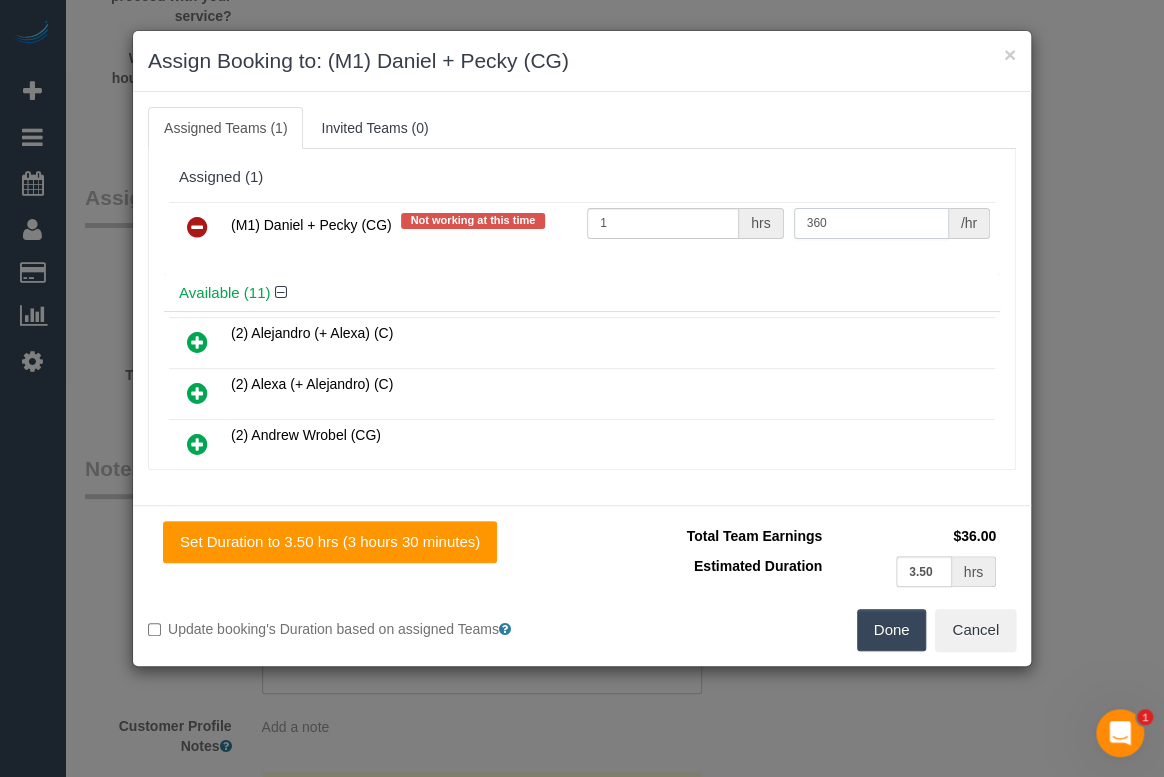 type on "360" 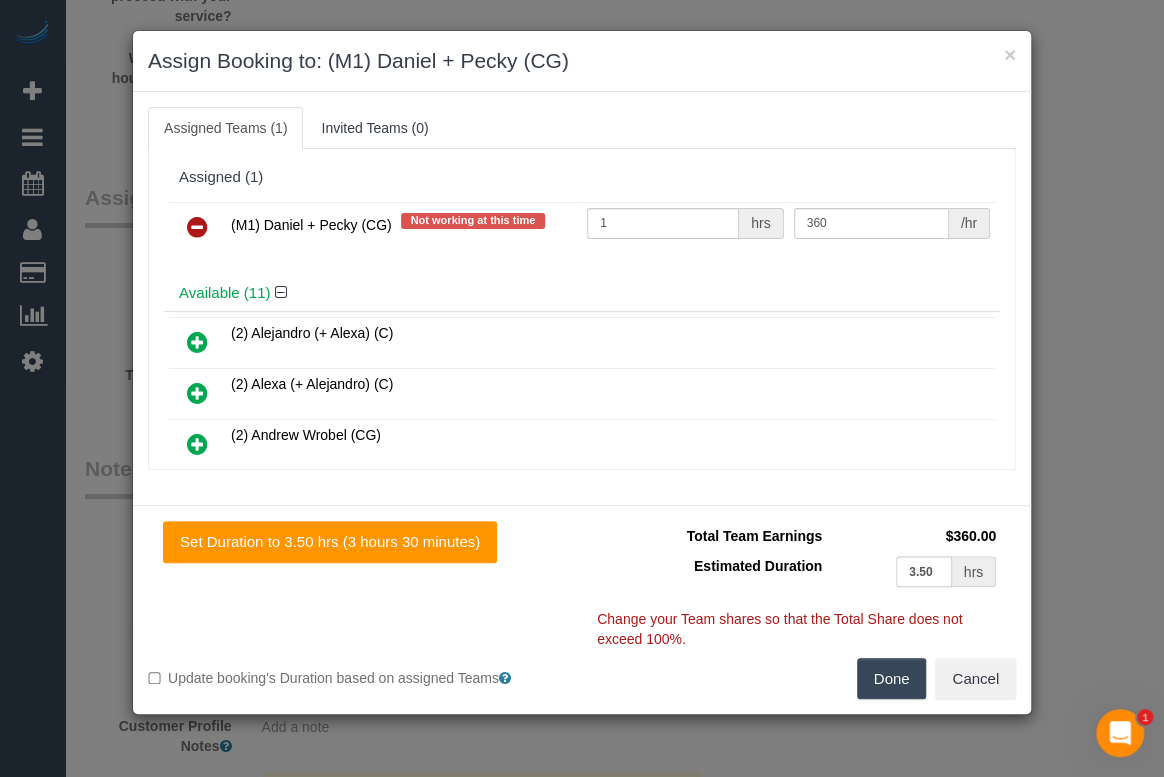 click on "Done" at bounding box center (892, 679) 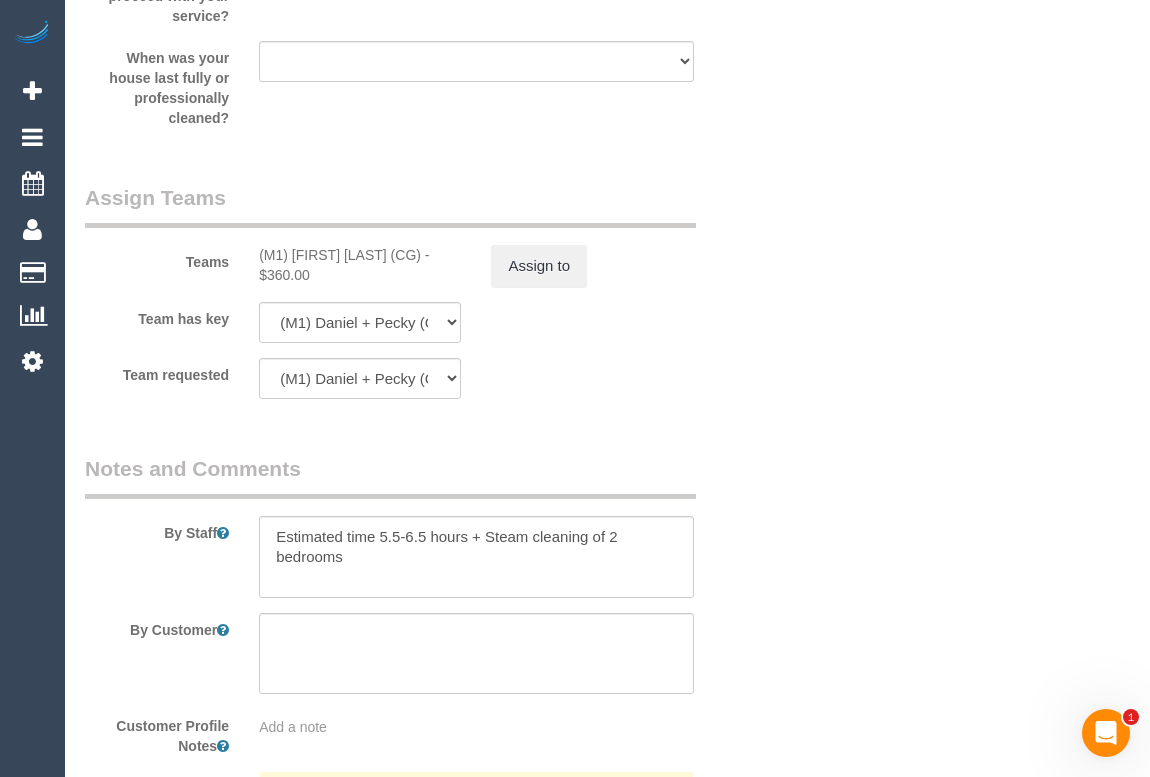 click on "Who
Email*
kristy00@hotmail.com
Name *
Kristy
Chang
new customer
Where
Address*
106/94 Stanley Street
West Melbourne
ACT
NSW
NT
QLD
SA
TAS
VIC
WA
3003
Location
Office City East (North) East (South) Inner East Inner North (East) Inner North (West) Inner South East Inner West North (East) North (West) Outer East Outer North (East) Outer North (West) Outer South East Outer West South East (East) South East (West) West (North) West (South) ZG - Central ZG - East ZG - North" at bounding box center (607, -791) 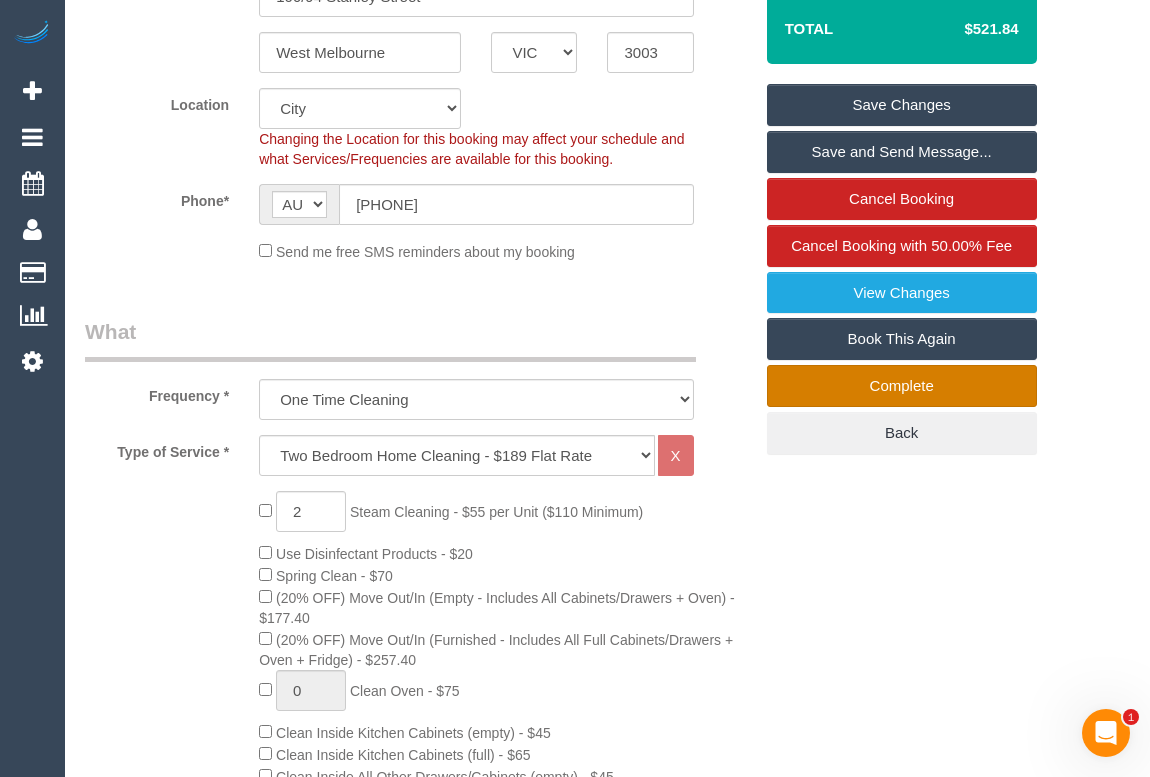 scroll, scrollTop: 272, scrollLeft: 0, axis: vertical 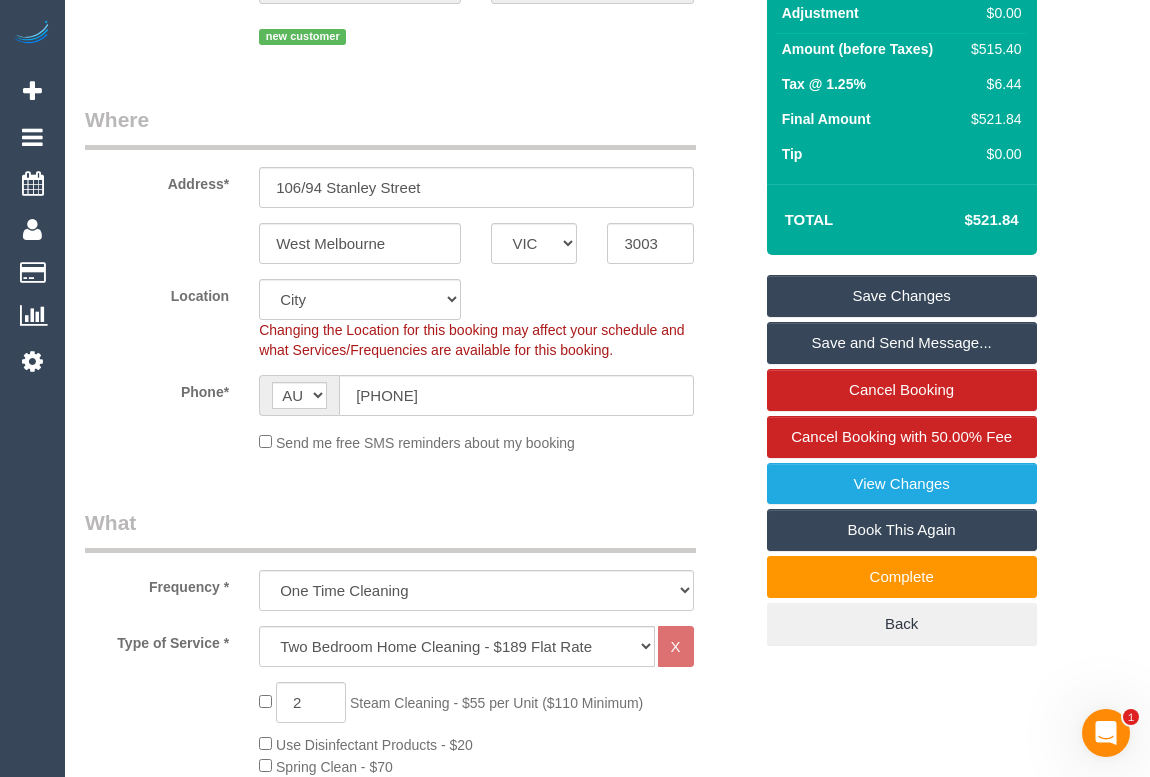 click on "Save Changes" at bounding box center [902, 296] 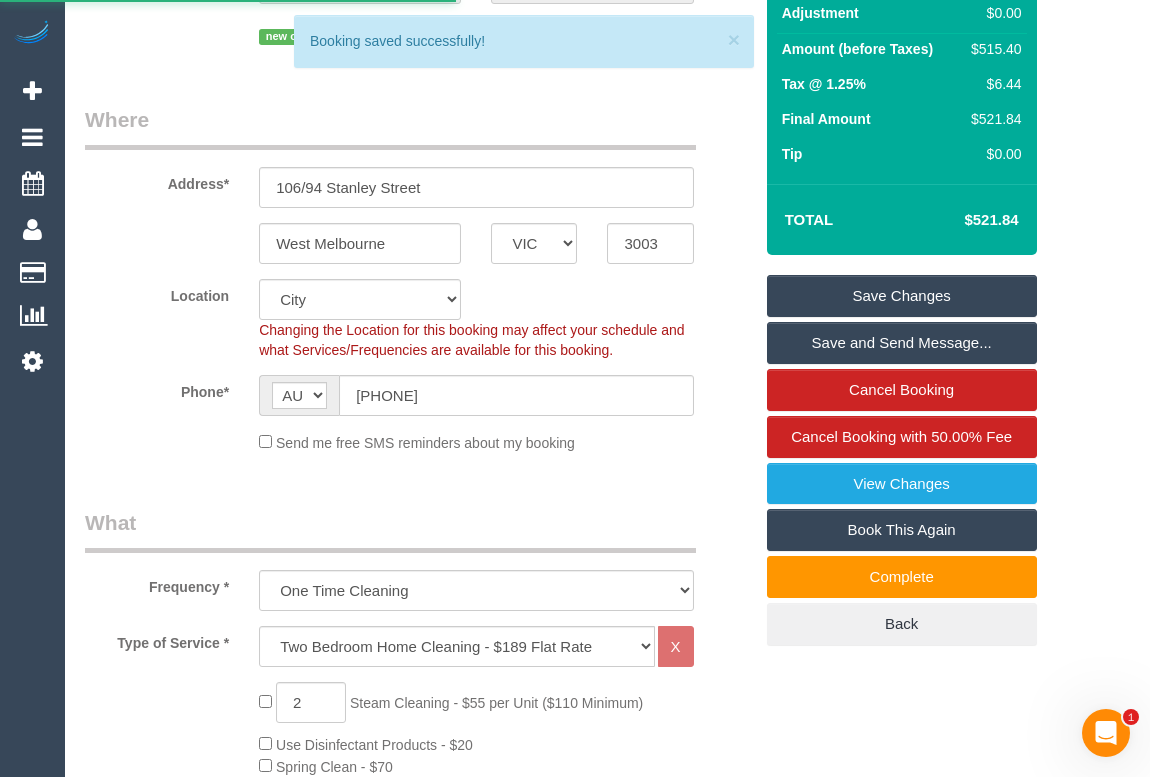 scroll, scrollTop: 0, scrollLeft: 0, axis: both 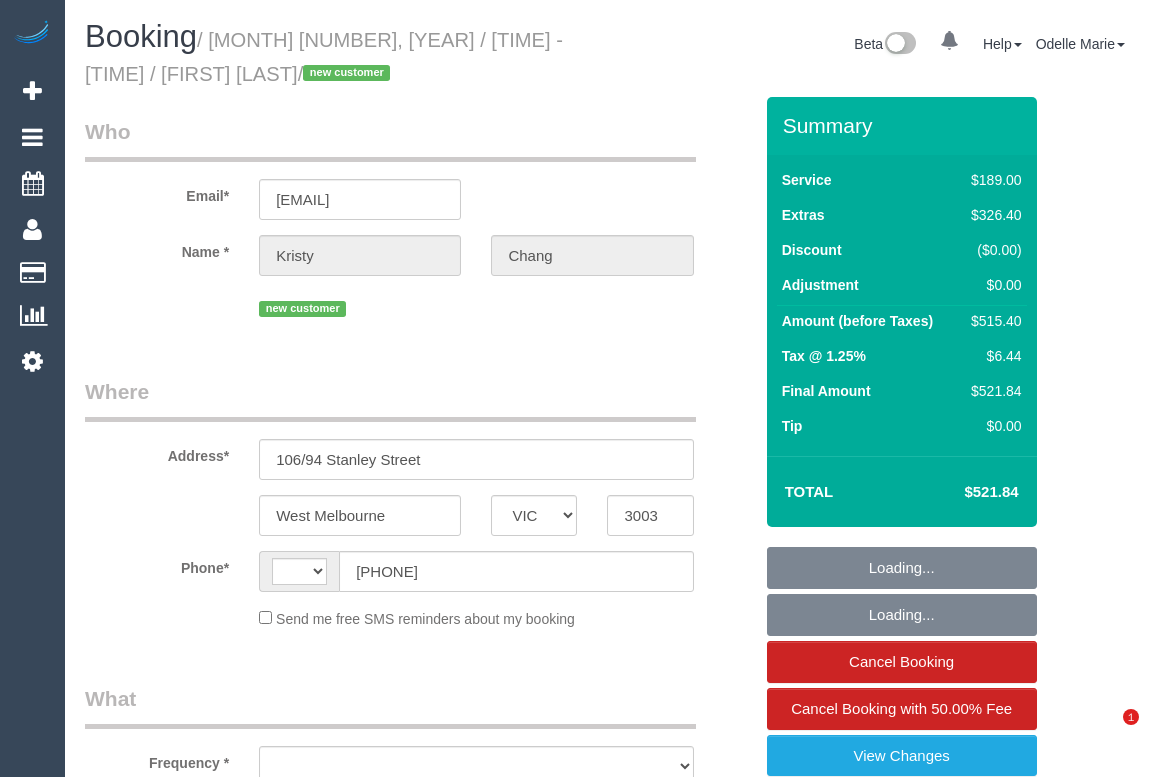 select on "VIC" 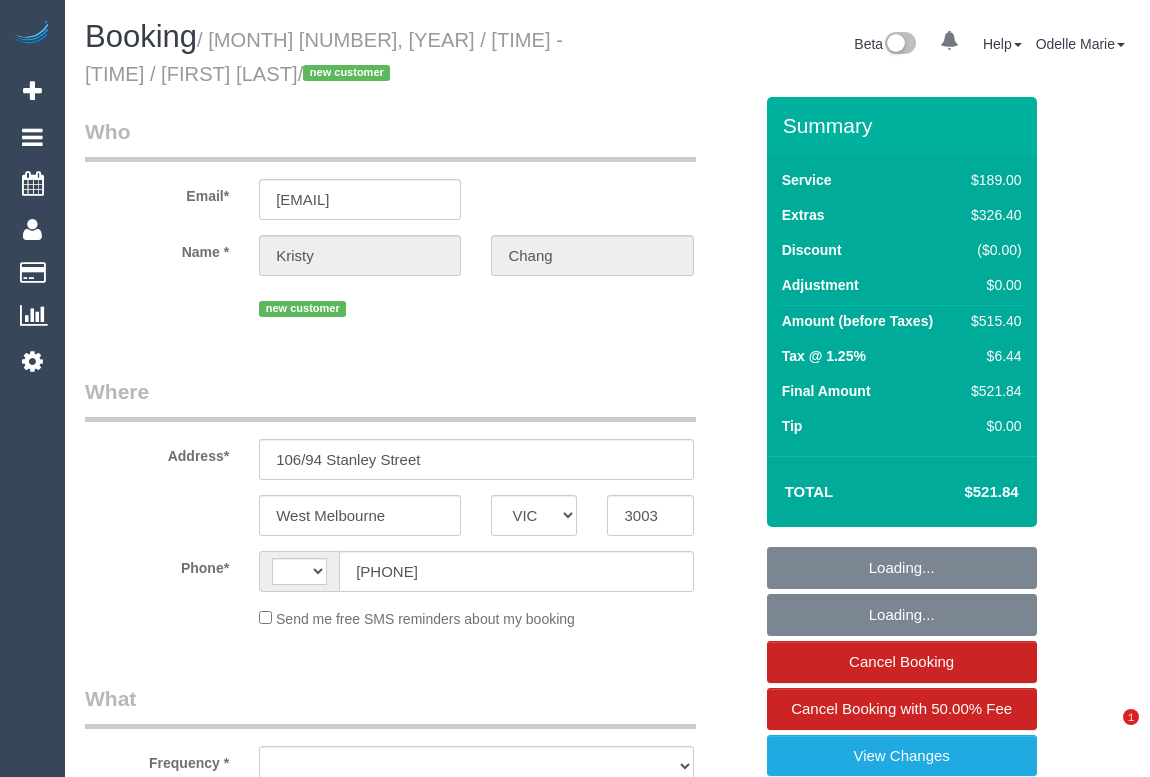 scroll, scrollTop: 0, scrollLeft: 0, axis: both 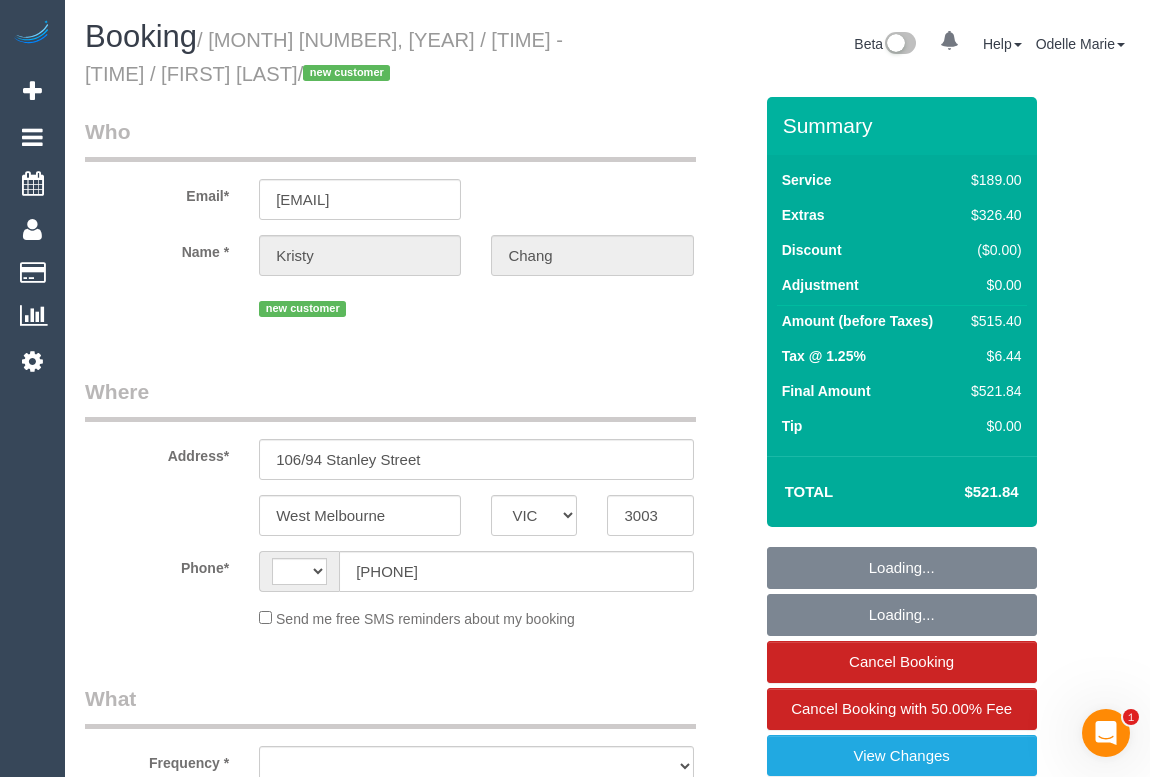 select on "string:stripe-pm_1RrANJ2GScqysDRVdMCHBPzn" 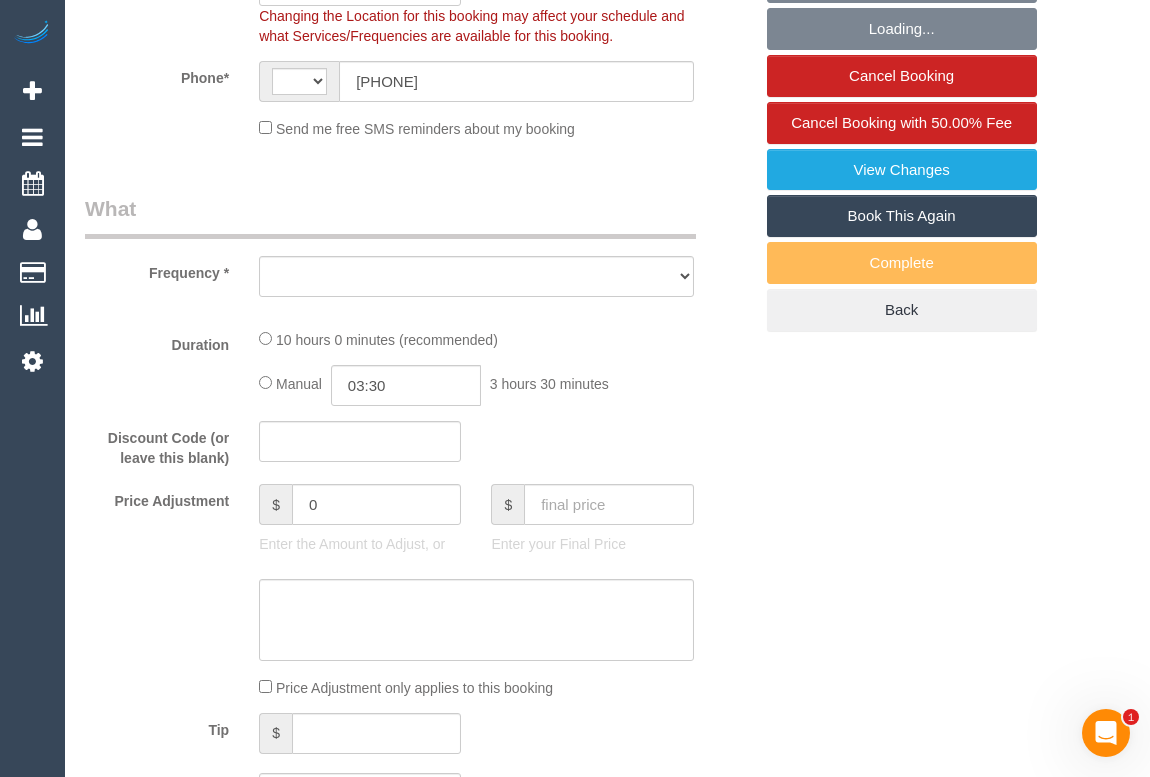 select on "string:AU" 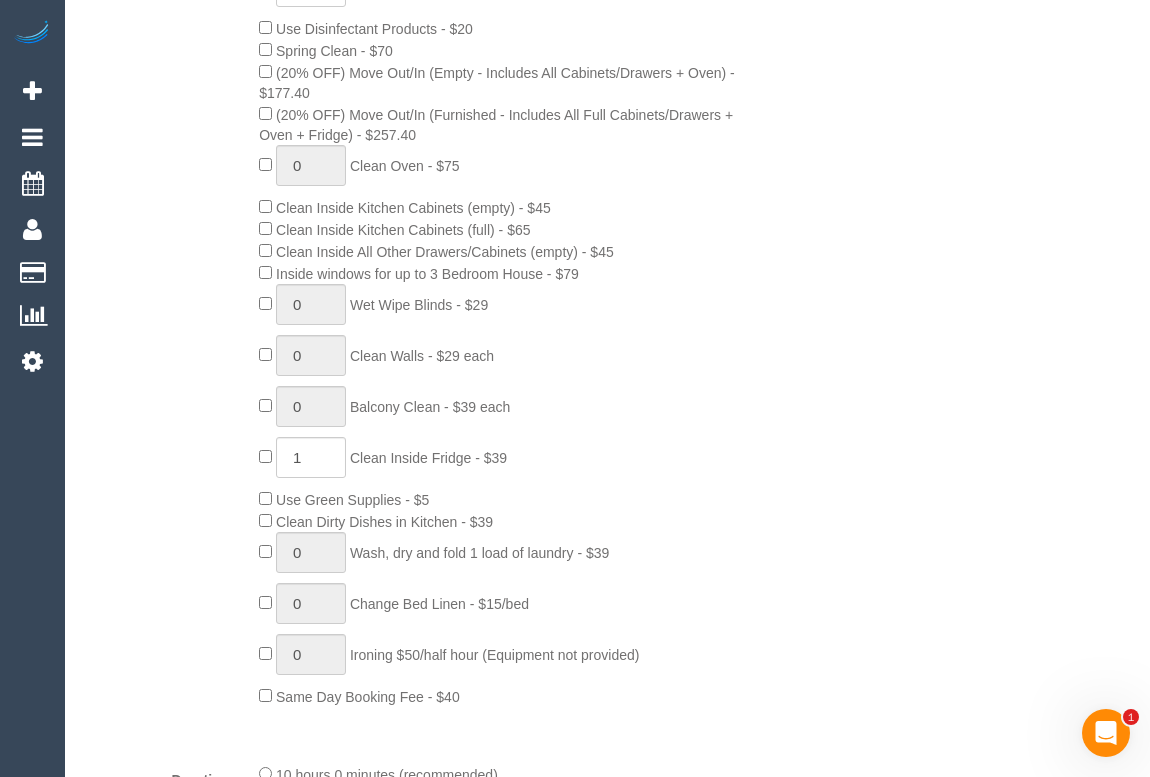 select on "number:28" 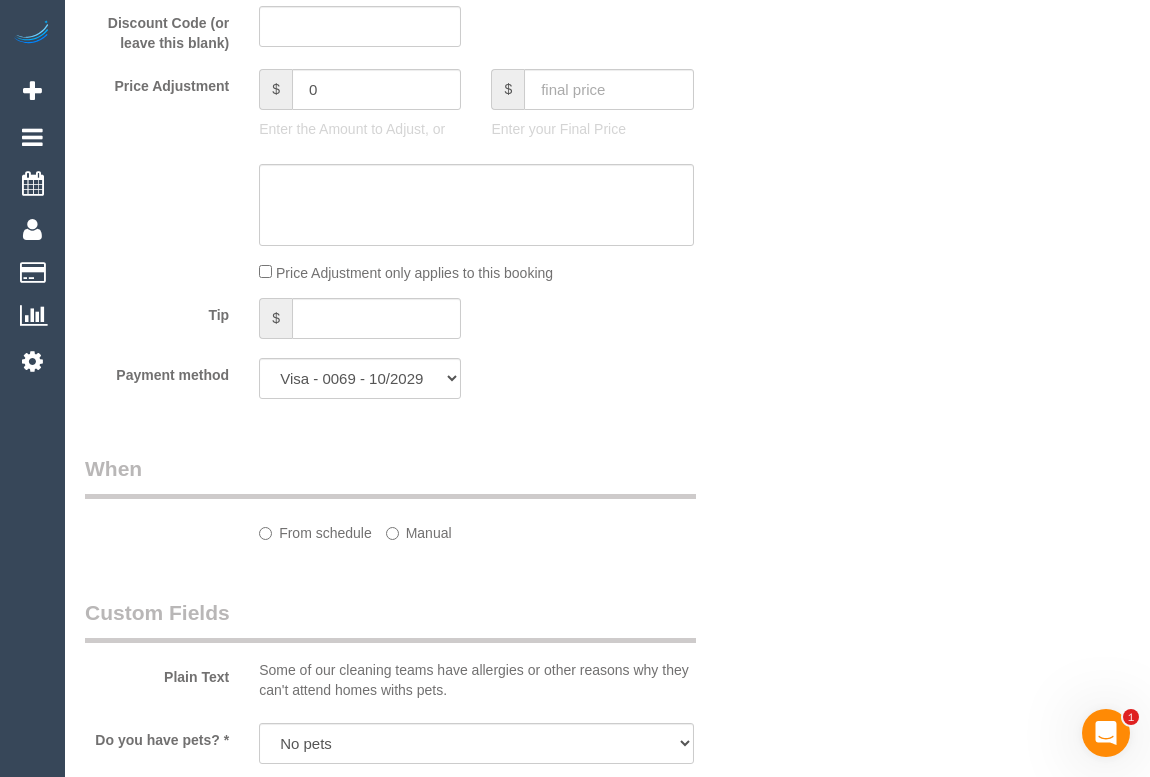 select on "spot1" 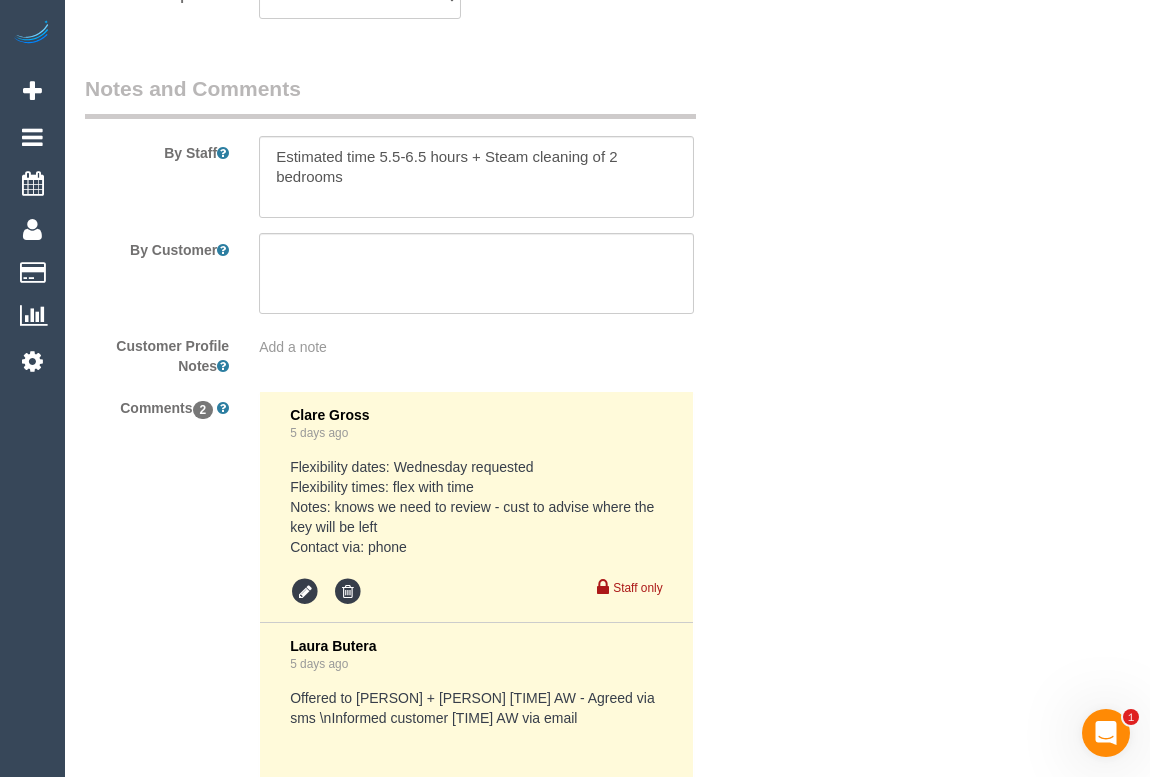 scroll, scrollTop: 3796, scrollLeft: 0, axis: vertical 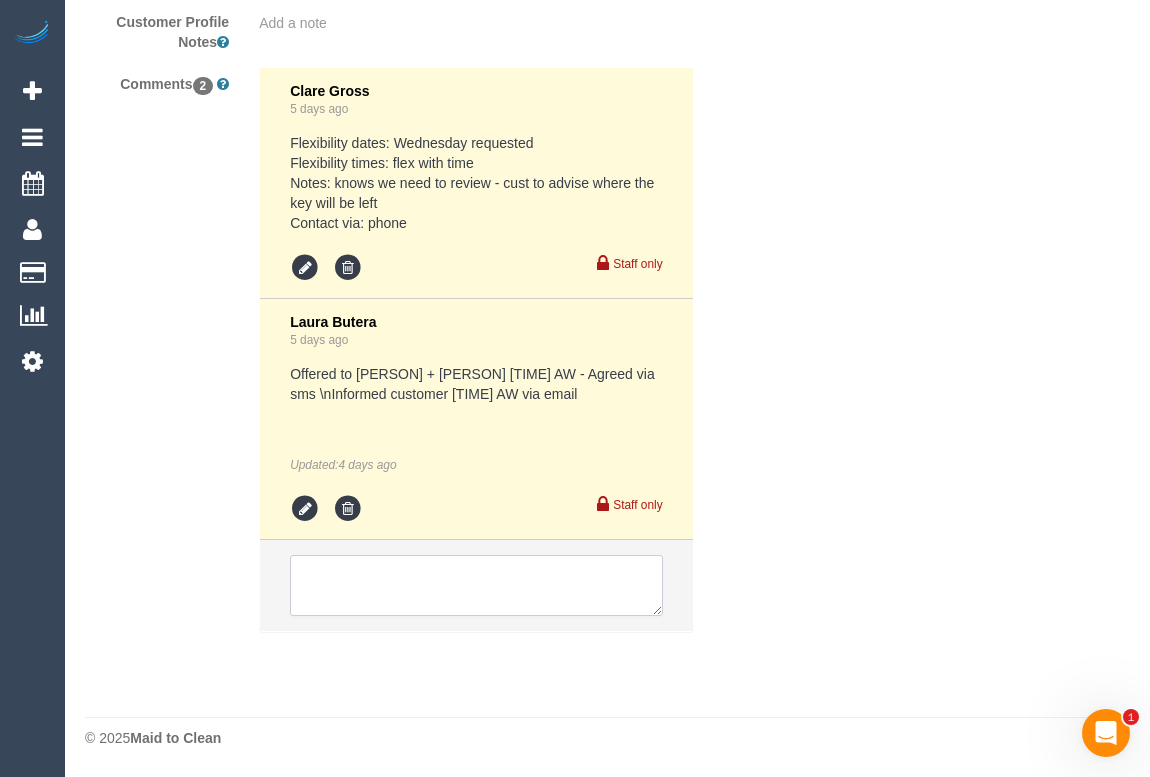click at bounding box center (476, 586) 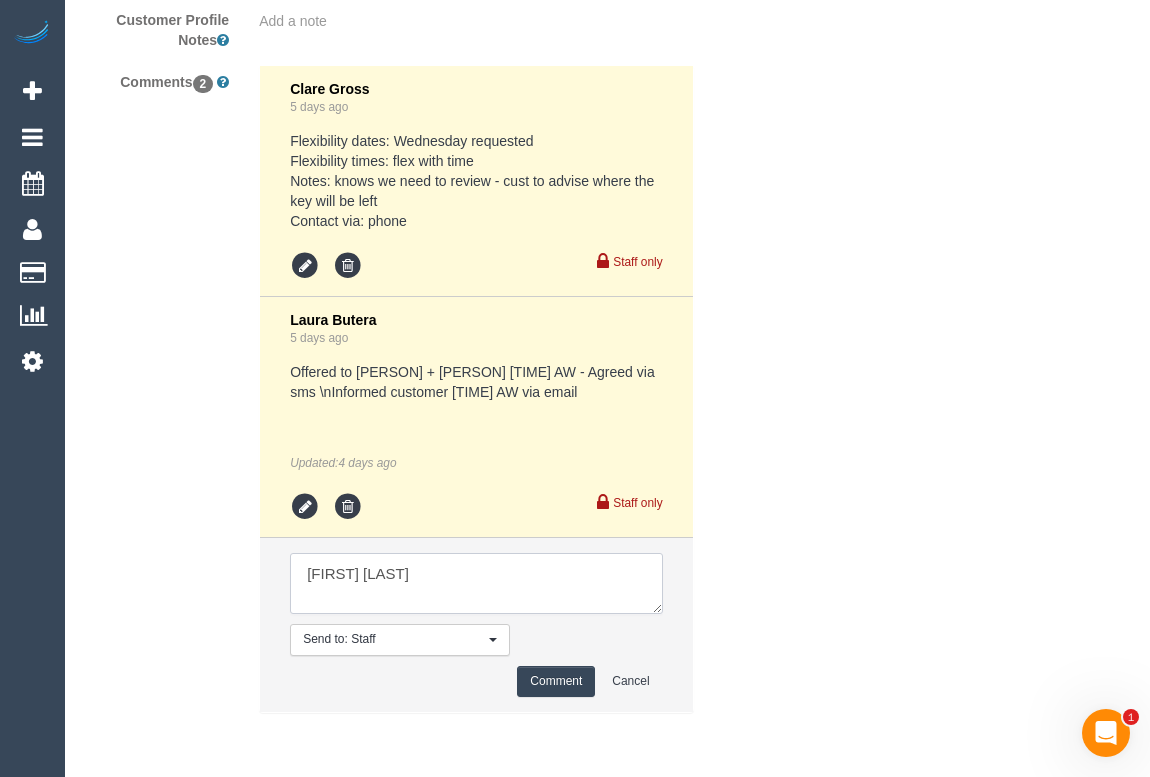 type on "[FIRST] [LAST]" 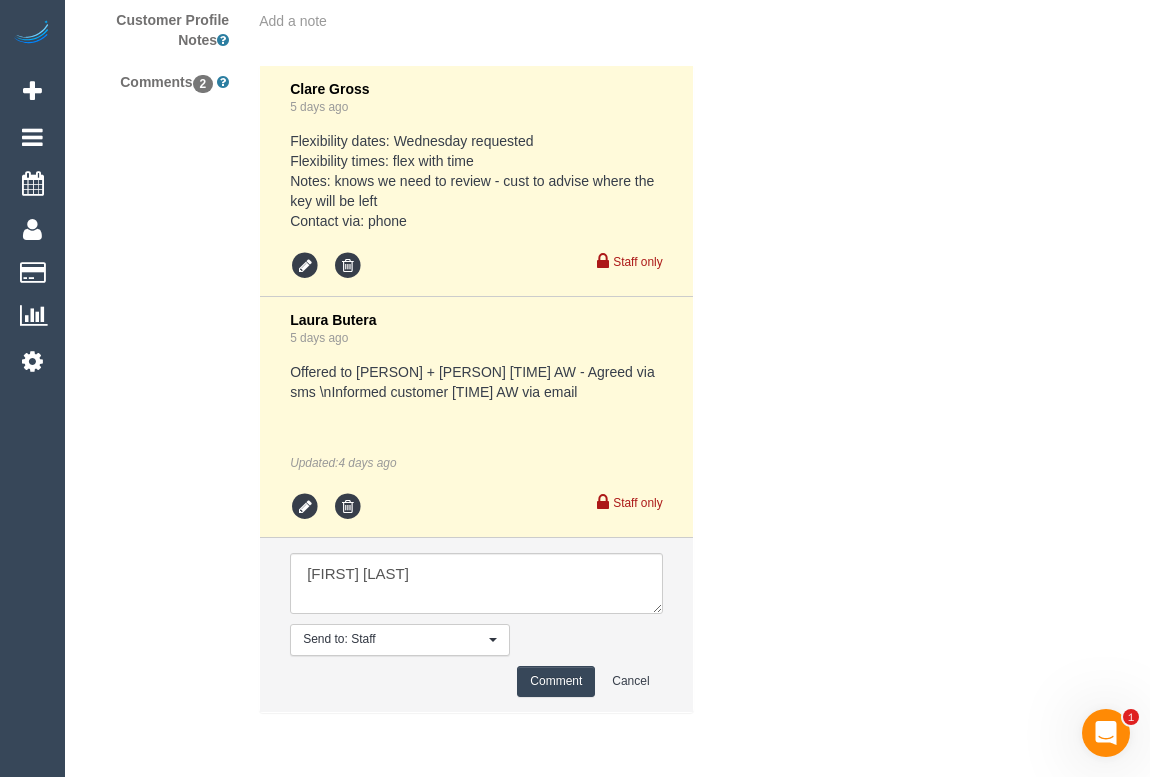 click on "Comment" at bounding box center [556, 681] 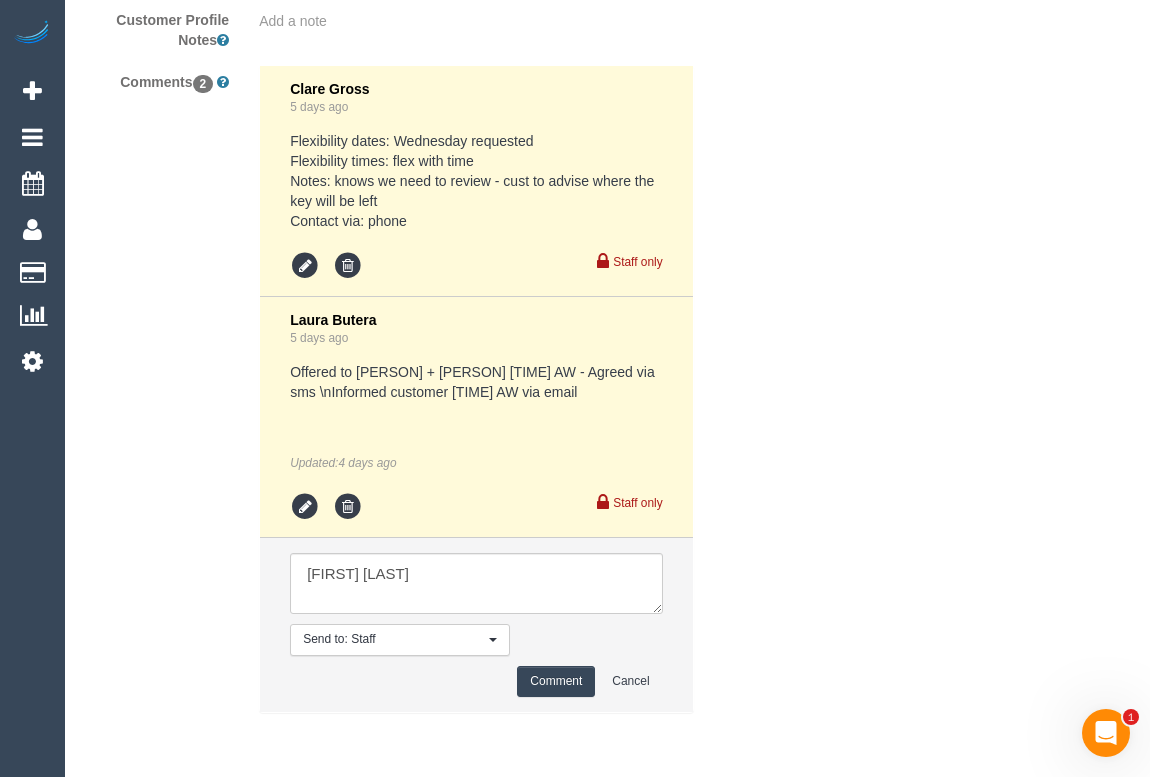 type 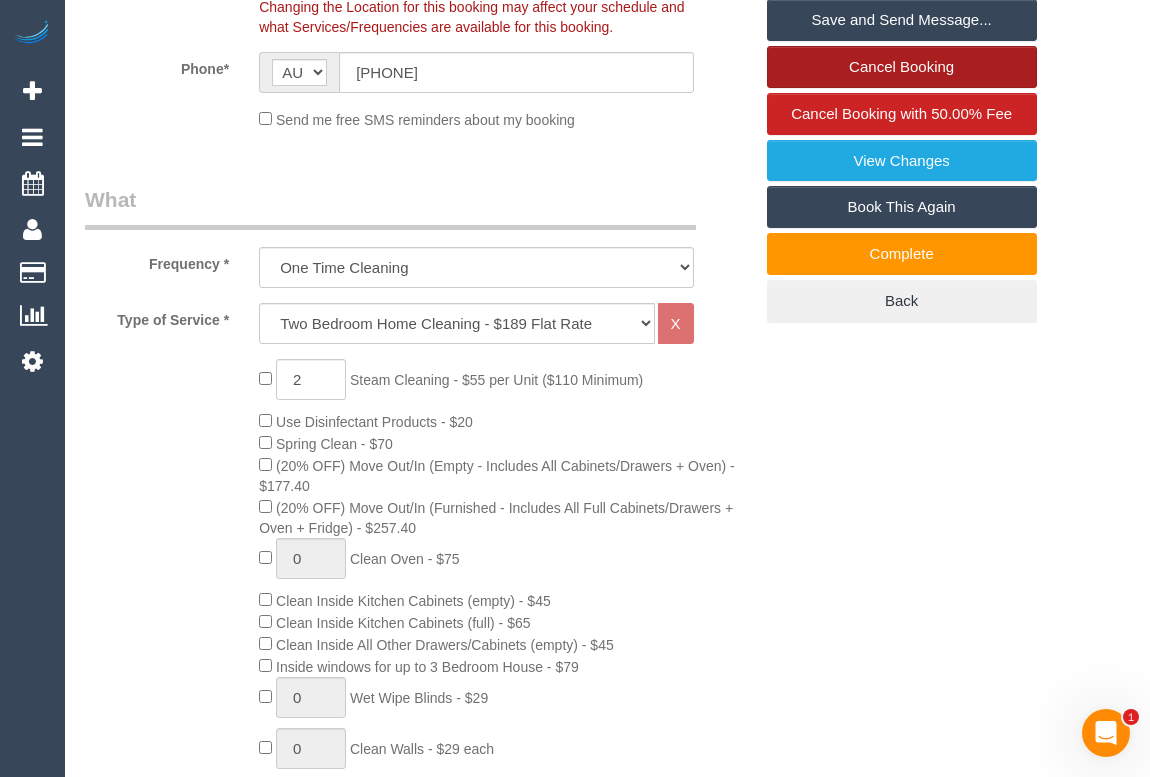 scroll, scrollTop: 432, scrollLeft: 0, axis: vertical 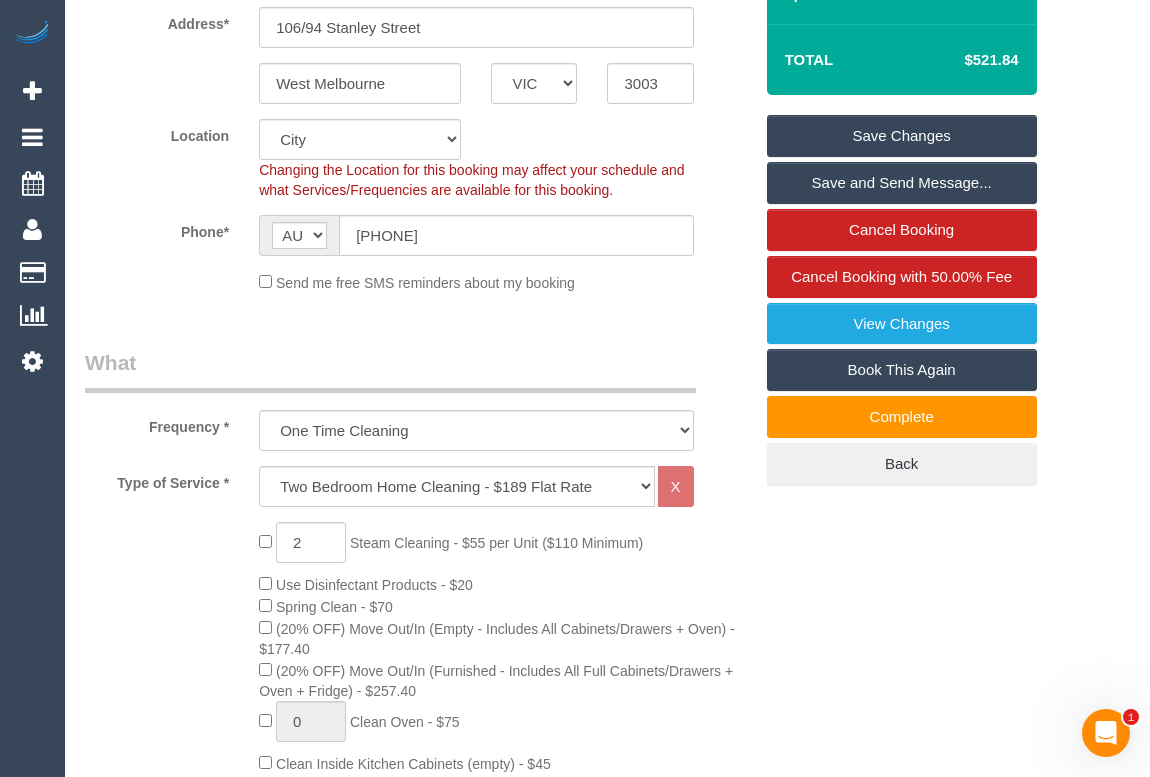 click on "Save Changes" at bounding box center (902, 136) 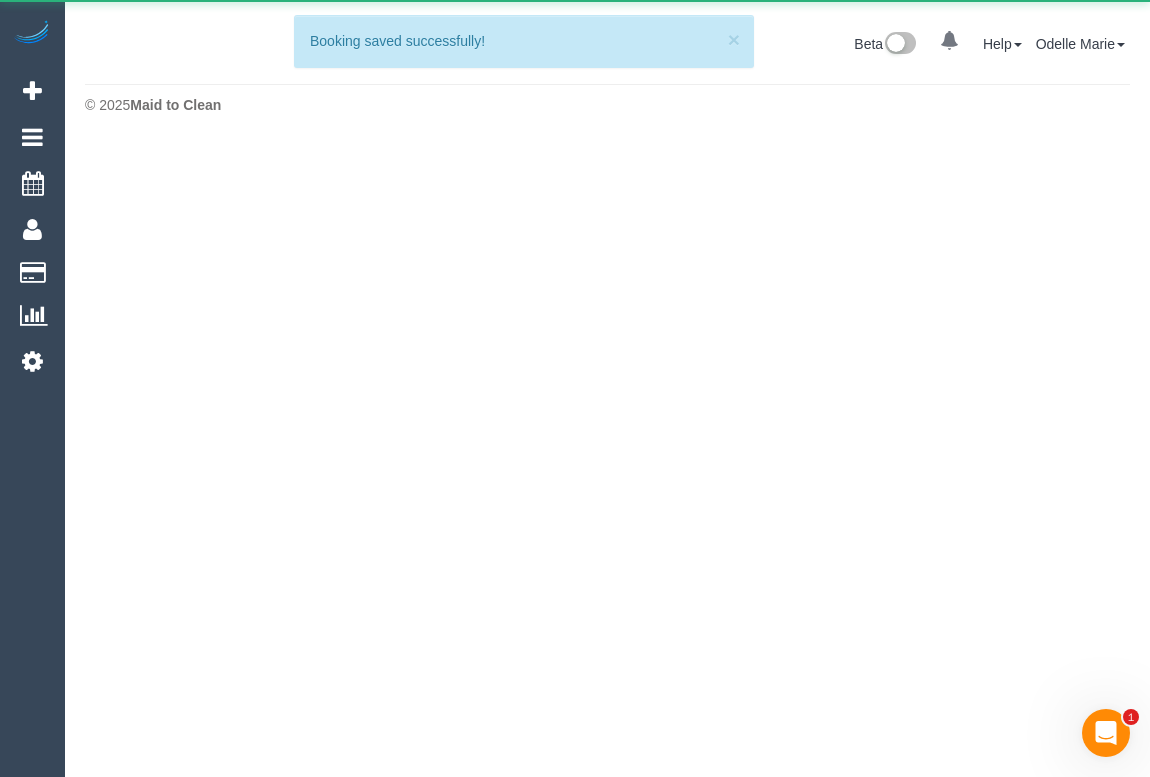 scroll, scrollTop: 0, scrollLeft: 0, axis: both 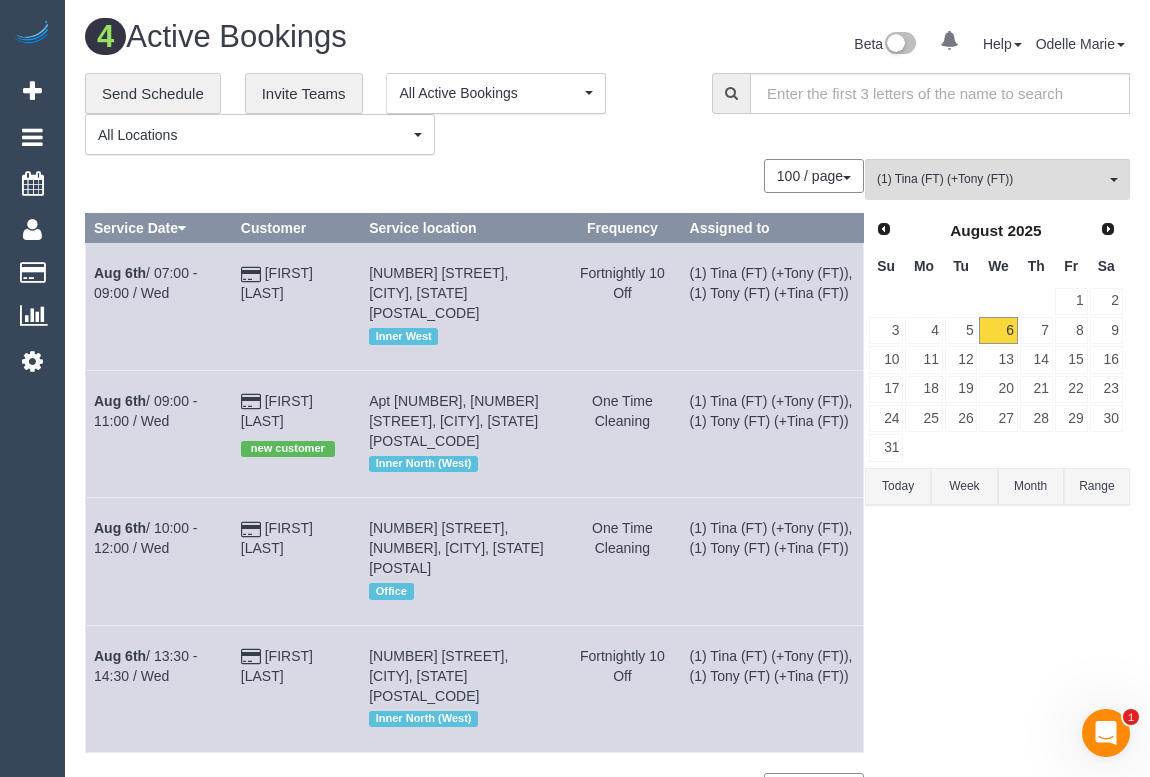 click on "(1) [PERSON] (FT) (+[PERSON] (FT))\n       All Teams   \n     \n      Remove Team Filters\n     \n   \n     \n      (0) Account - Tech\n       \n     \n   \n     \n      (0) Office\n       \n     \n   \n     \n      (0) [PERSON] Account\n       \n     \n   \n     \n      (1) [PERSON] (FT)\n       \n     \n   \n     \n      (1) [PERSON] (FT)\n       \n     \n   \n     \n      (1) [PERSON] (FT)\n       \n     \n   \n     \n      (1) [PERSON] (FT)\n       \n     \n   \n     \n      (1) [PERSON] (FT)\n       \n     \n   \n     \n      (1) [PERSON] (FT) (+[PERSON] (FT))\n       \n     \n   \n     \n      (1) [PERSON] (FT) (+[PERSON] (FT))\n       \n     \n   \n     \n      (2) [PERSON] (C)\n       \n     \n   \n     \n      (2) [PERSON] + [PERSON] (C)\n       \n     \n   \n     \n      (2) [PERSON] (Ca)\n       \n     \n   \n     \n      (2) [PERSON] (+ [PERSON]) (C)\n       \n     \n   \n     \n      (2) [PERSON] (+ [PERSON]) (C)\n       \n     \n   \n     \n      (2) [PERSON] (CG)" at bounding box center [997, 493] 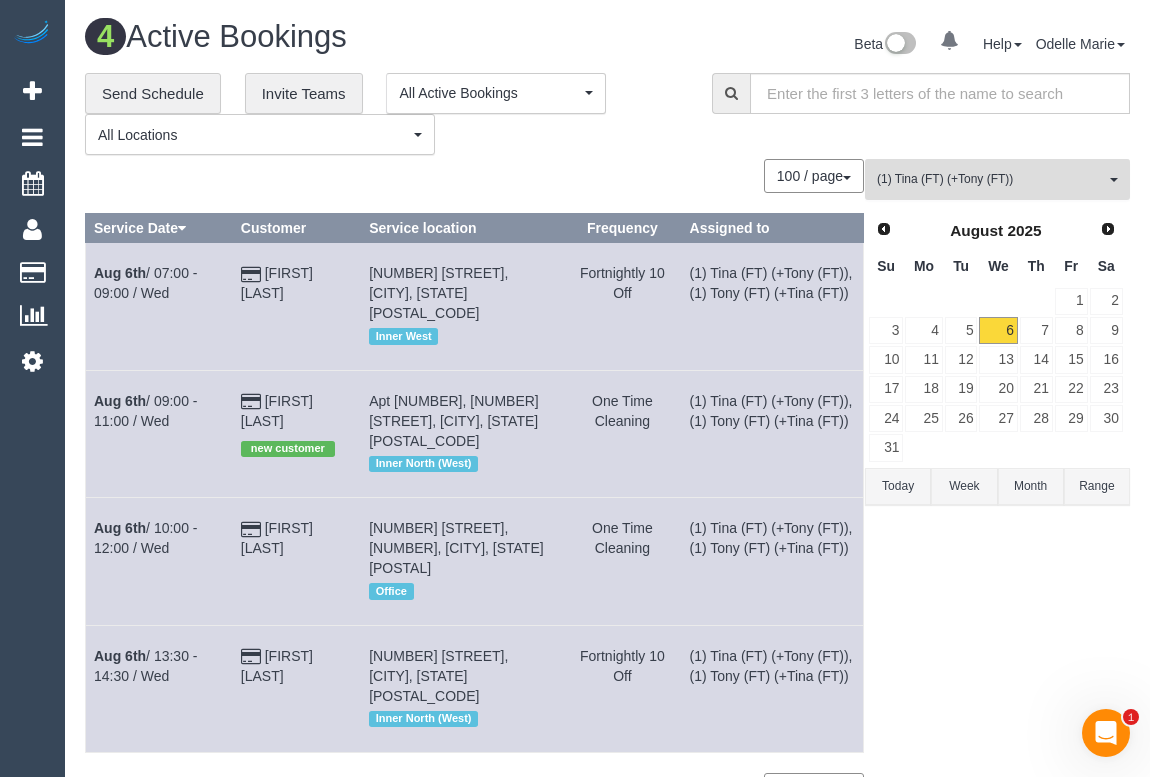 click on "(1) Tina (FT) (+Tony (FT))" at bounding box center (991, 179) 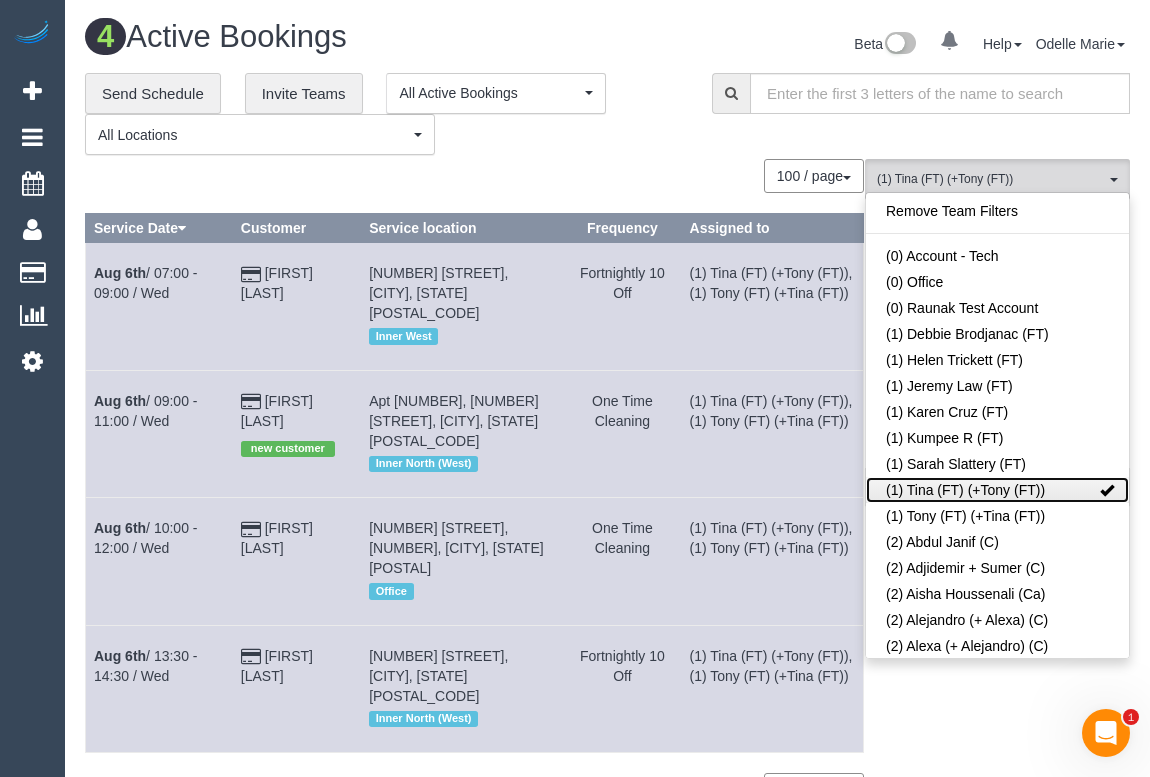 click at bounding box center [1107, 490] 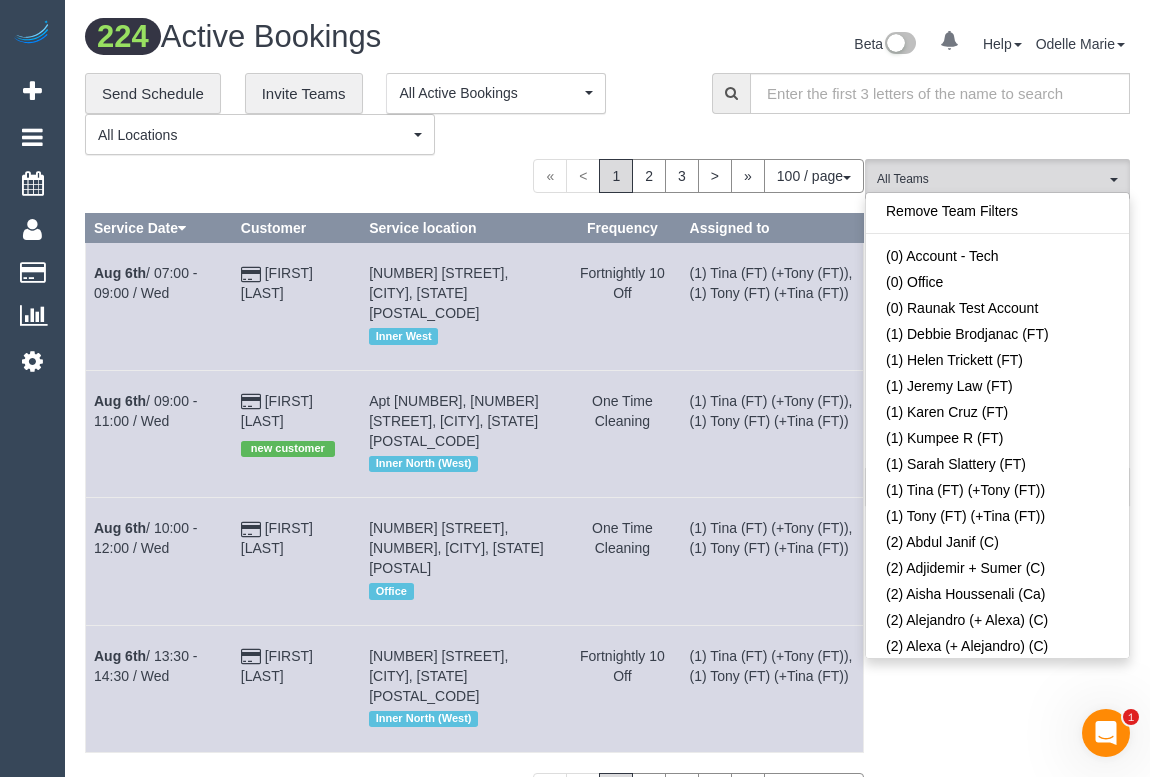 click on "**********" at bounding box center [383, 114] 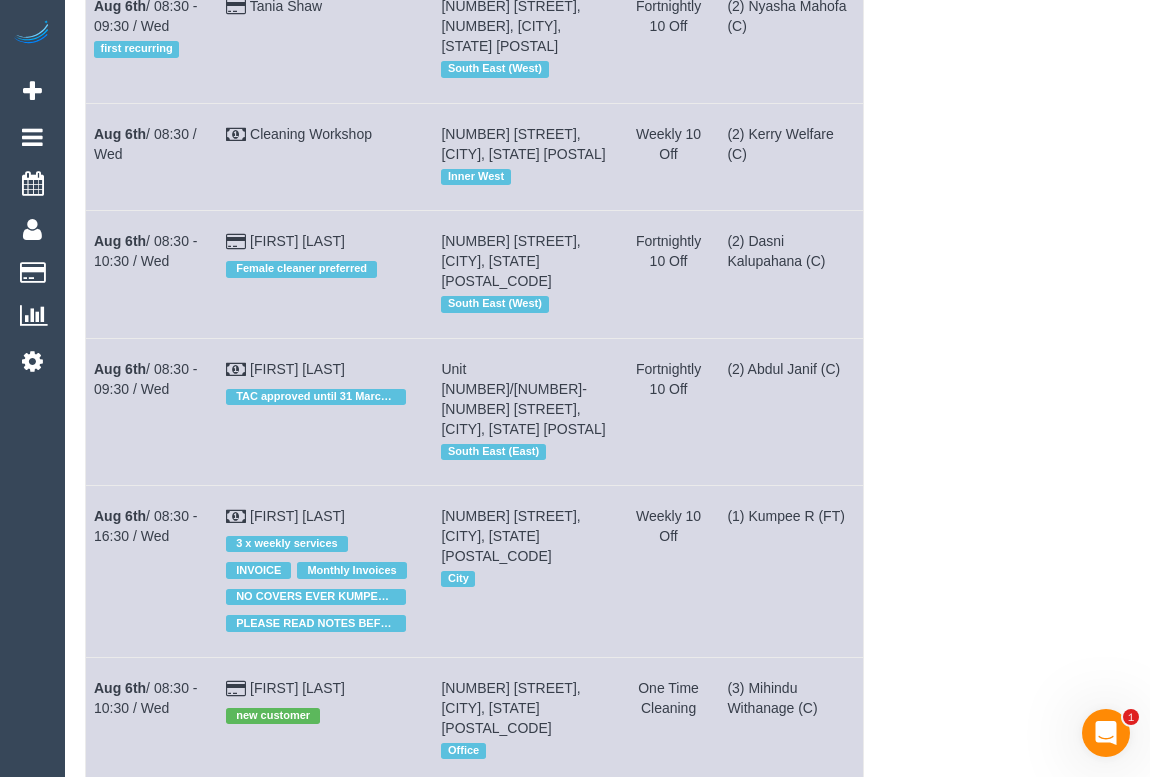 scroll, scrollTop: 7420, scrollLeft: 0, axis: vertical 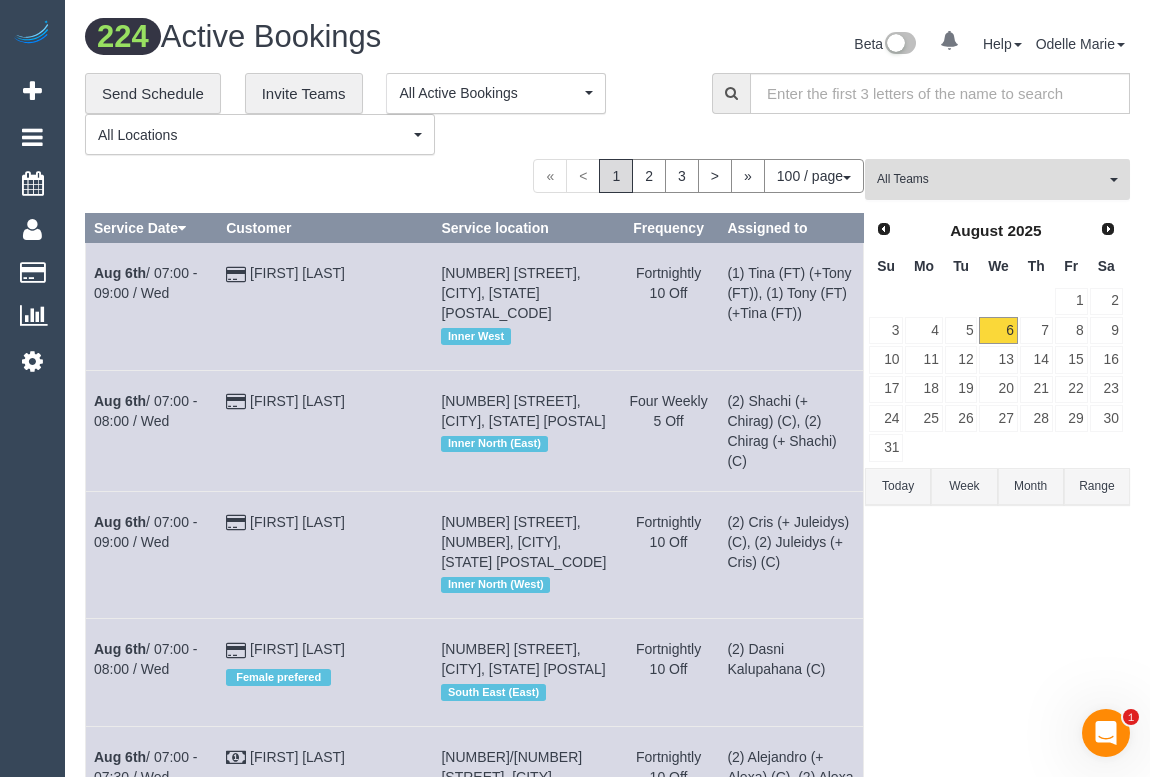 click on "All Teams" at bounding box center [991, 179] 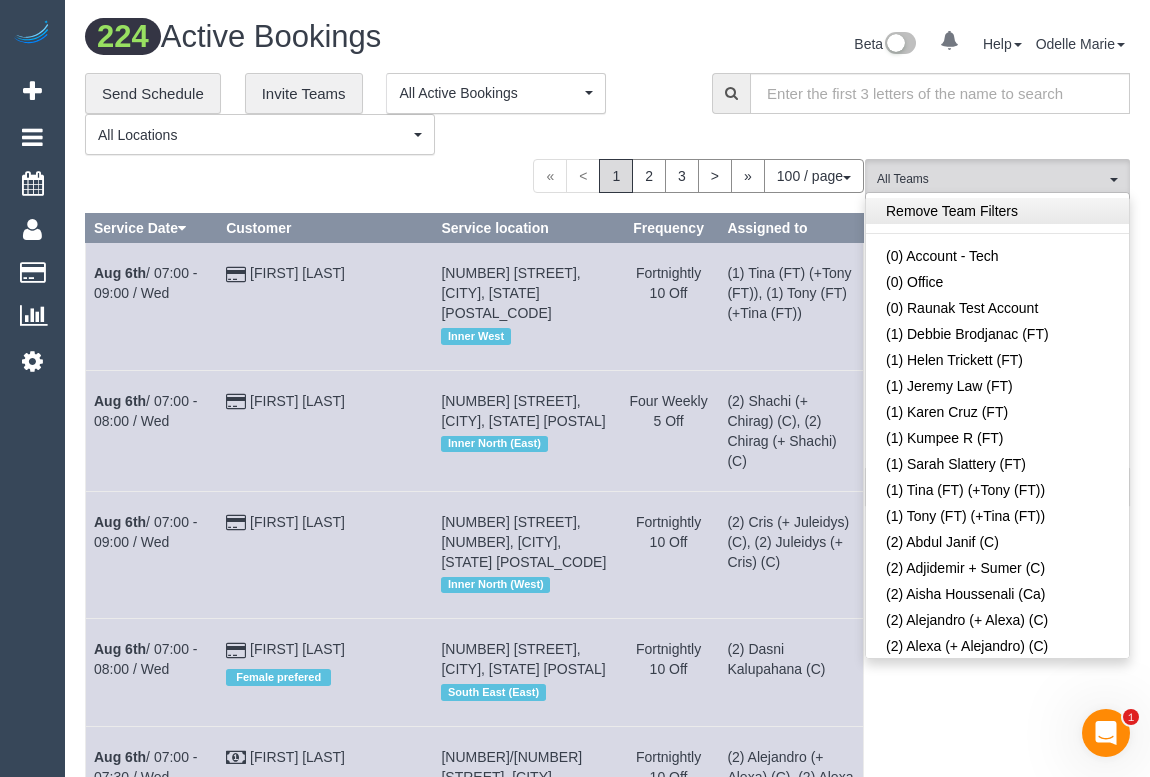 click on "Remove Team Filters" at bounding box center (997, 211) 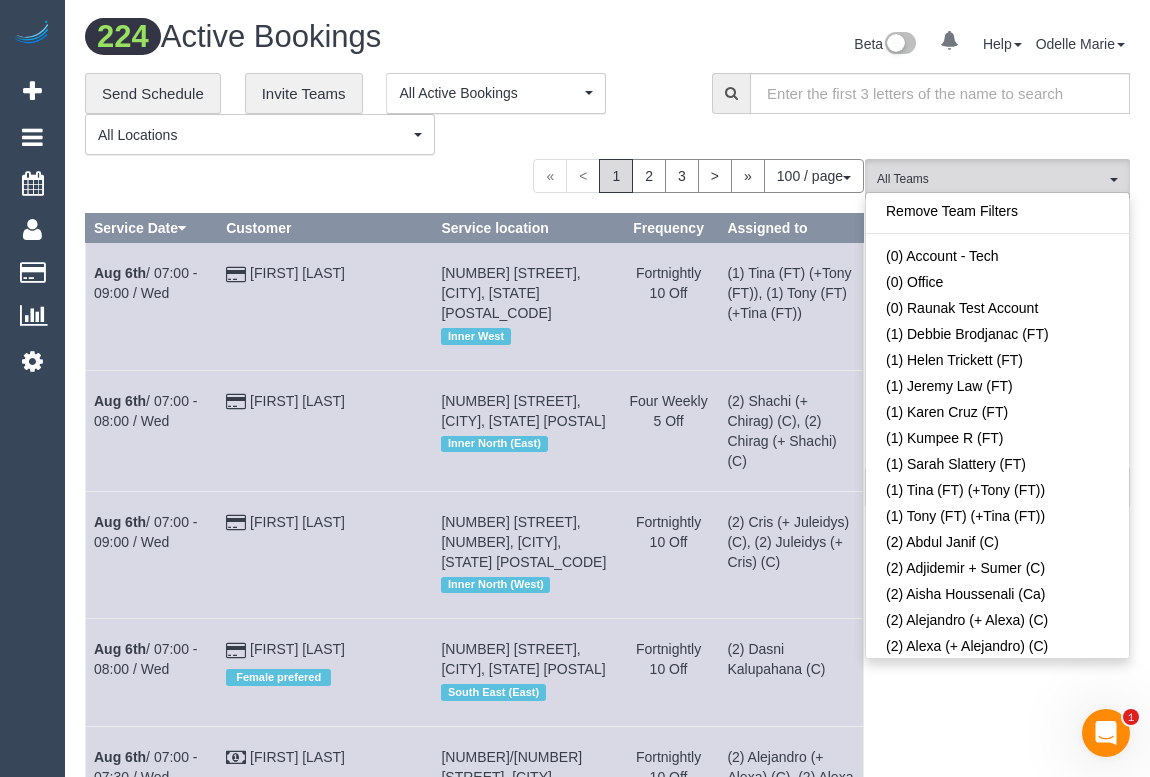 scroll, scrollTop: 3807, scrollLeft: 0, axis: vertical 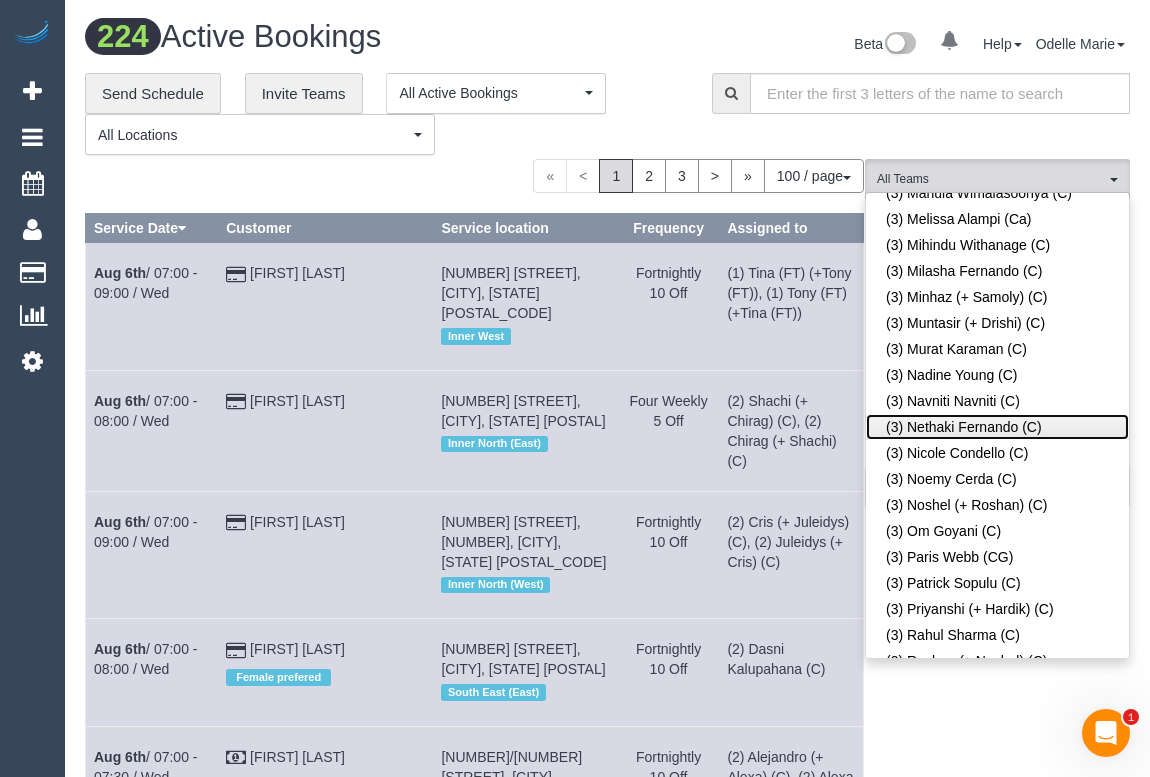 click on "(3) Nethaki Fernando (C)" at bounding box center (997, 427) 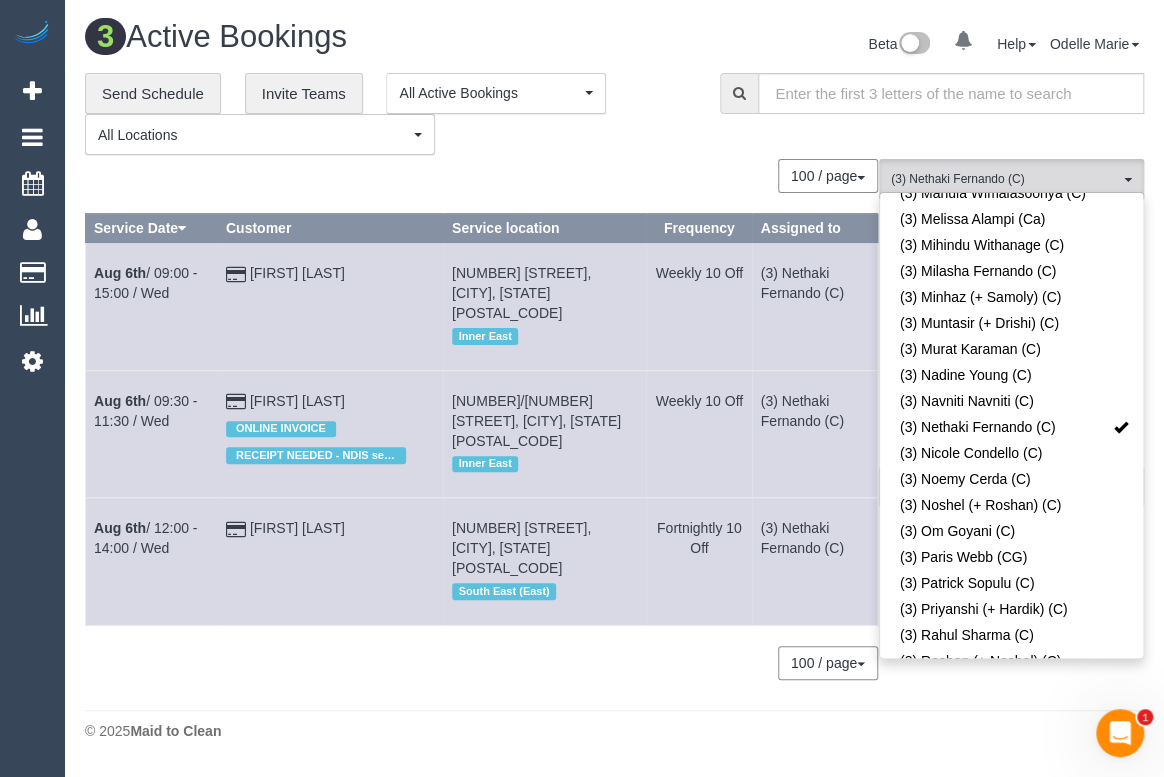click on "© [YEAR]\n   [COMPANY]" at bounding box center [614, 731] 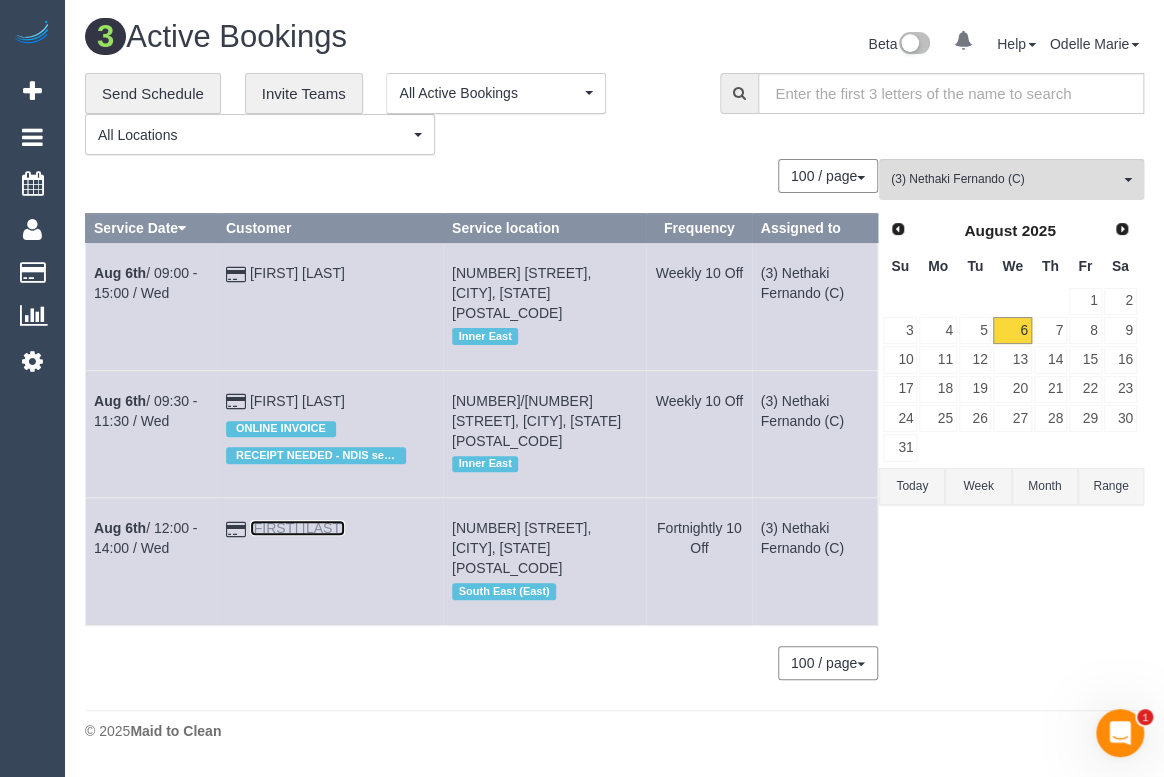 click on "[FIRST] [LAST]" at bounding box center (297, 528) 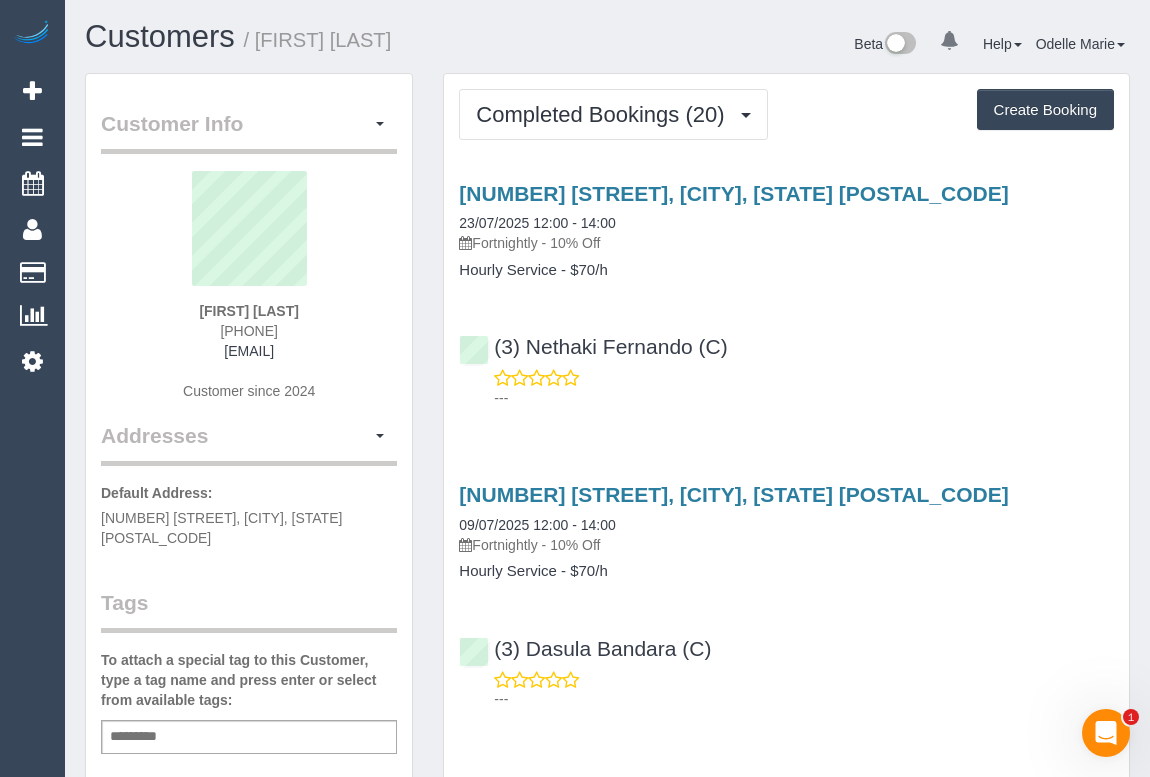 drag, startPoint x: 202, startPoint y: 326, endPoint x: 331, endPoint y: 332, distance: 129.13947 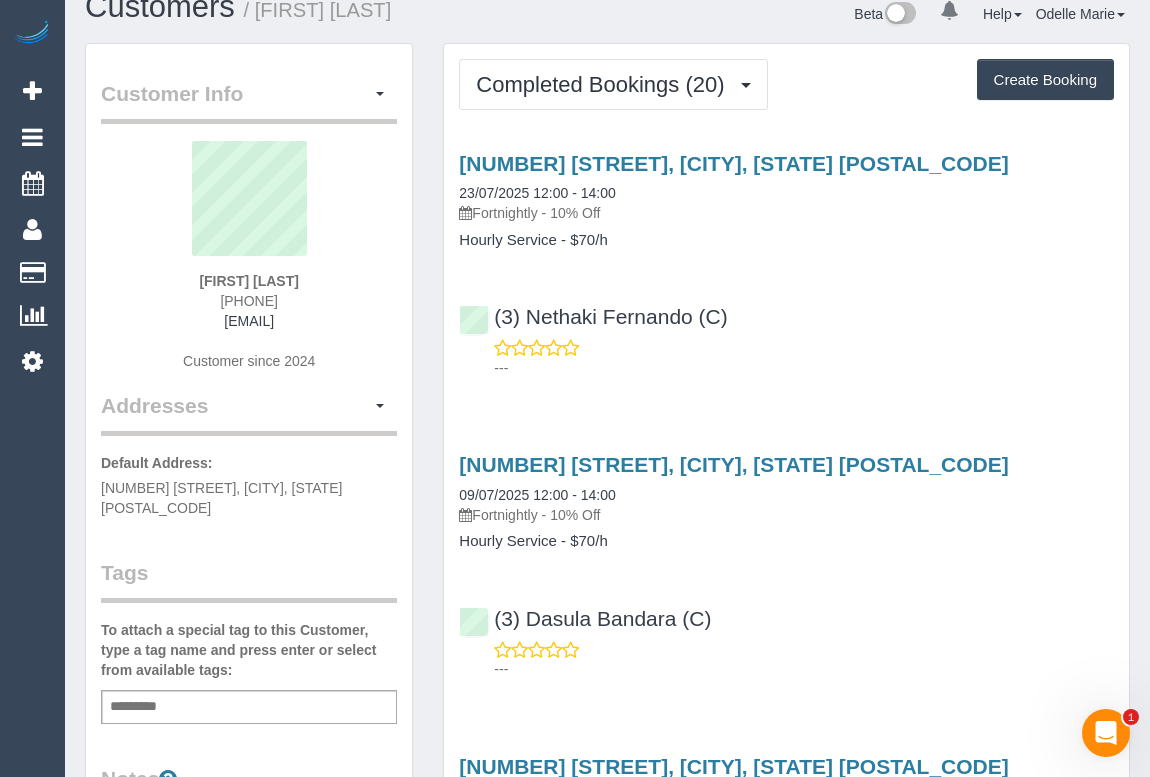 scroll, scrollTop: 0, scrollLeft: 0, axis: both 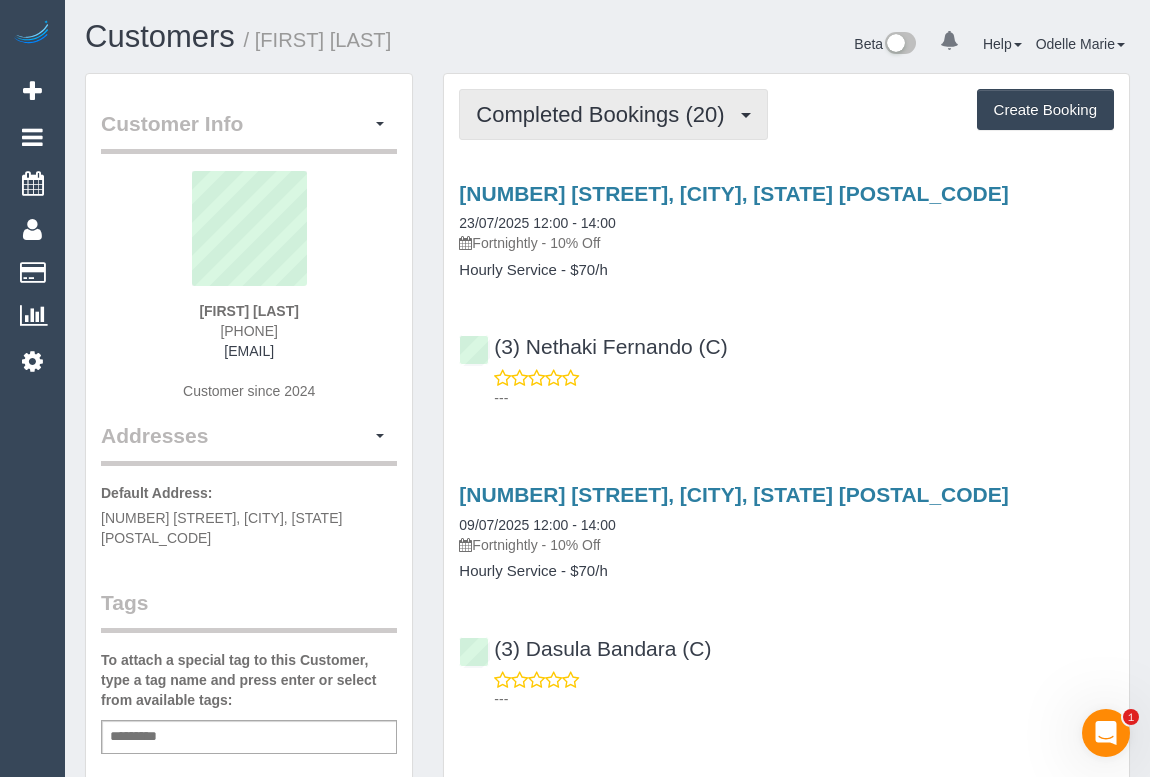 click on "Completed Bookings (20)" at bounding box center [613, 114] 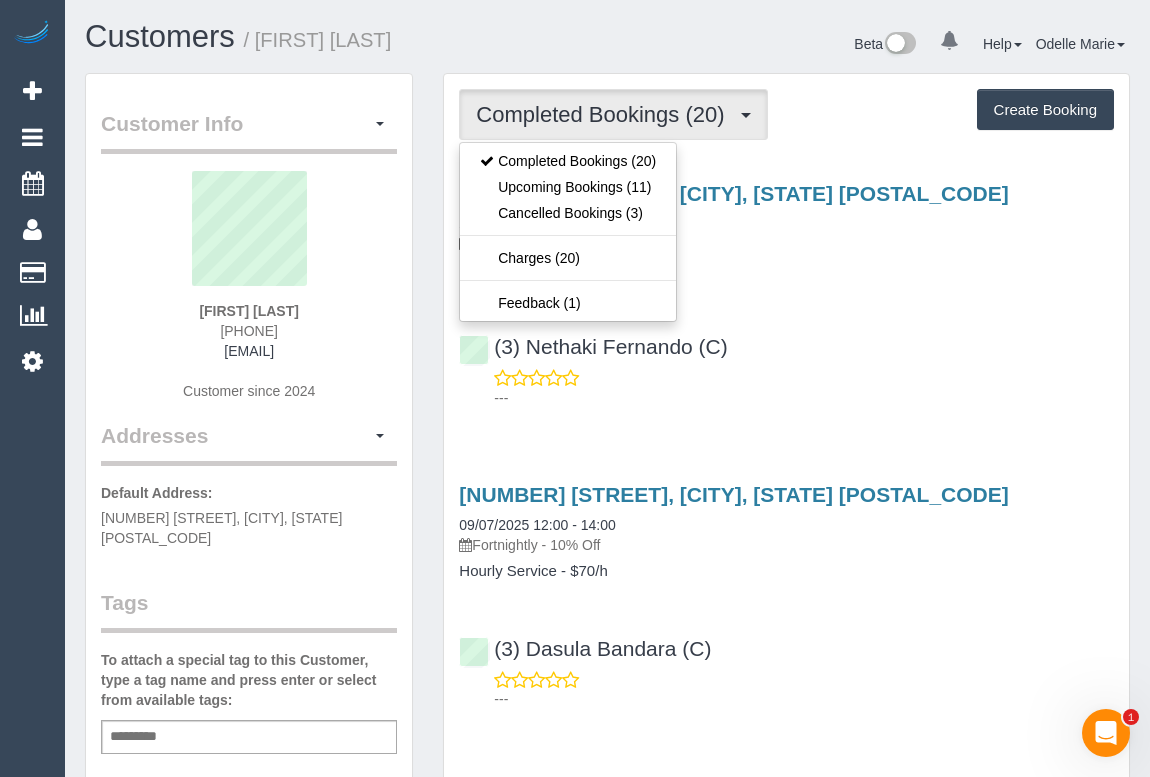 drag, startPoint x: 873, startPoint y: 324, endPoint x: 871, endPoint y: 374, distance: 50.039986 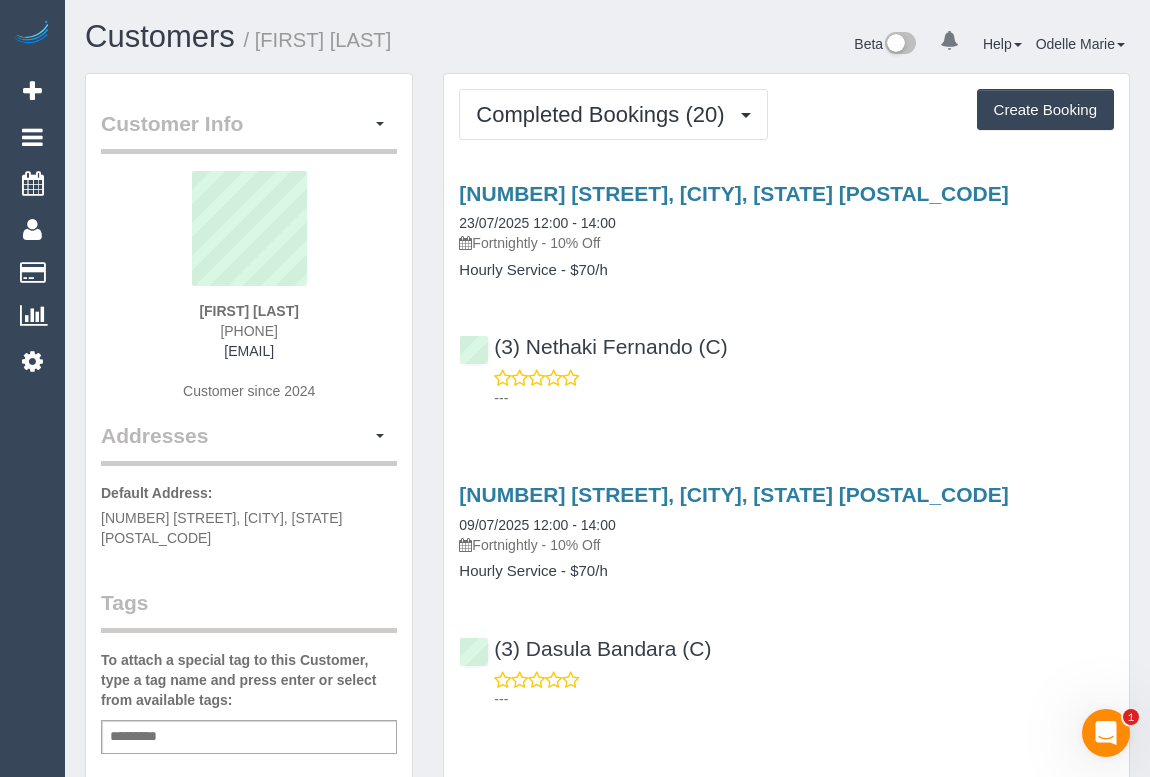 drag, startPoint x: 184, startPoint y: 326, endPoint x: 319, endPoint y: 326, distance: 135 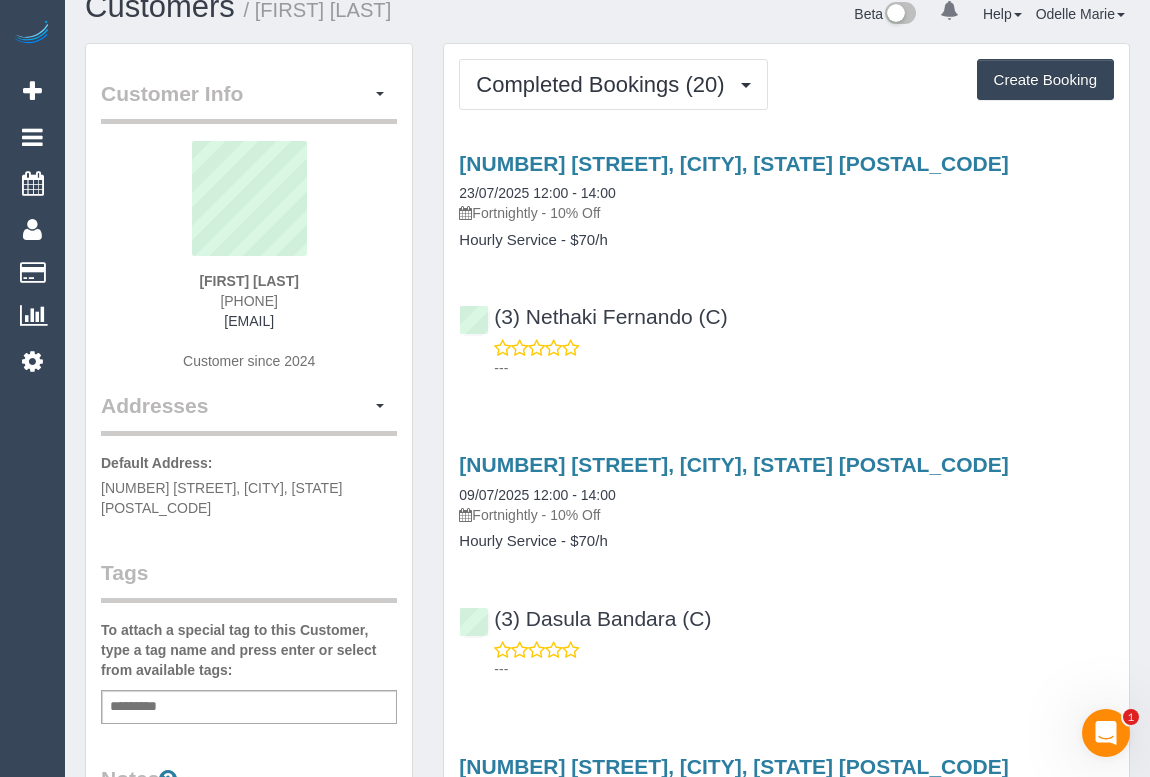 scroll, scrollTop: 0, scrollLeft: 0, axis: both 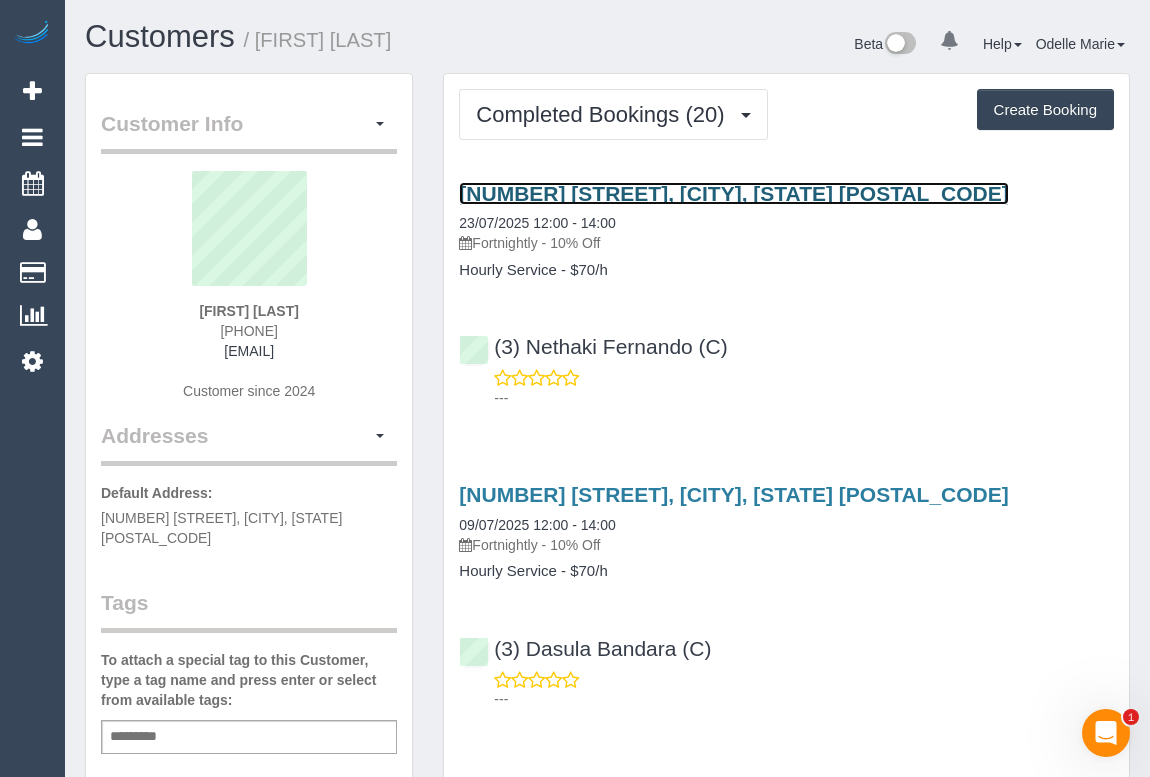 click on "[NUMBER] [STREET], [CITY], [STATE] [POSTAL_CODE]" at bounding box center [733, 193] 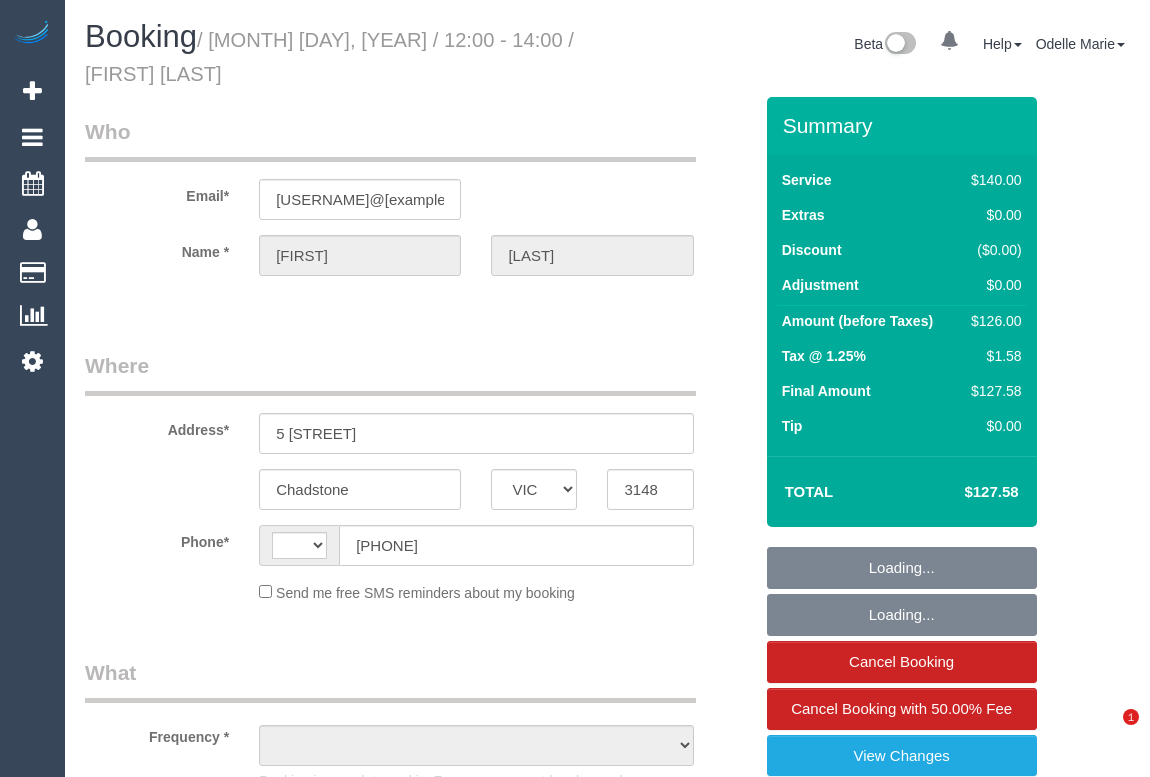 select on "VIC" 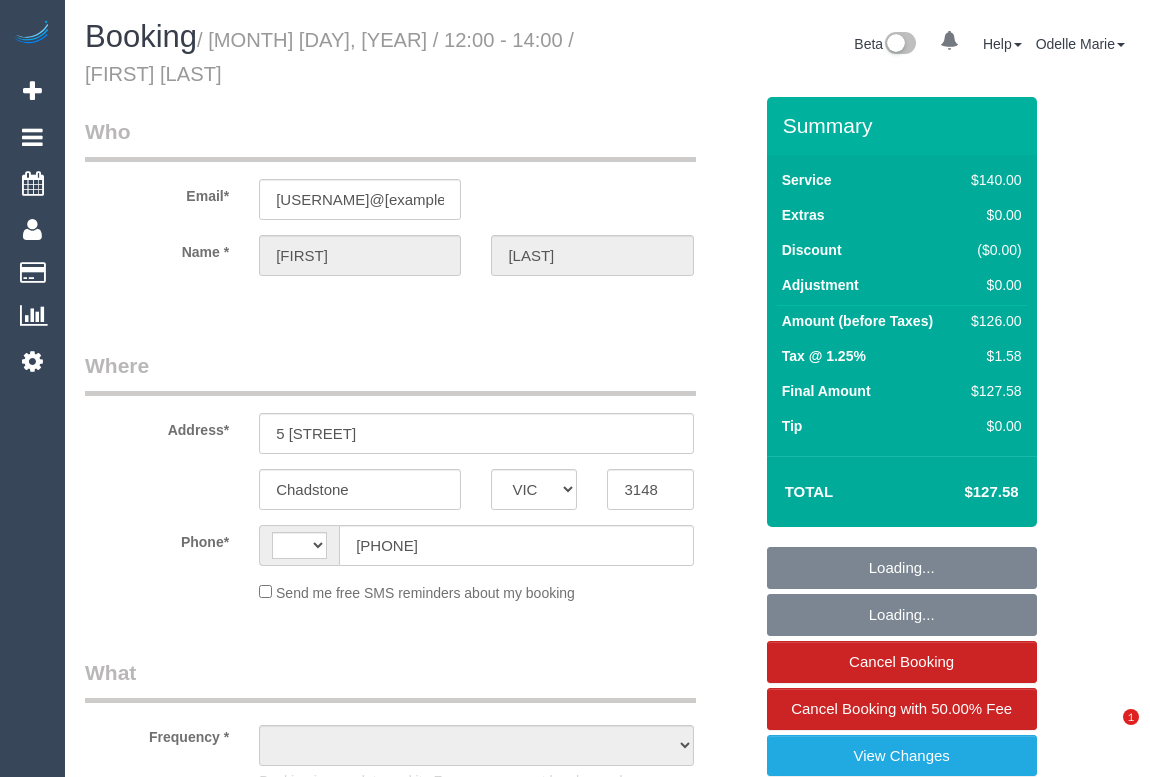 scroll, scrollTop: 0, scrollLeft: 0, axis: both 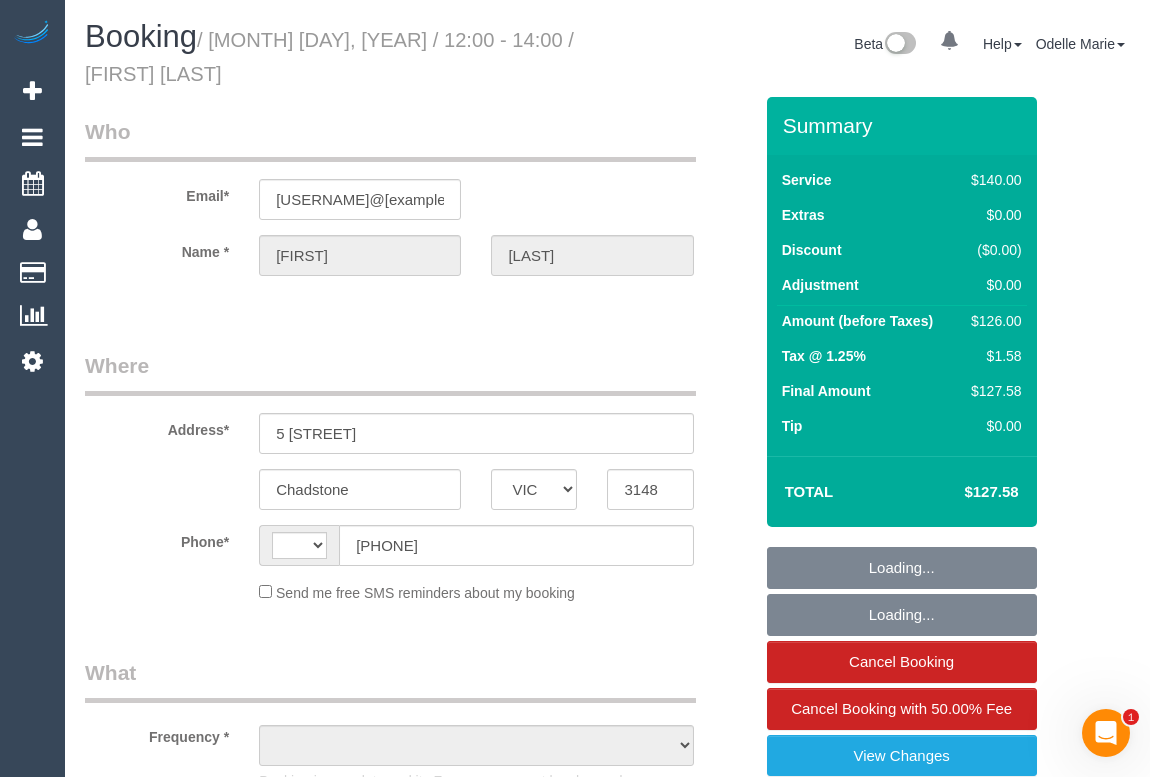 select on "object:290" 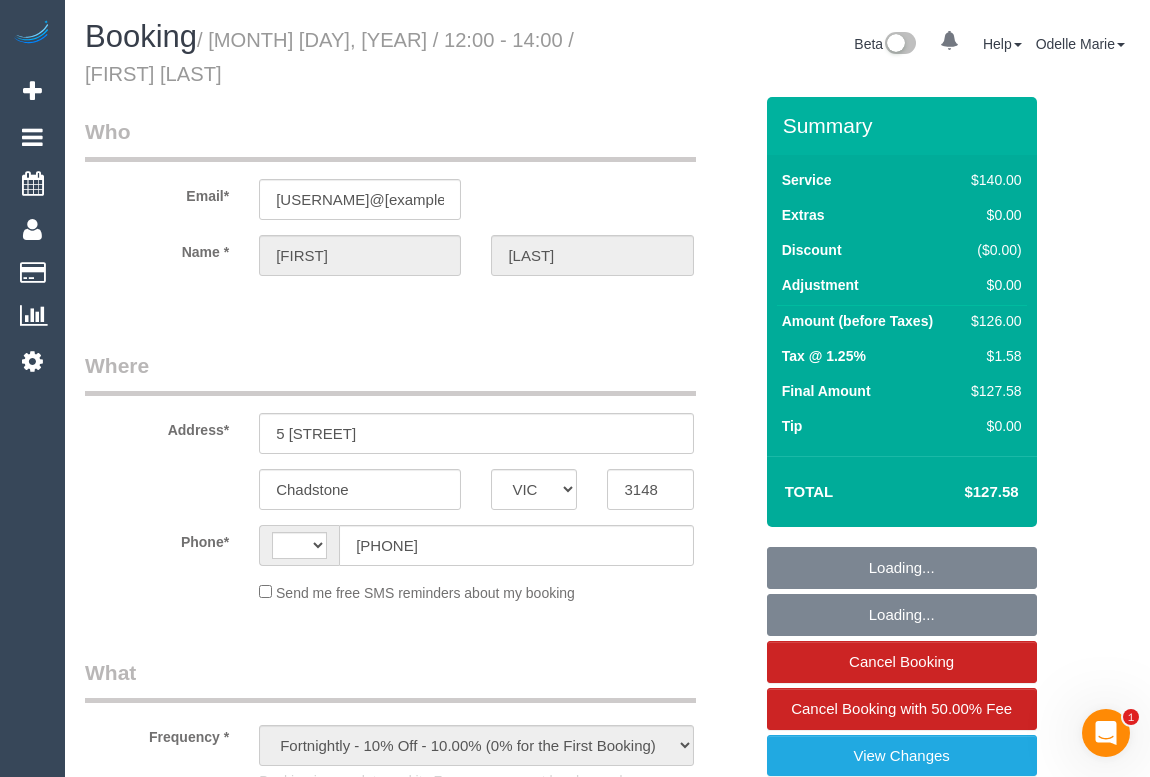 select on "string:AU" 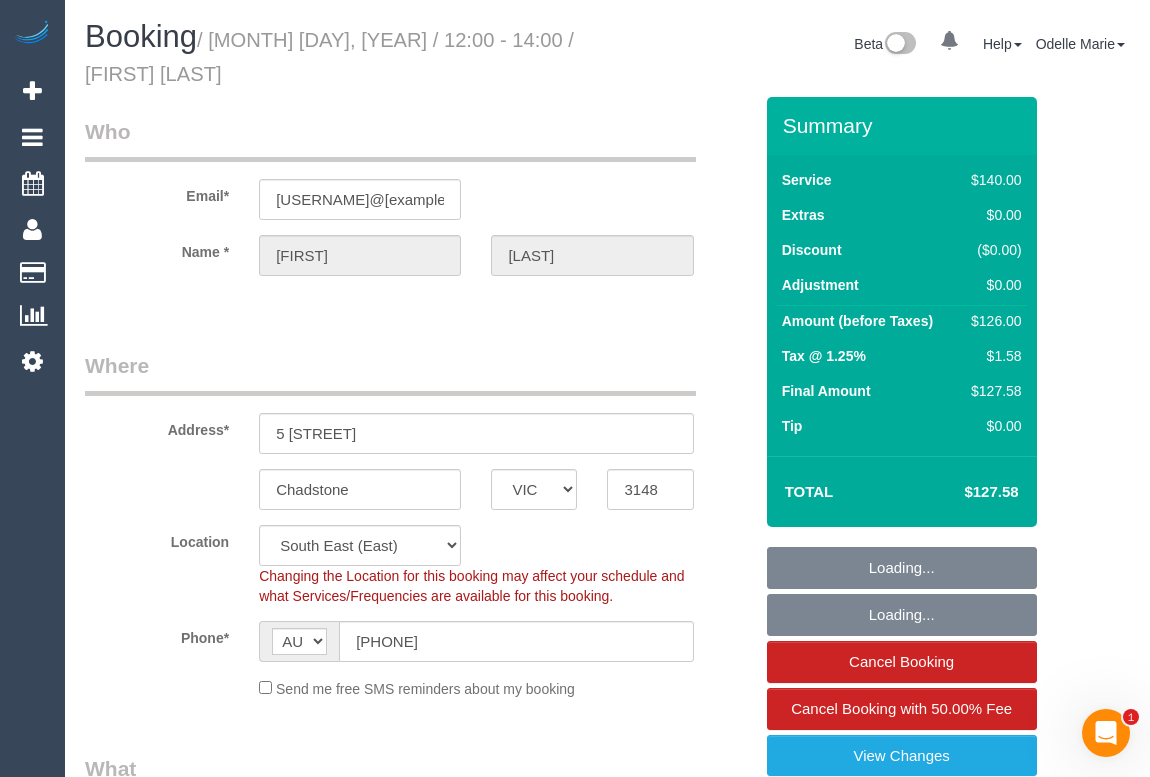 select on "object:1344" 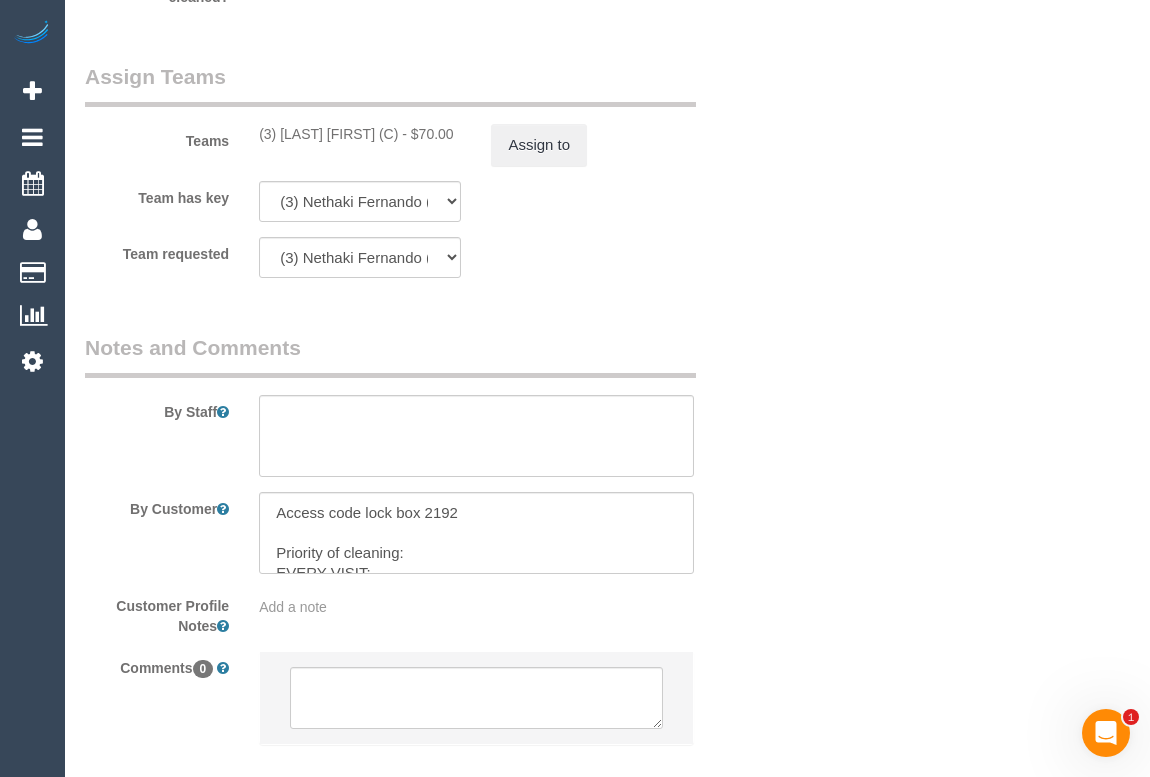 scroll, scrollTop: 3337, scrollLeft: 0, axis: vertical 